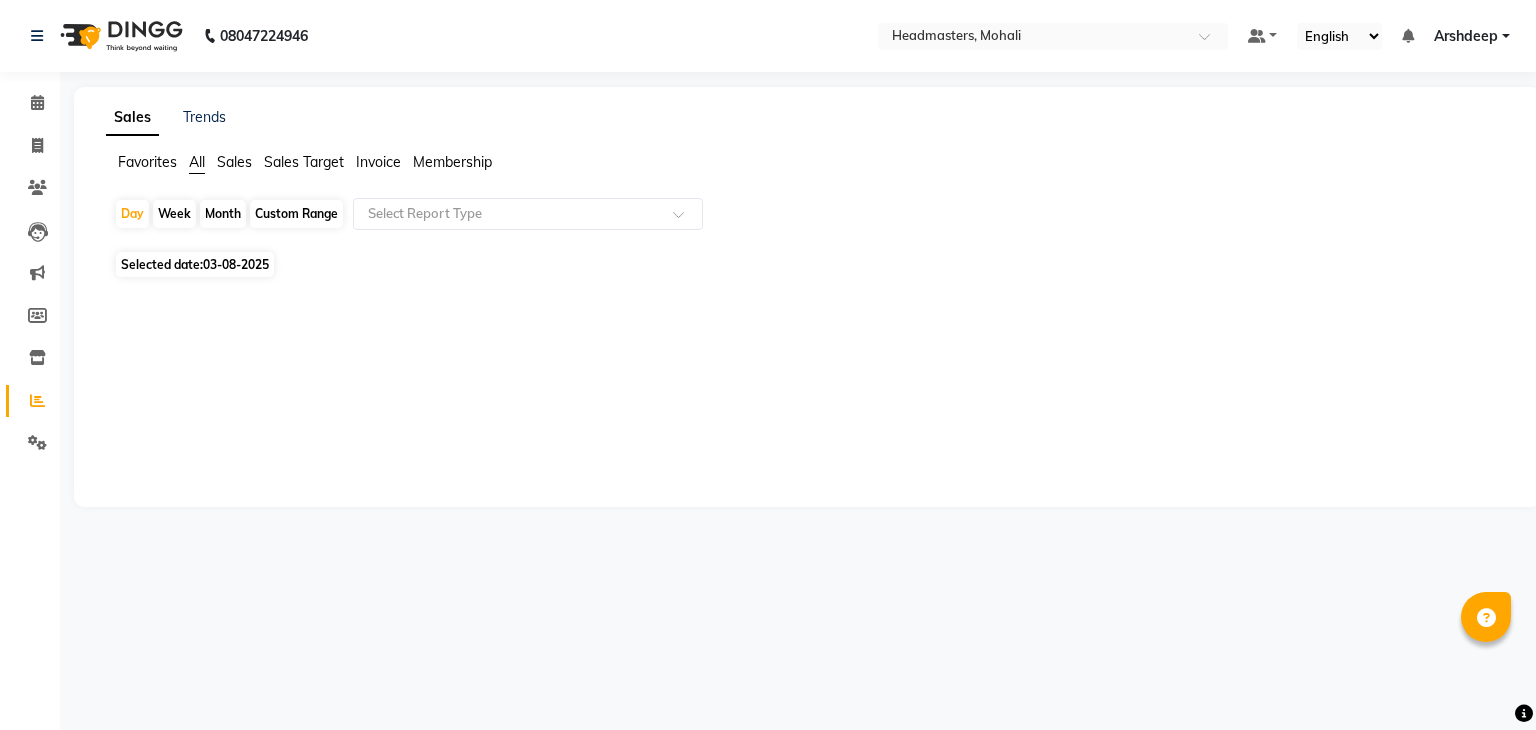 scroll, scrollTop: 0, scrollLeft: 0, axis: both 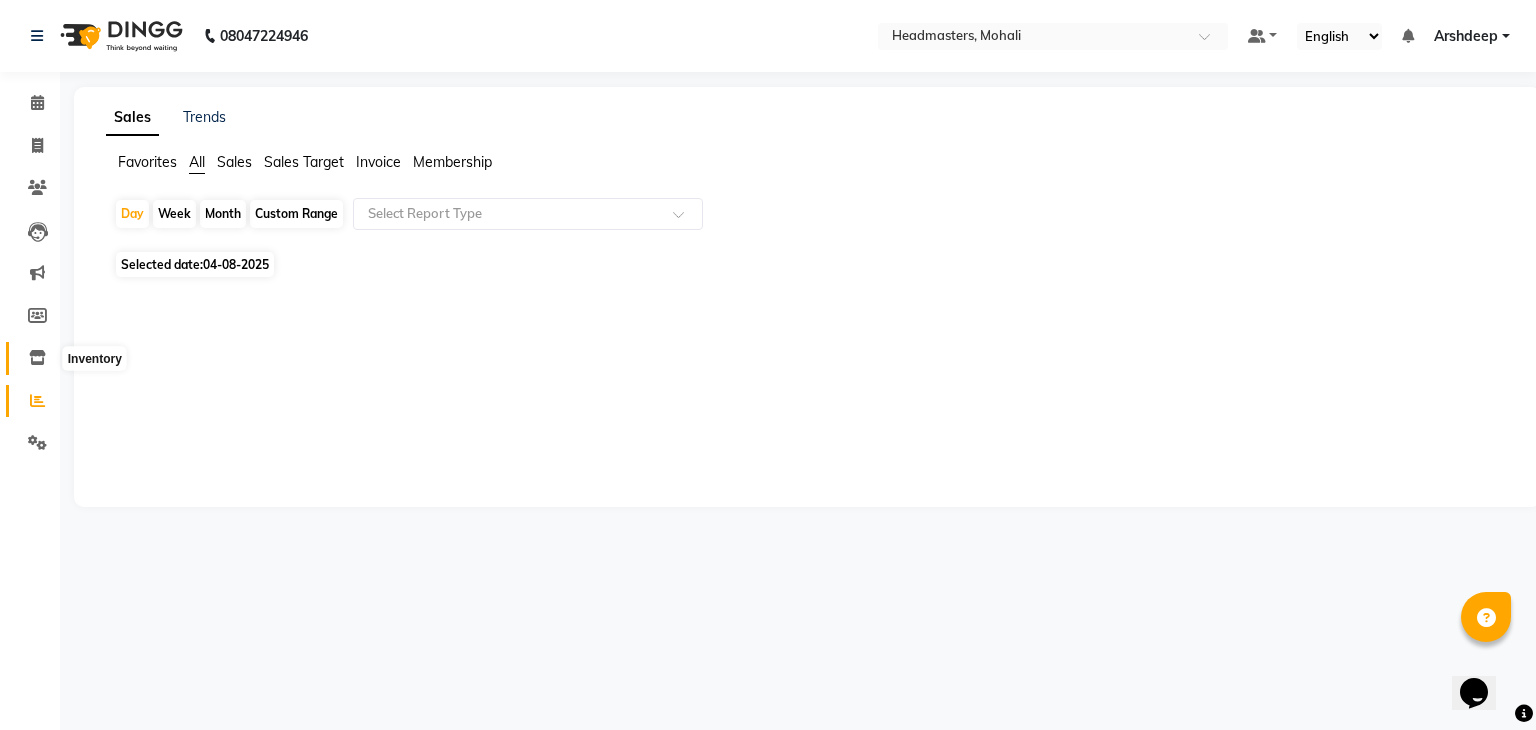 click 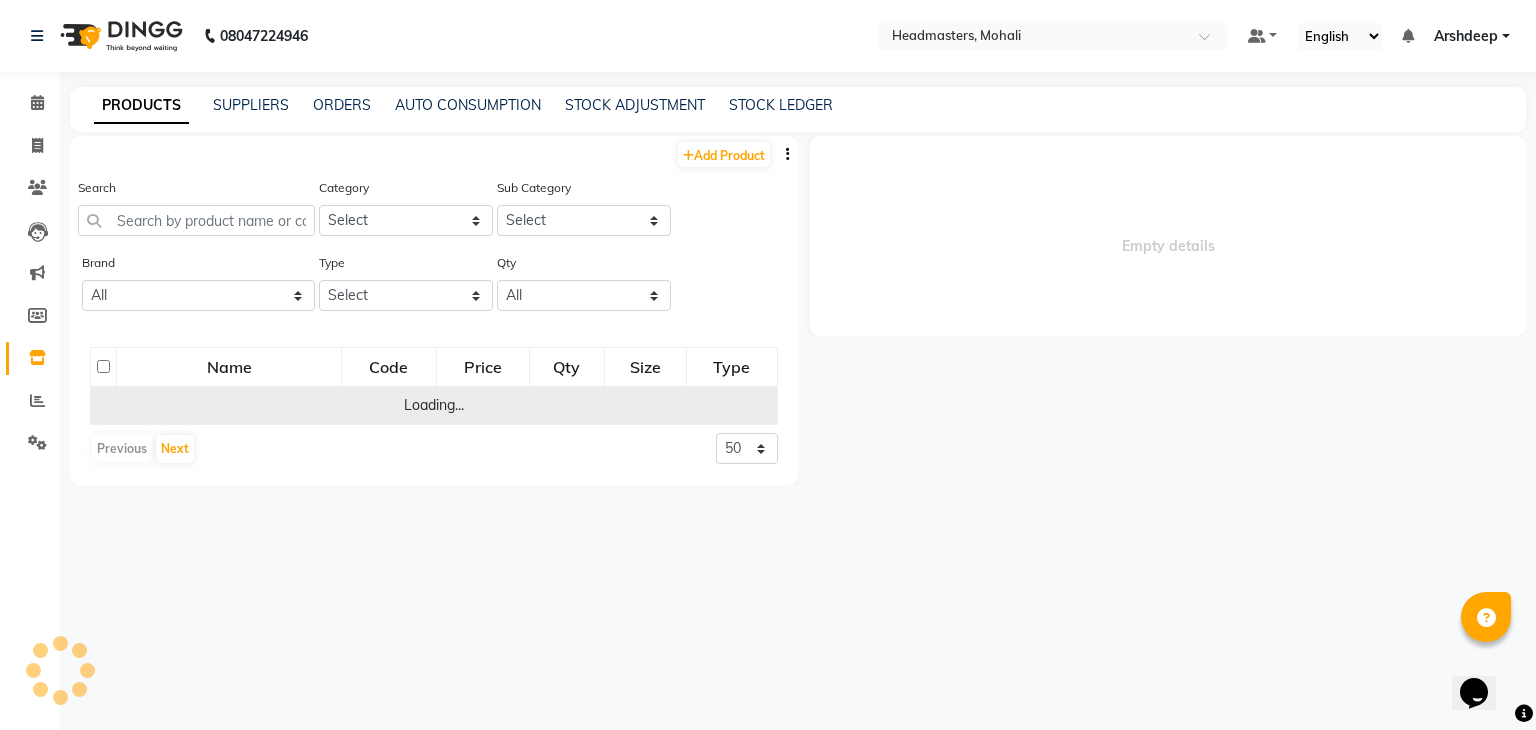 select 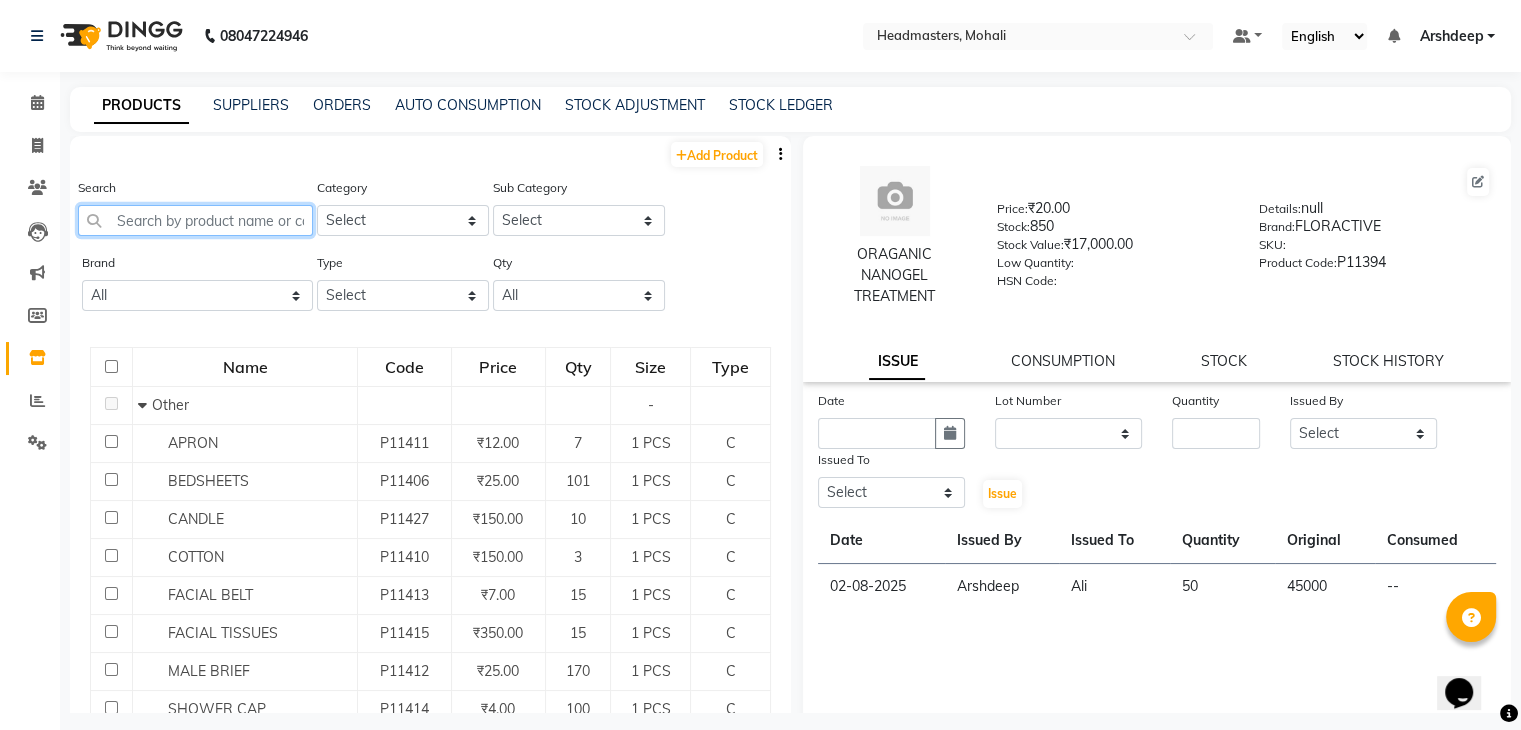 click 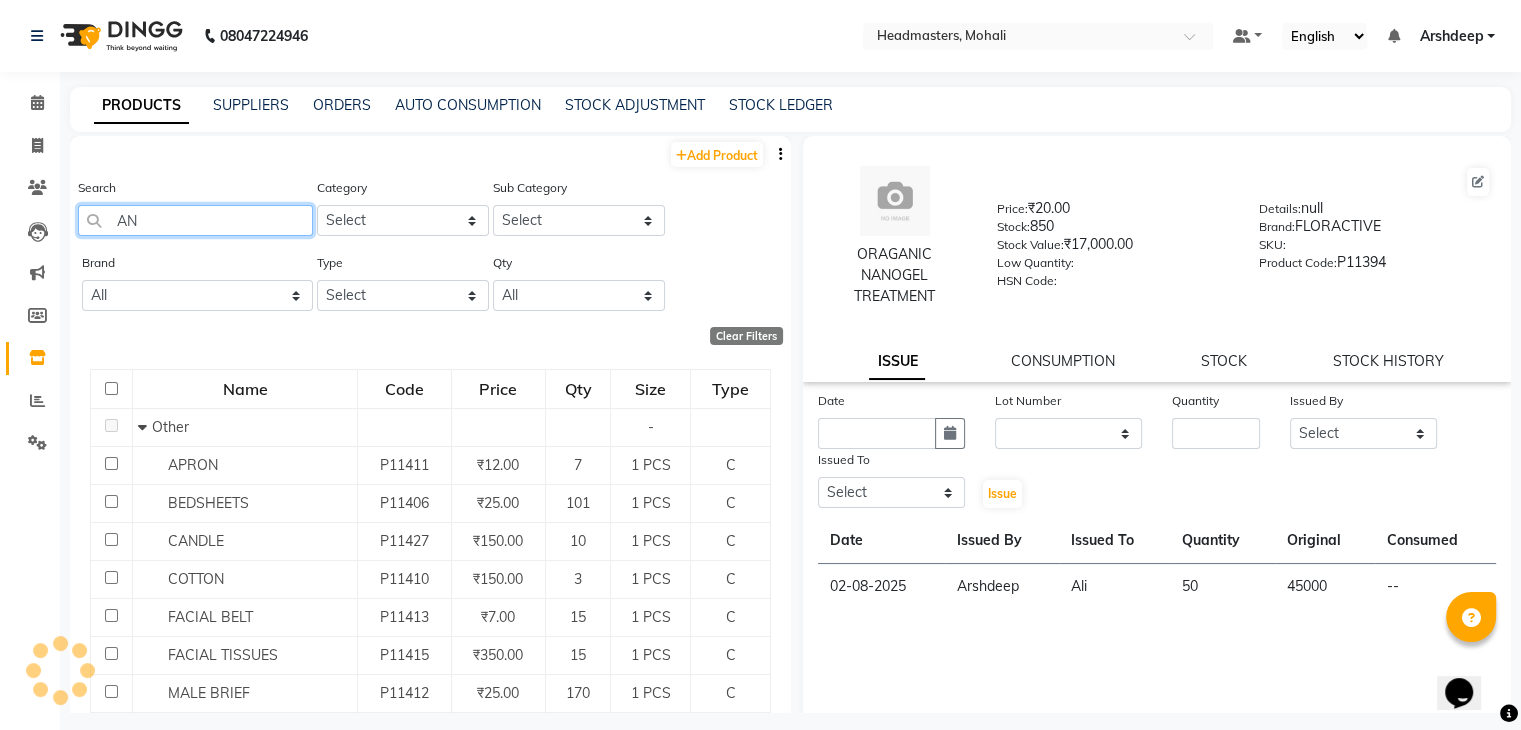 type on "A" 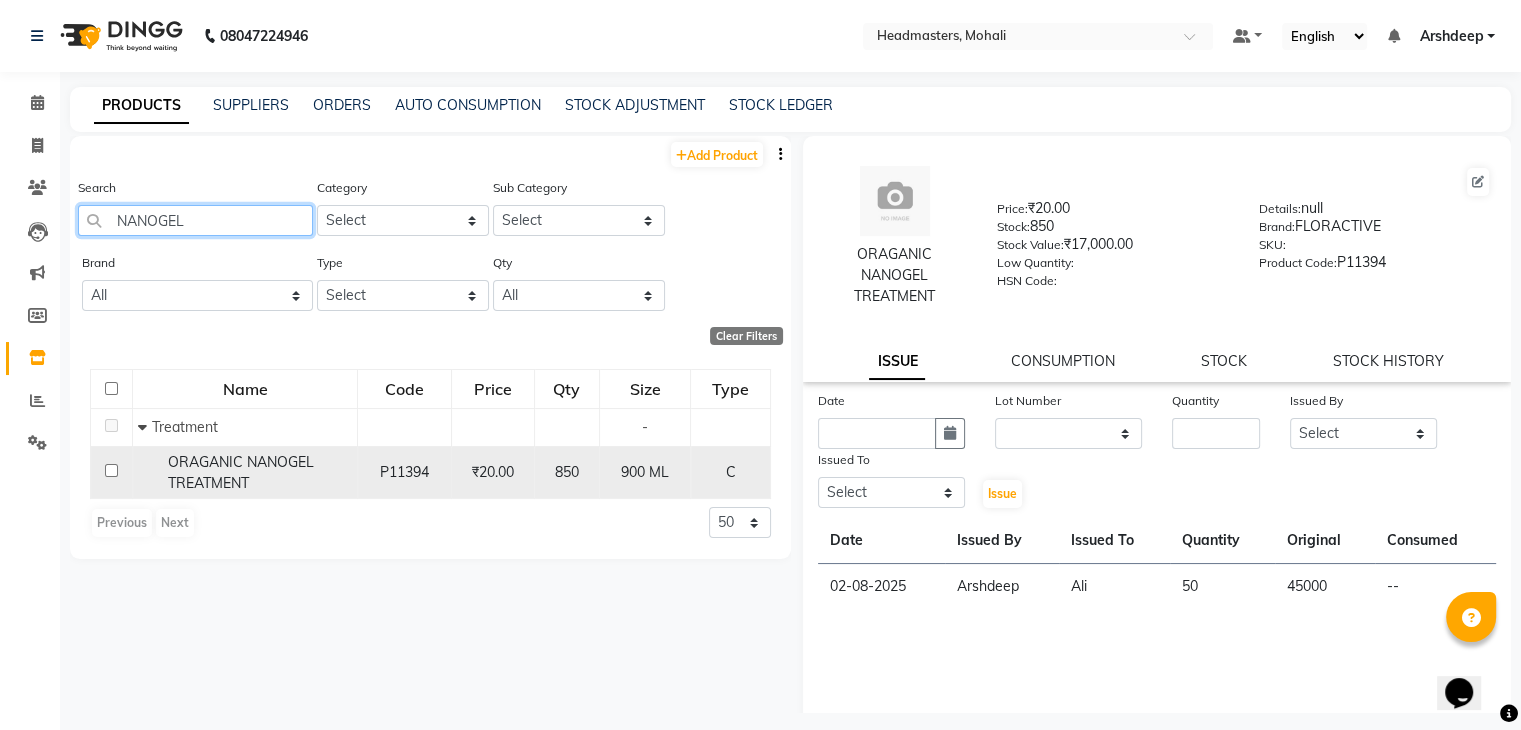 type on "NANOGEL" 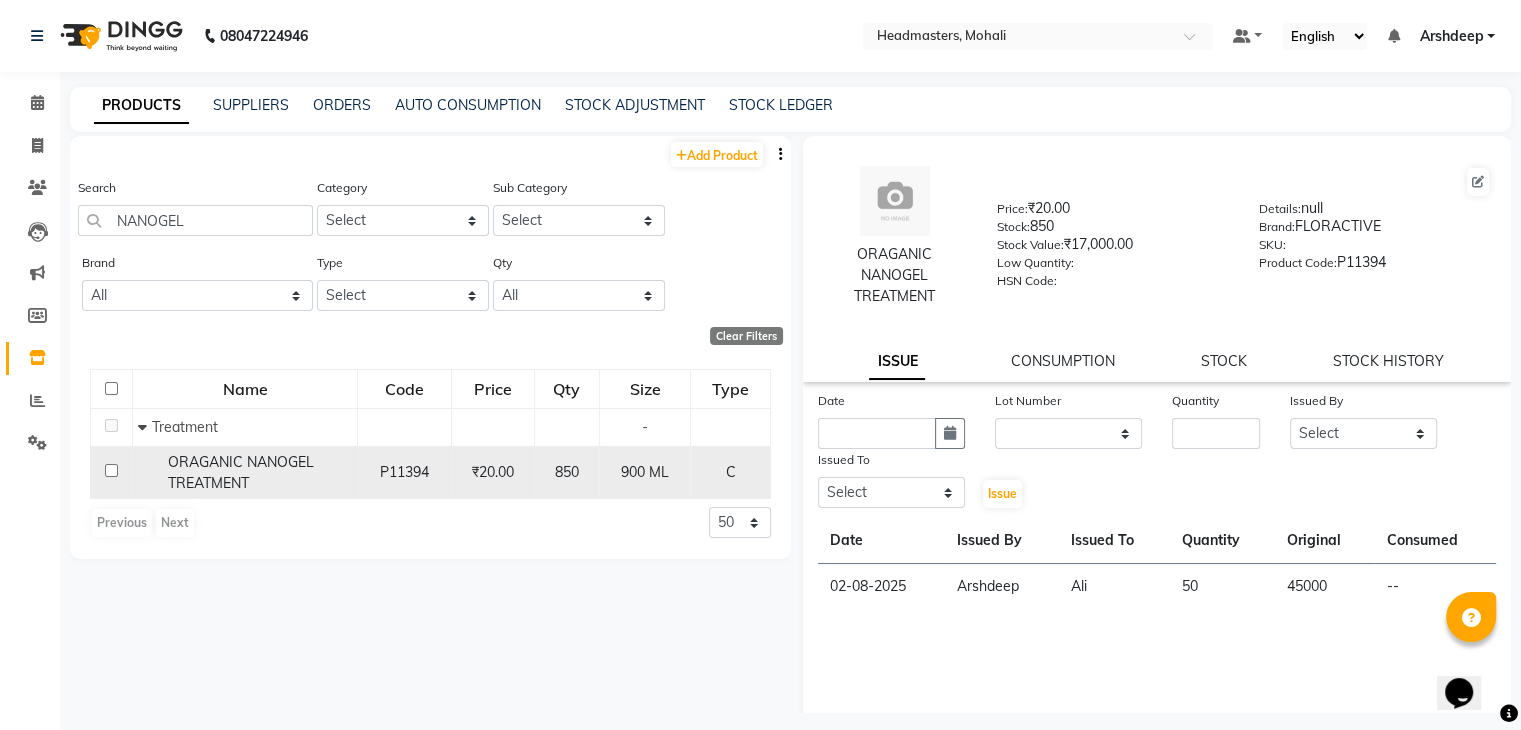 click on "ORAGANIC NANOGEL TREATMENT" 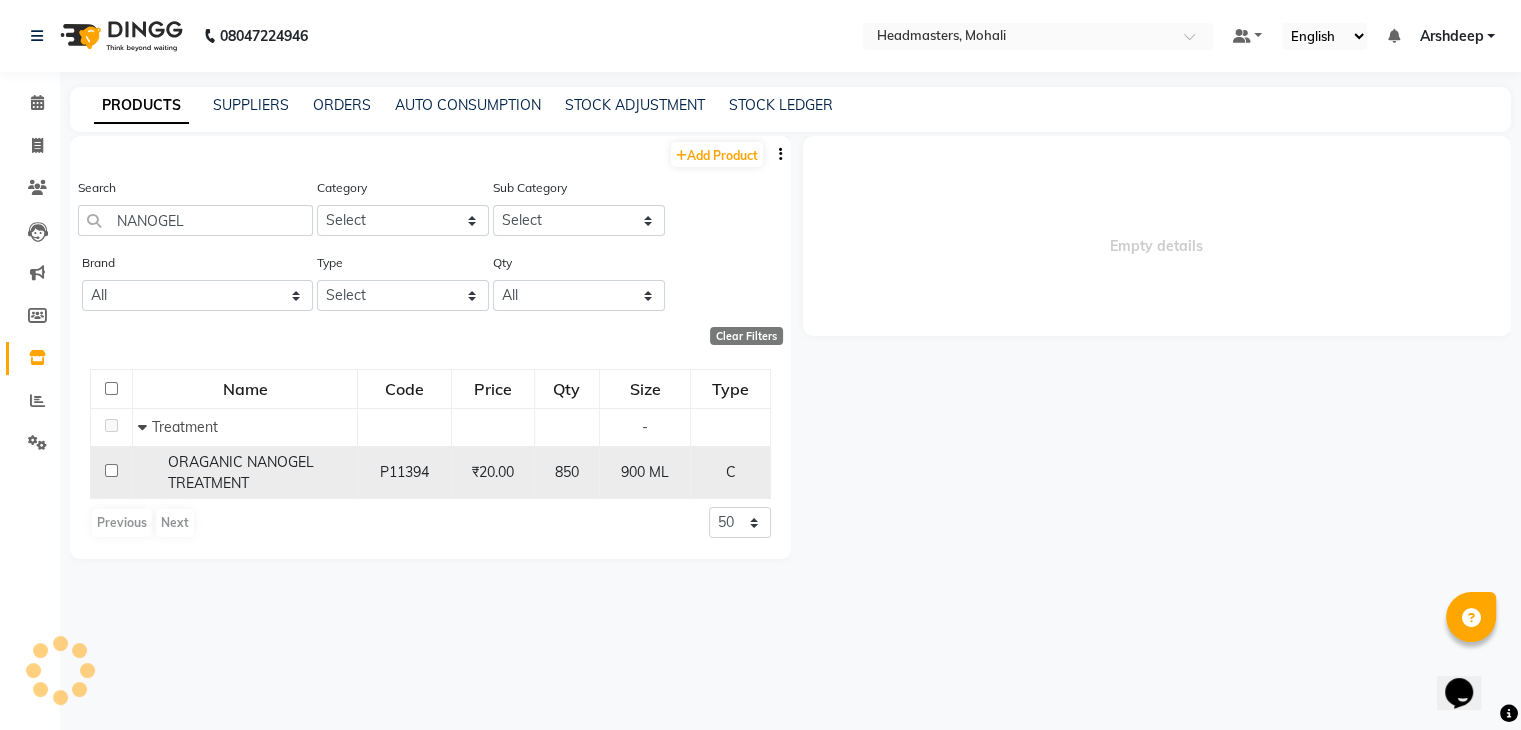 select 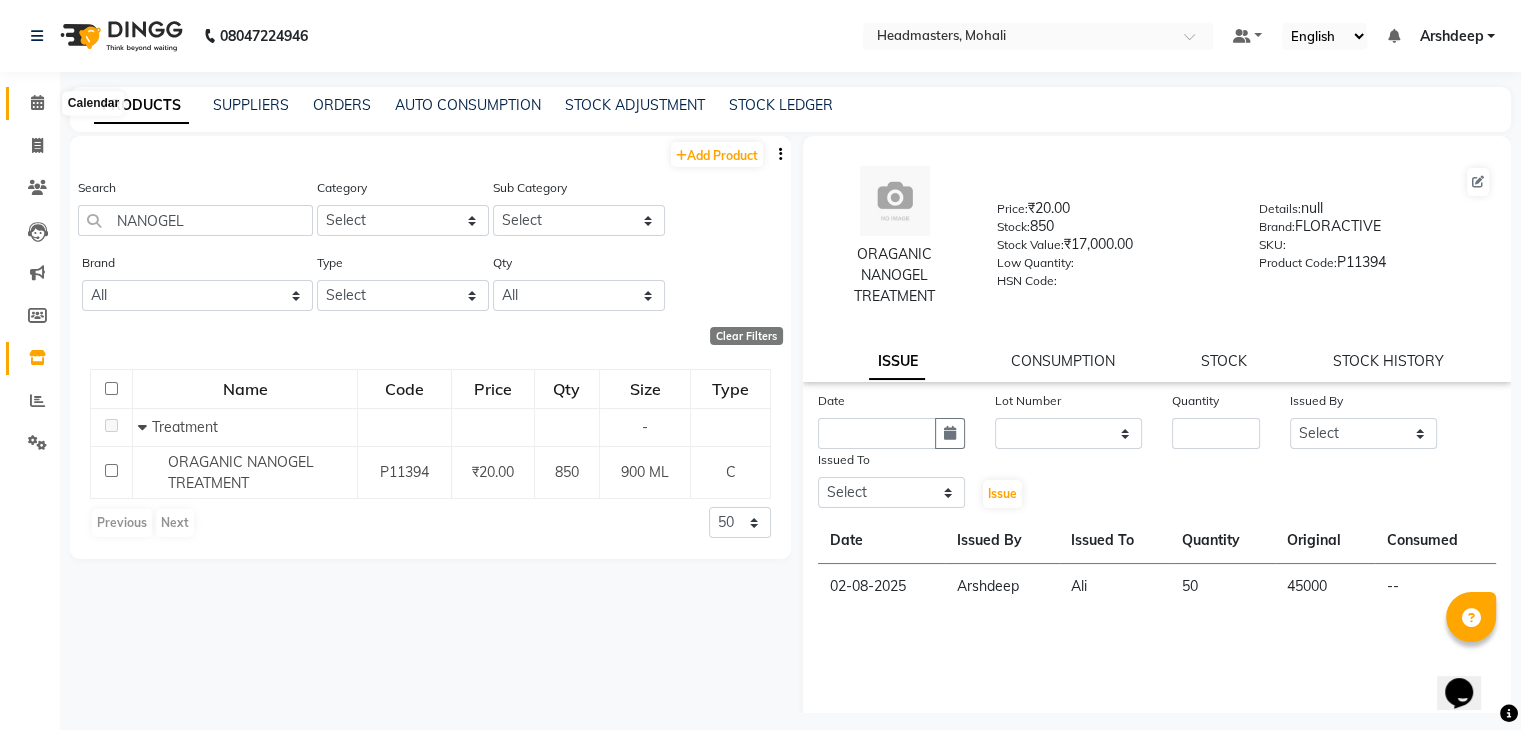 click 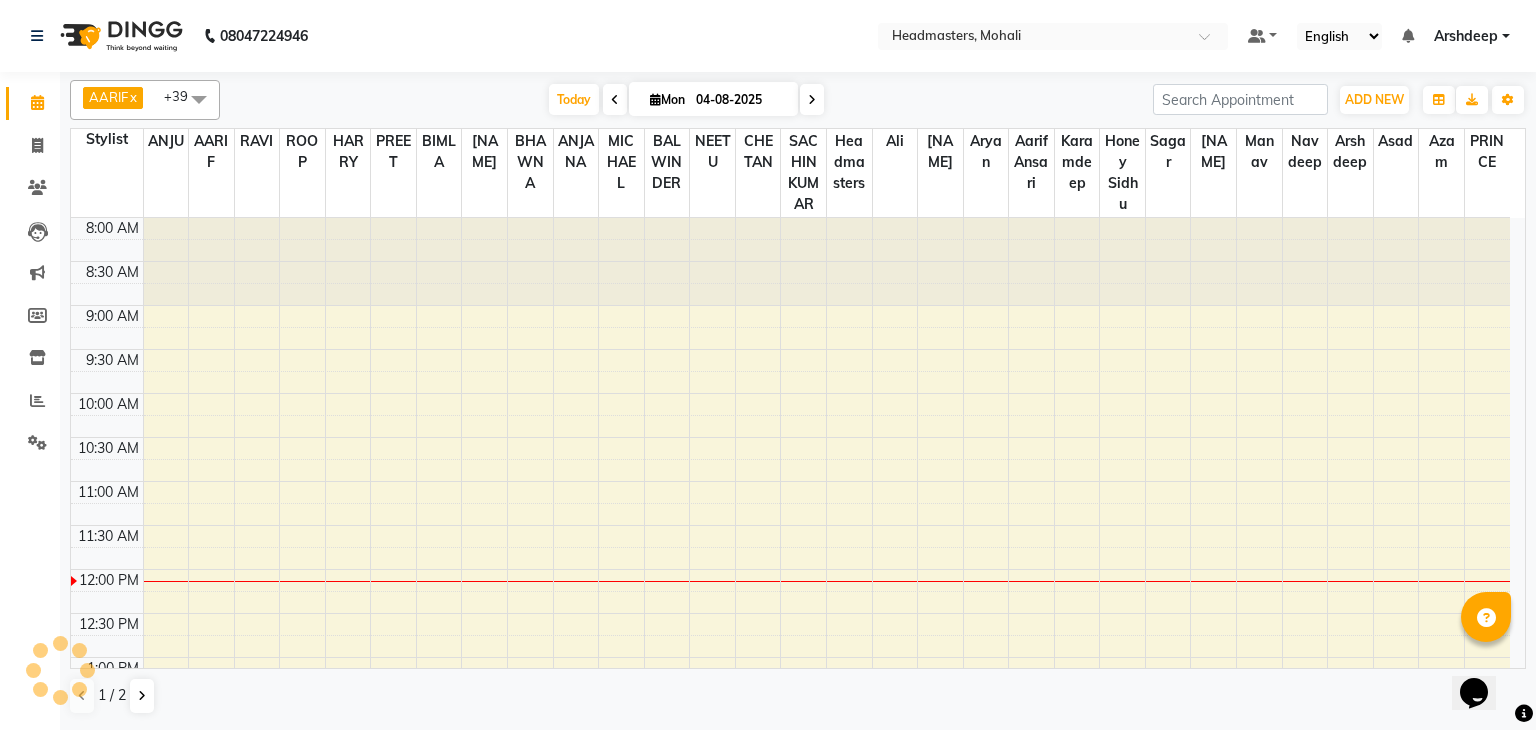 click at bounding box center (615, 100) 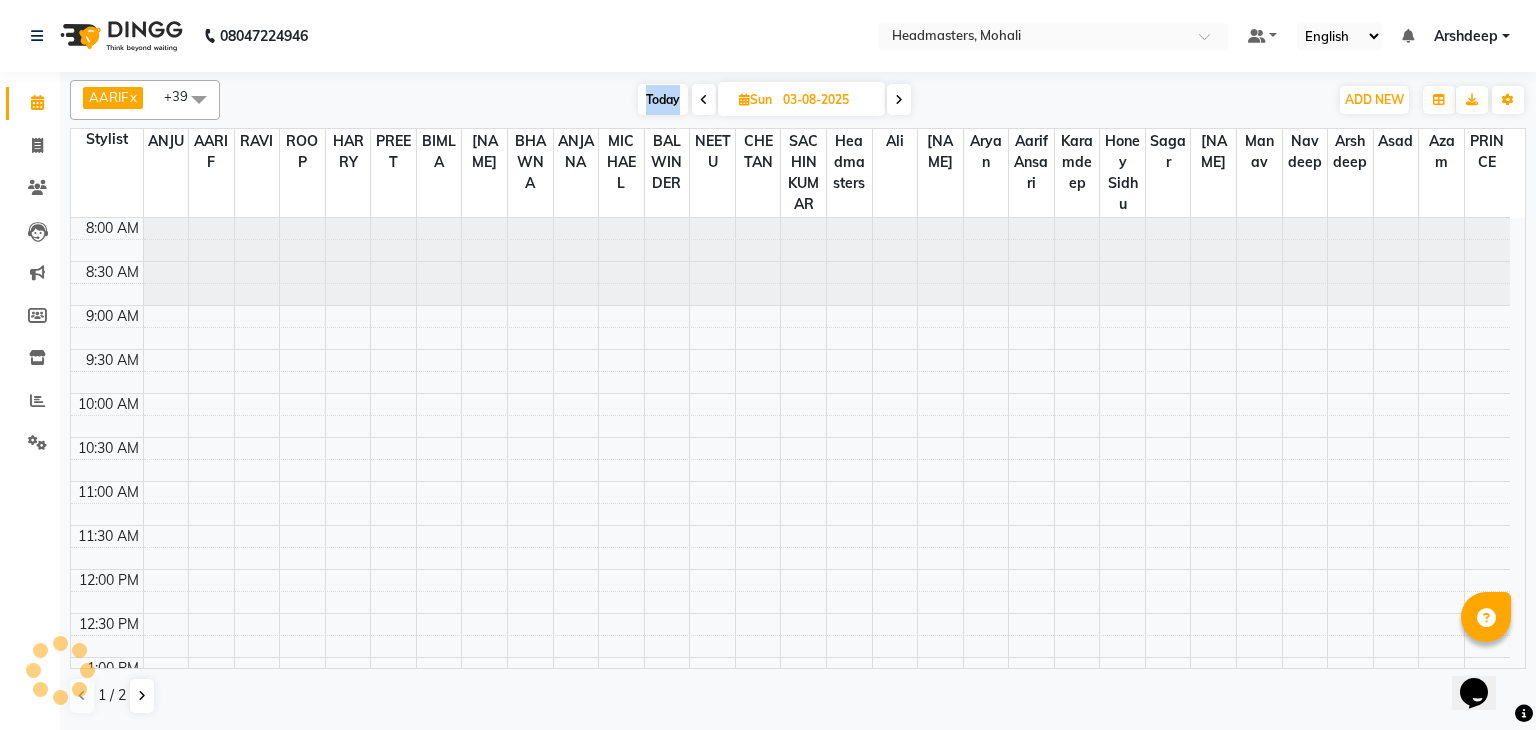 scroll, scrollTop: 350, scrollLeft: 0, axis: vertical 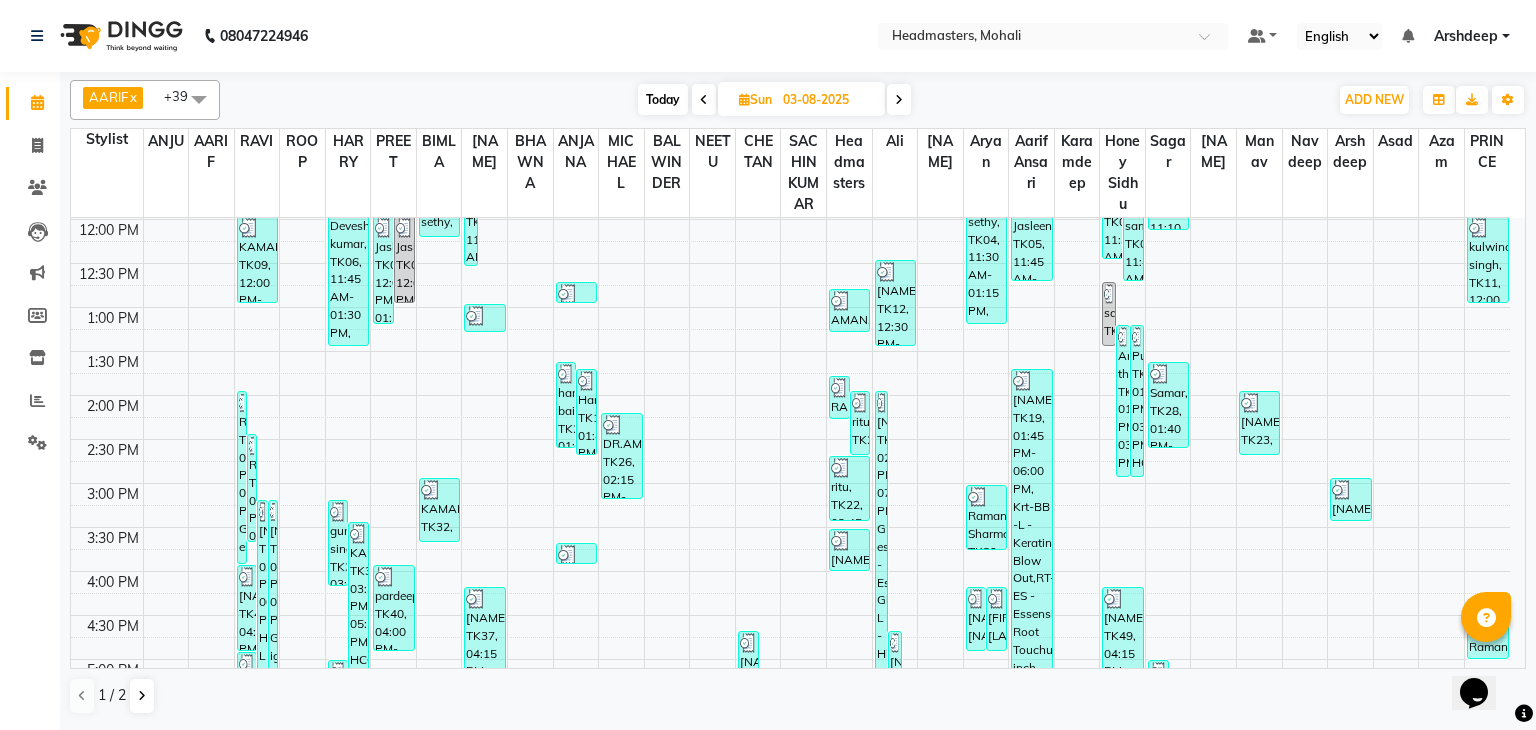 click at bounding box center (704, 99) 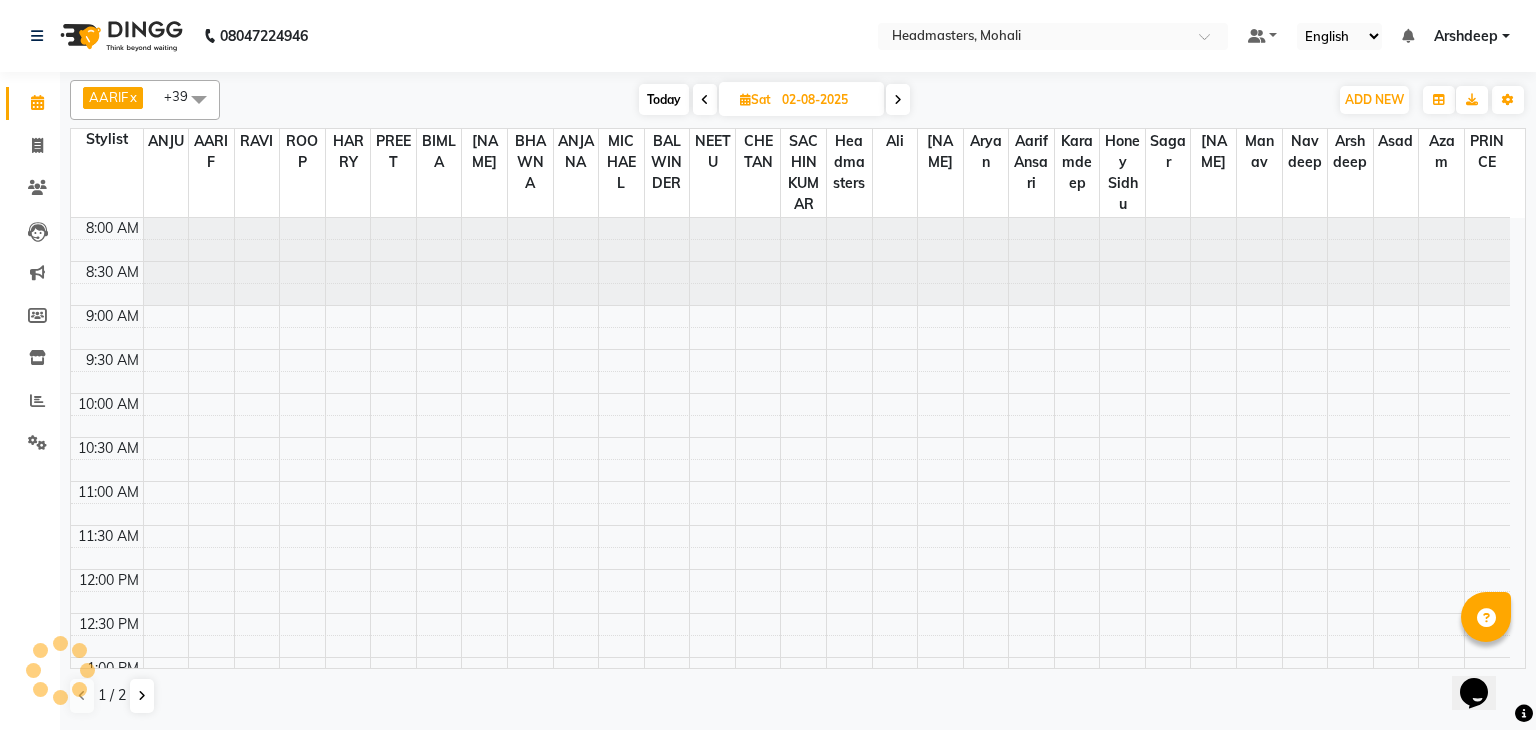 scroll, scrollTop: 350, scrollLeft: 0, axis: vertical 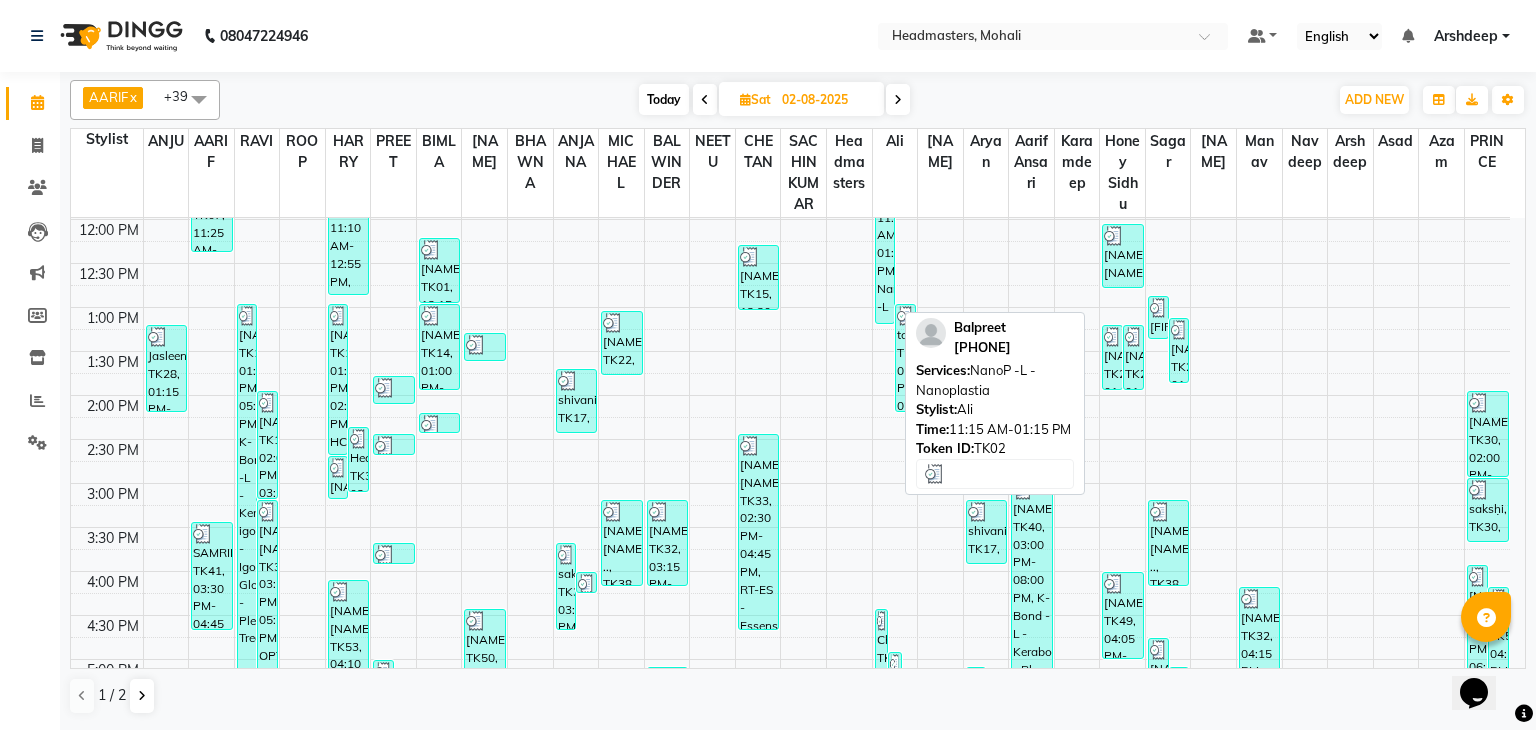 click on "Balpreet, TK02, 11:15 AM-01:15 PM, NanoP -L - Nanoplastia" at bounding box center (885, 237) 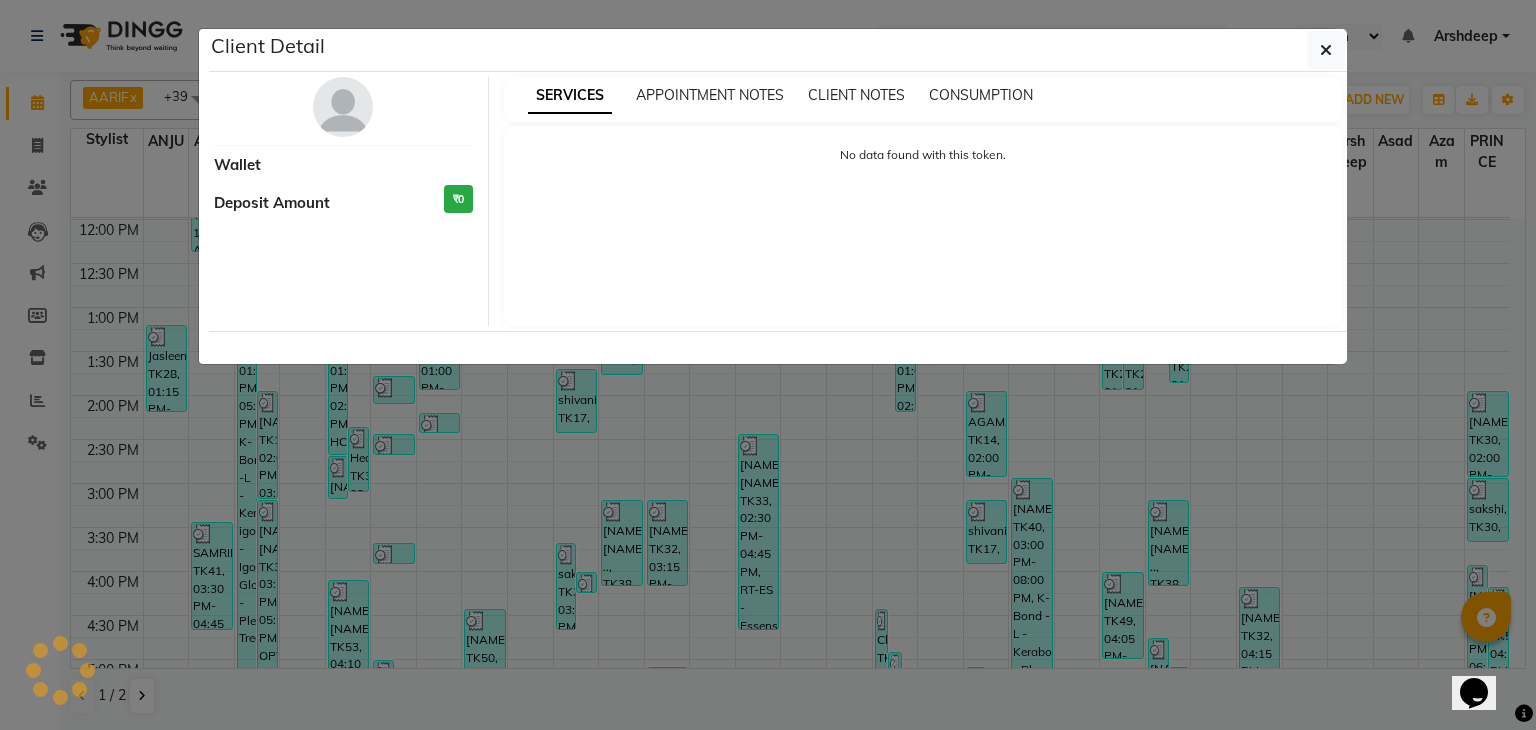 select on "3" 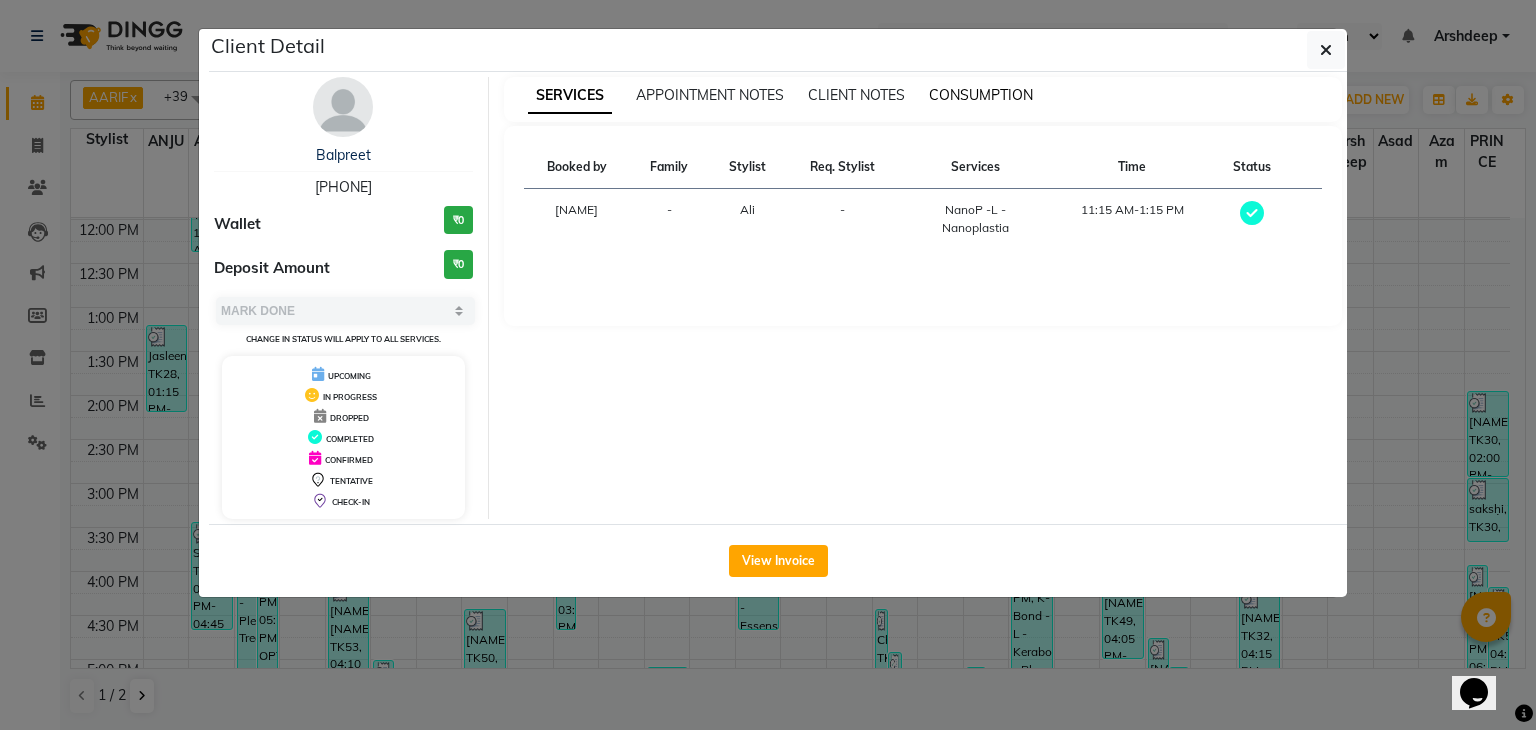 click on "CONSUMPTION" at bounding box center (981, 95) 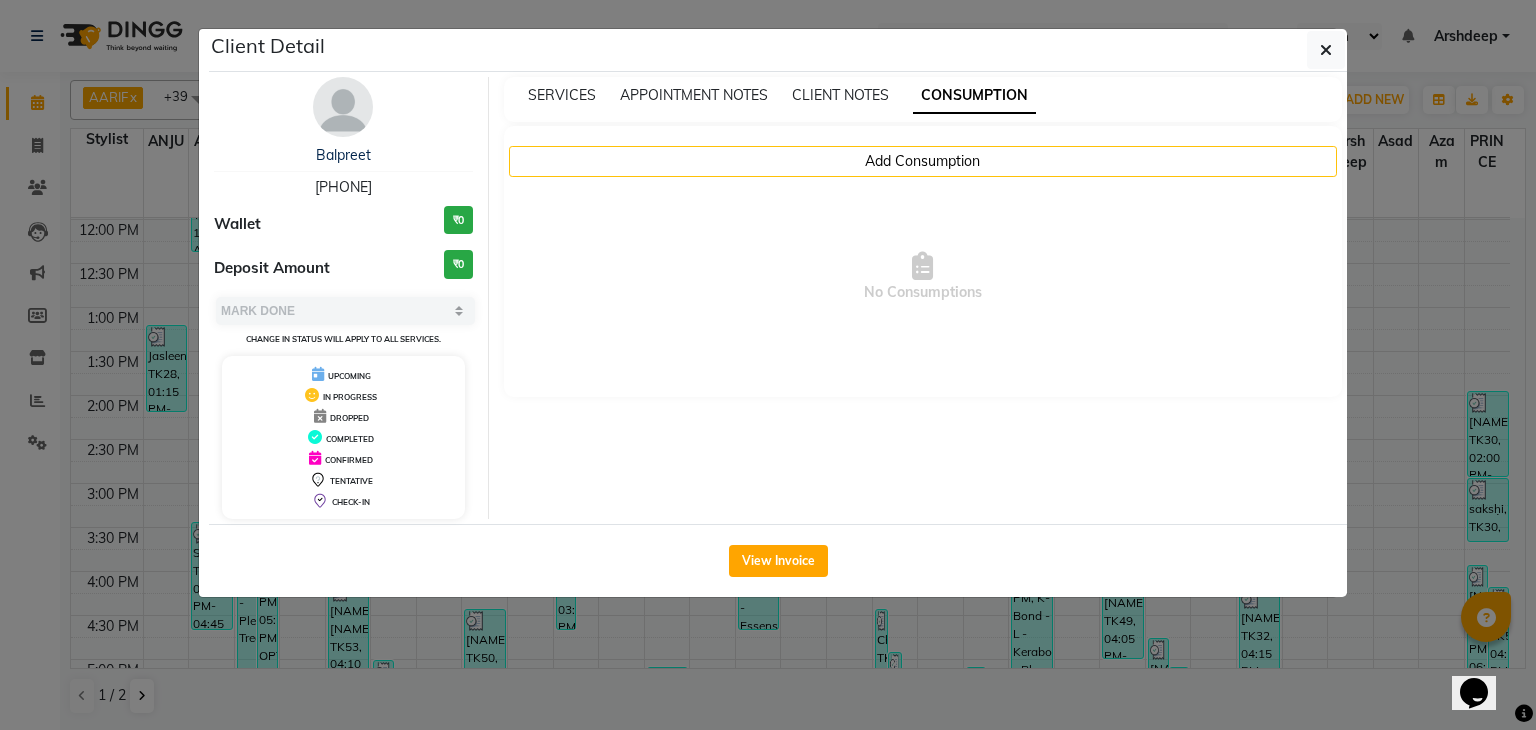 click on "SERVICES" at bounding box center [562, 95] 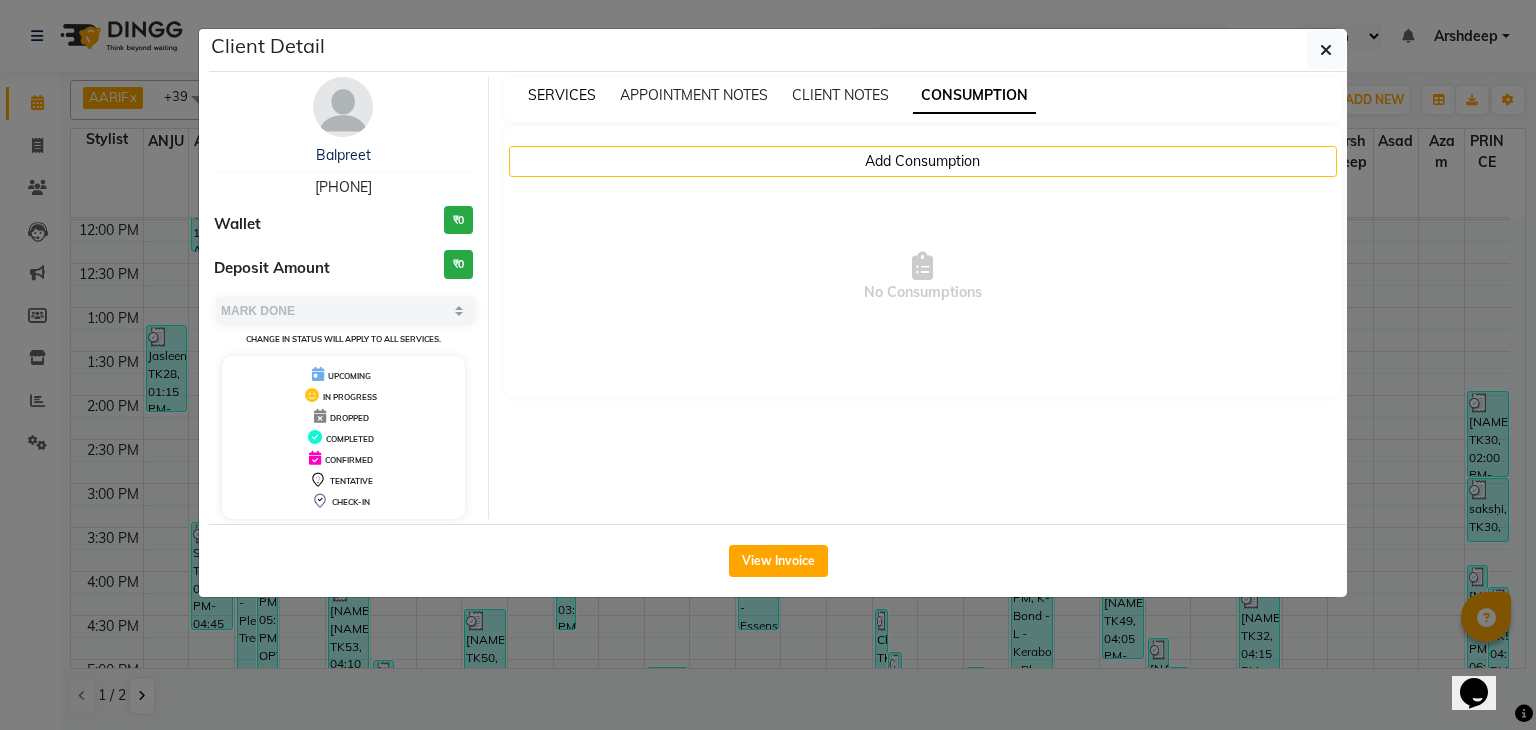 click on "SERVICES" at bounding box center (562, 95) 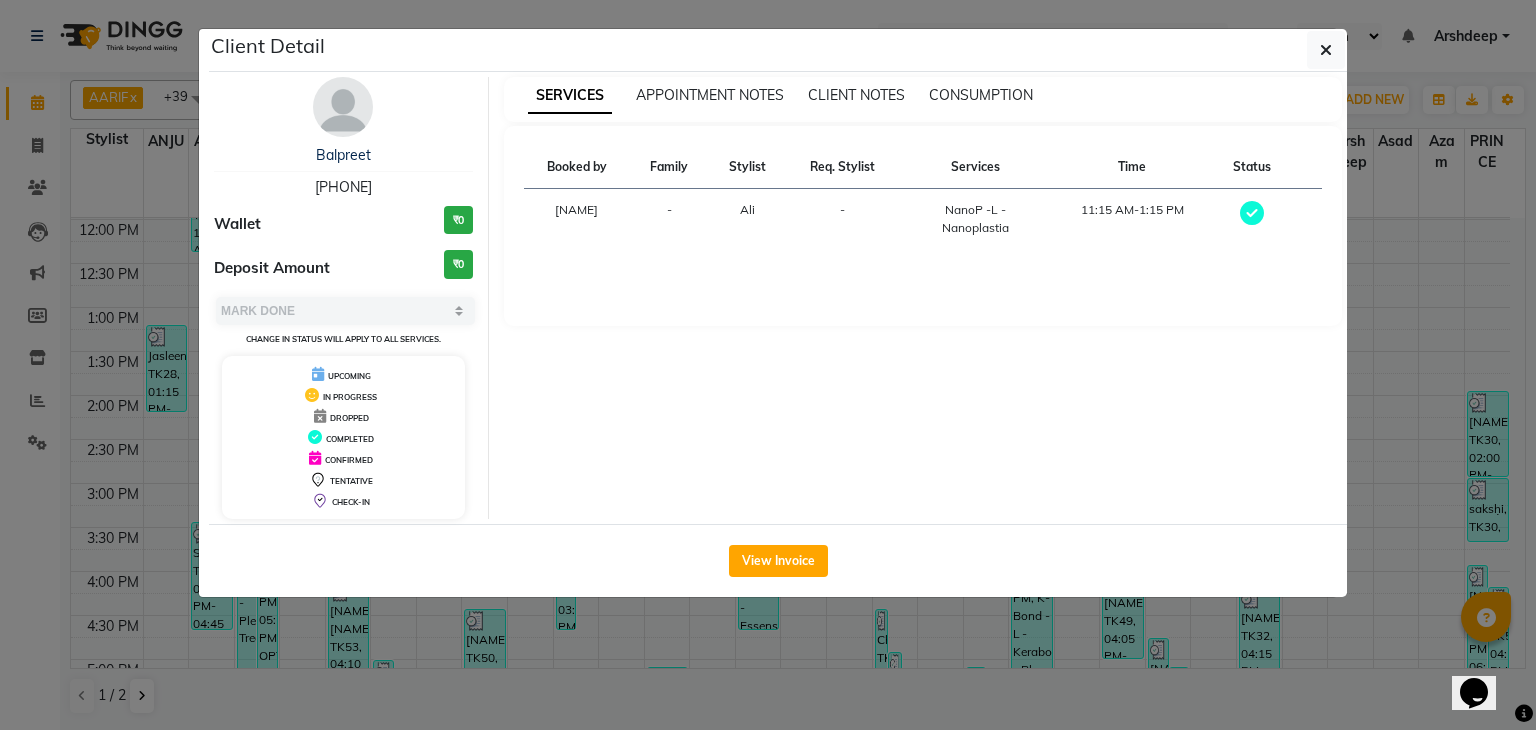 click on "SERVICES APPOINTMENT NOTES CLIENT NOTES CONSUMPTION" at bounding box center (923, 99) 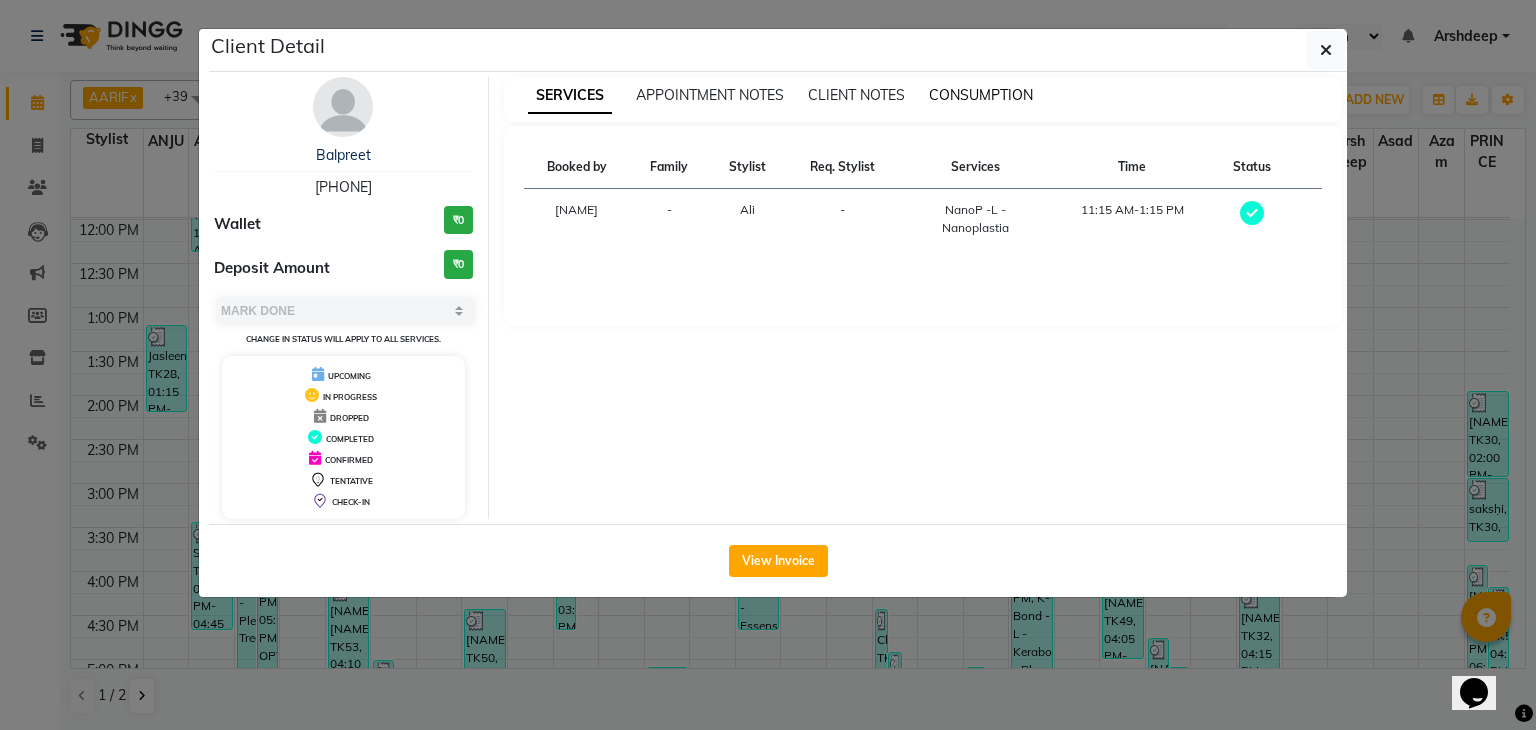 click on "CONSUMPTION" at bounding box center (981, 95) 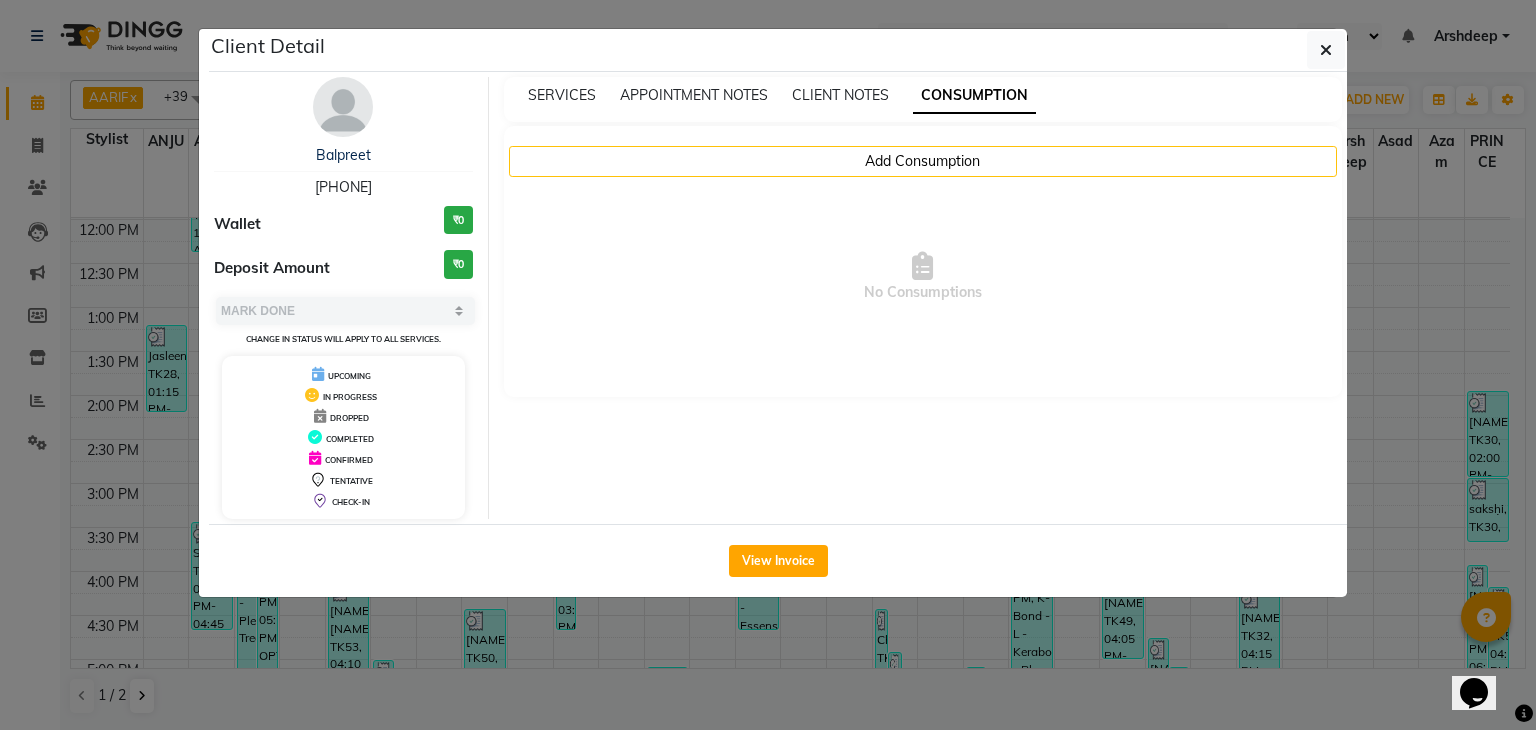 click on "SERVICES APPOINTMENT NOTES CLIENT NOTES CONSUMPTION" at bounding box center (923, 99) 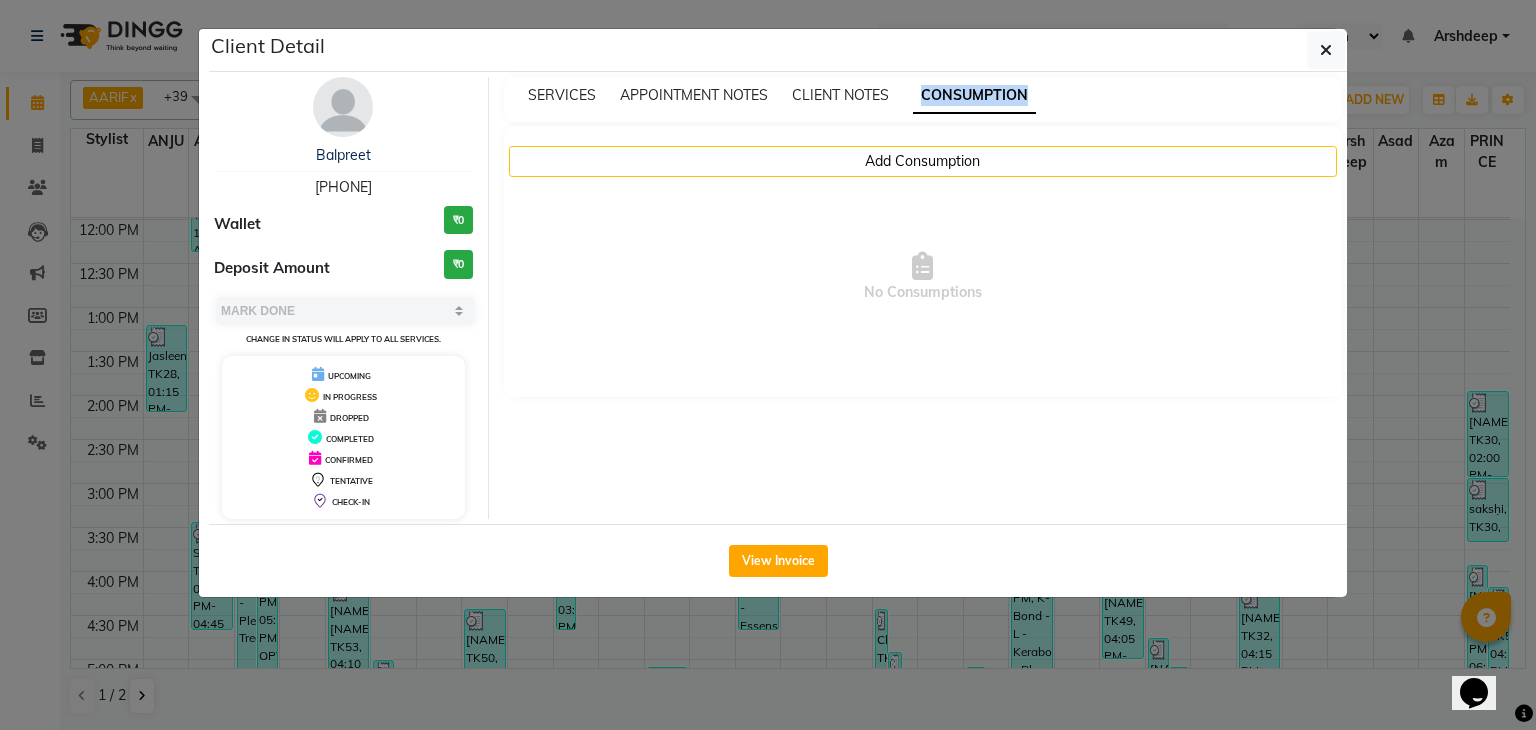 click on "SERVICES APPOINTMENT NOTES CLIENT NOTES CONSUMPTION" at bounding box center (923, 99) 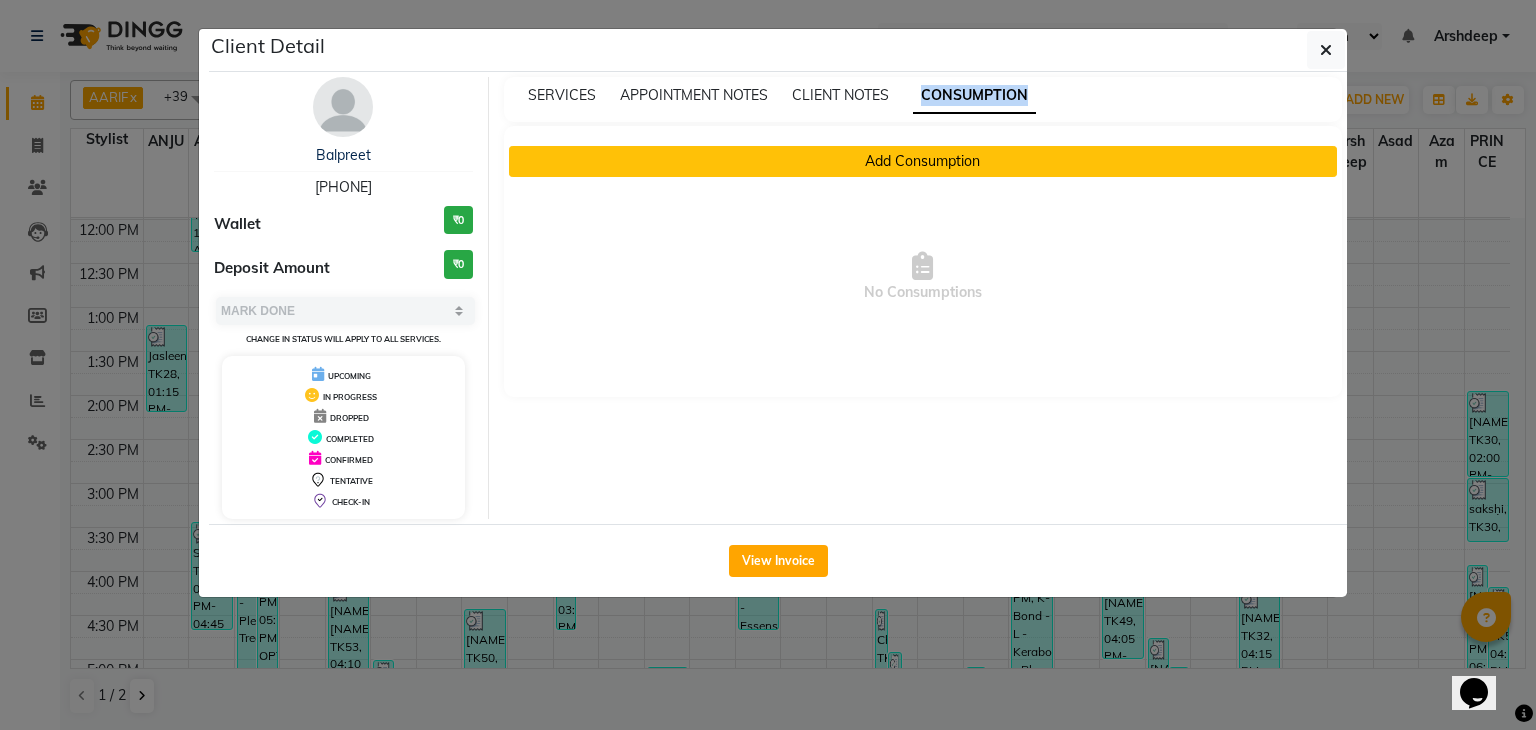 click on "Add Consumption" at bounding box center (923, 161) 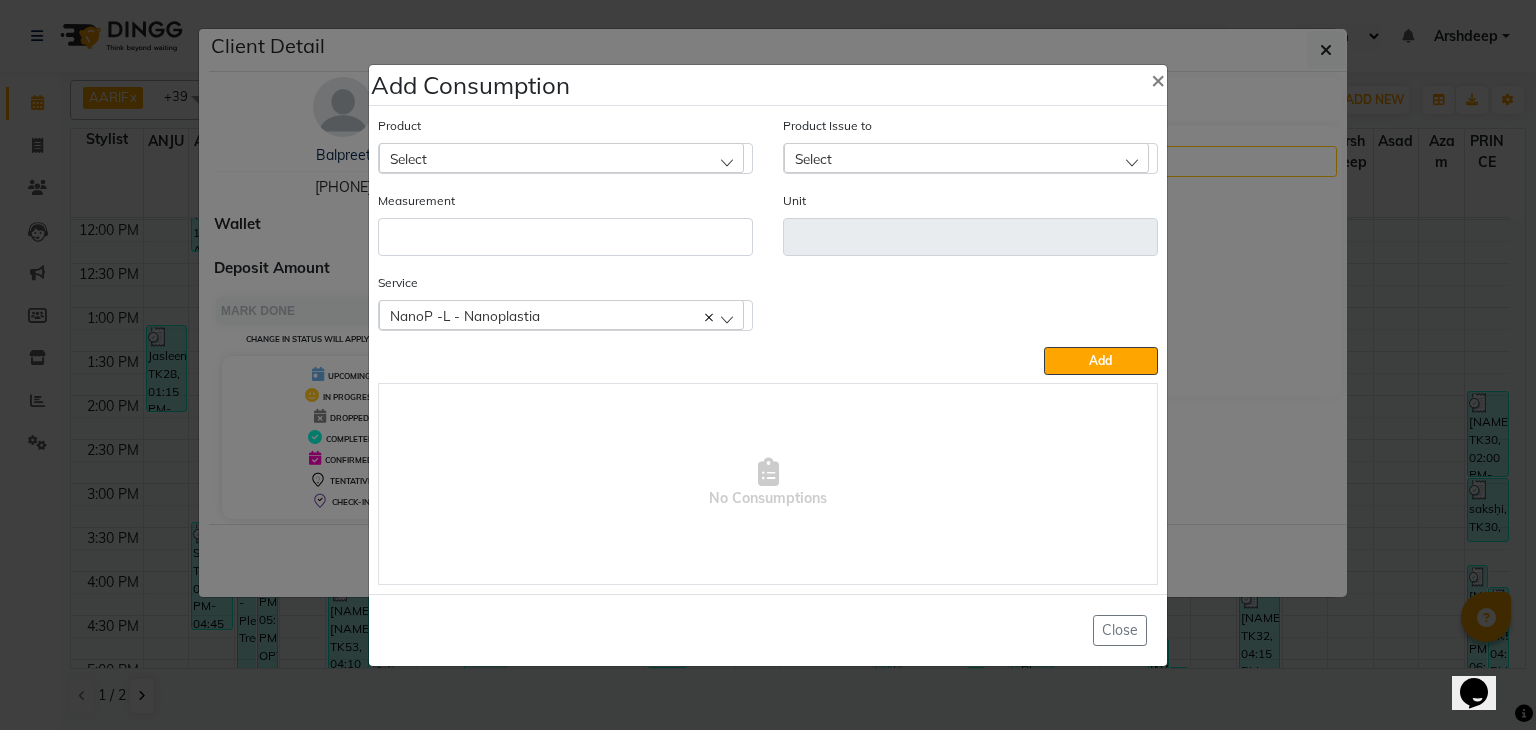 click on "Select" 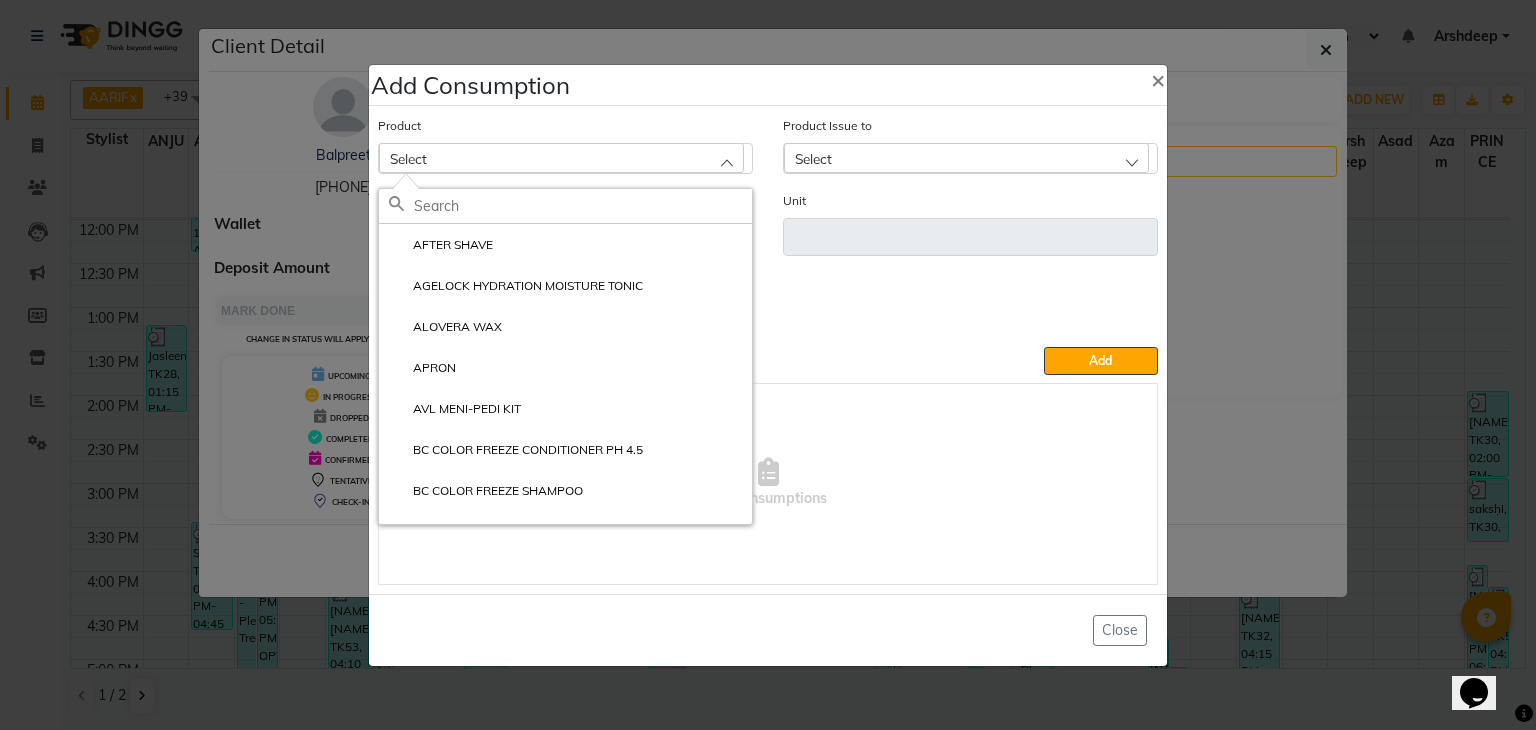 click 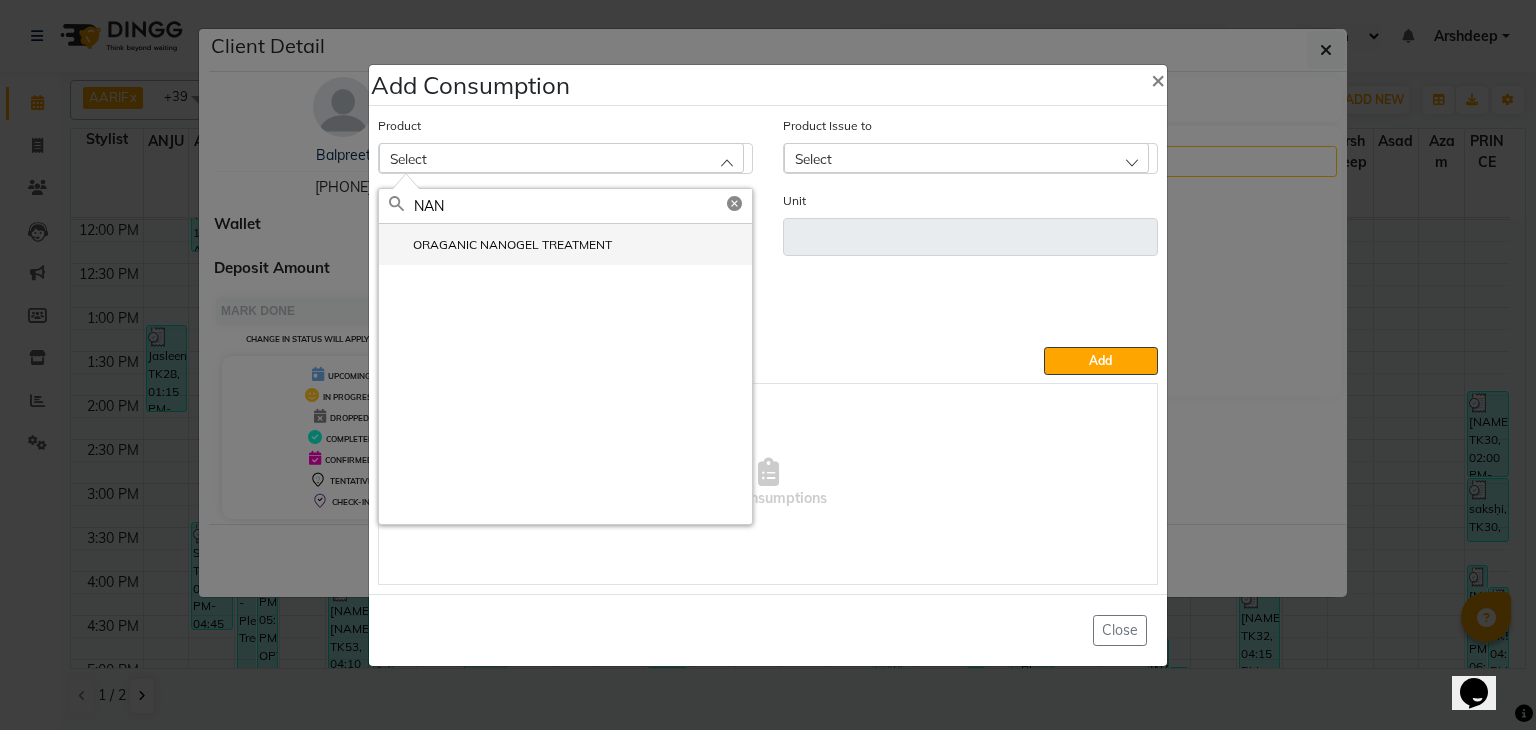 type on "NAN" 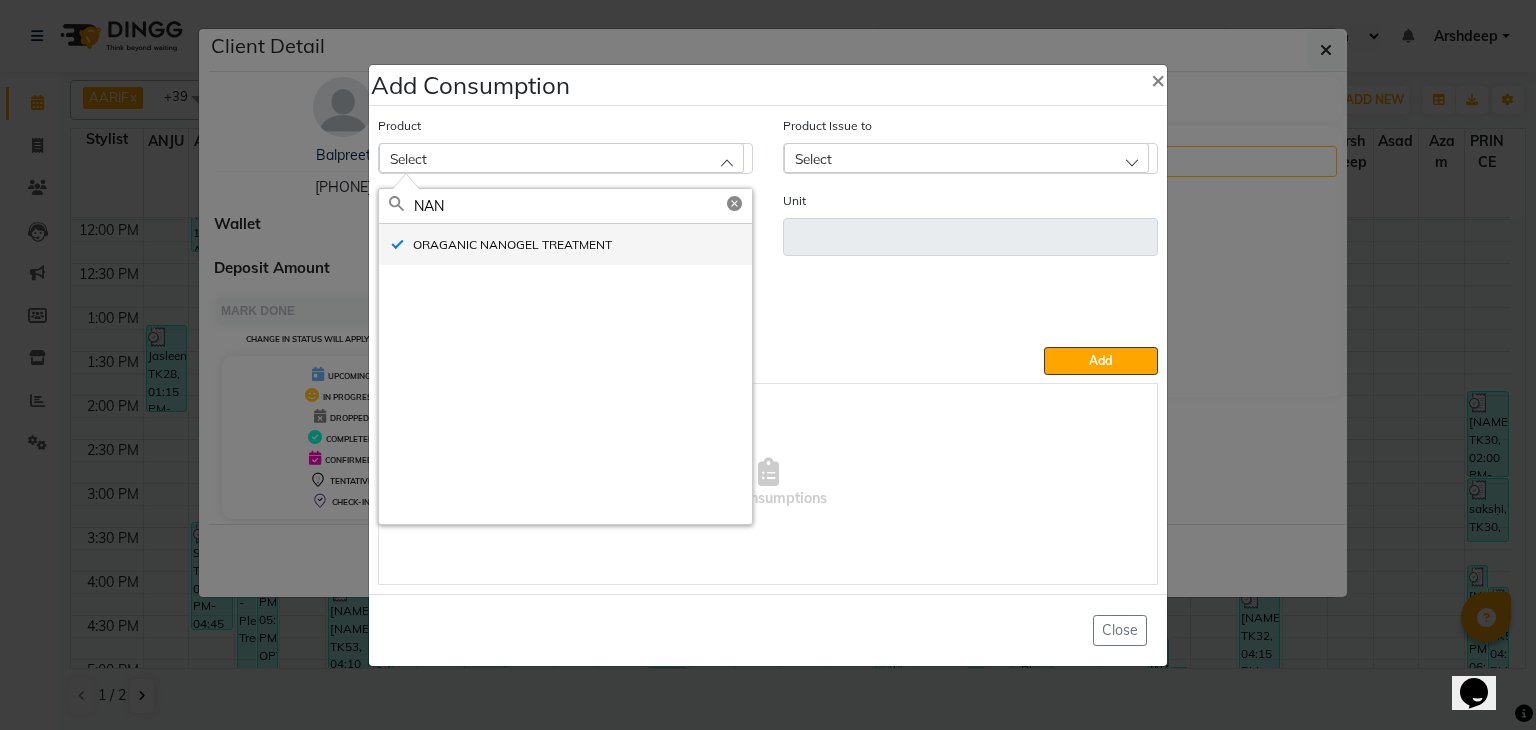 type on "ML" 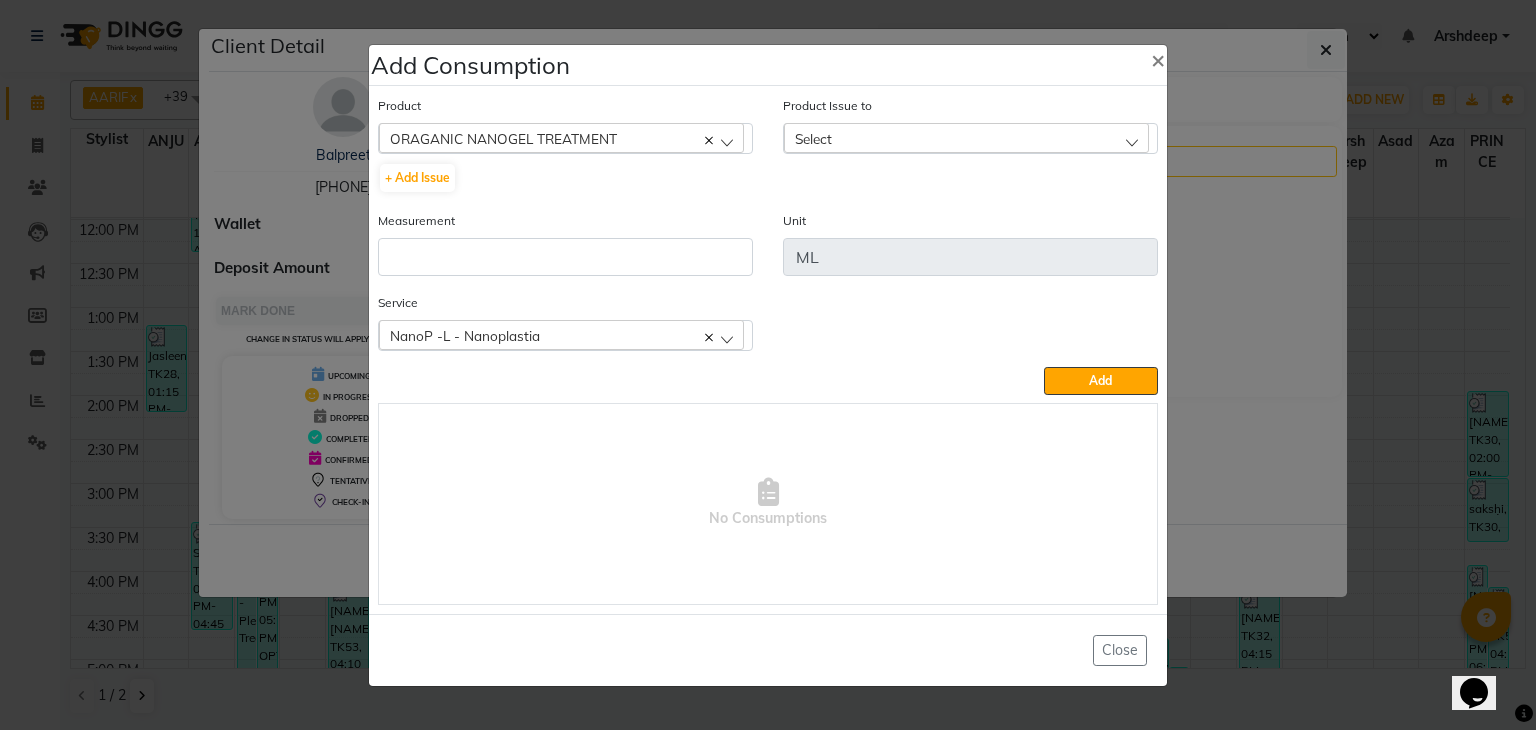 click on "Select" 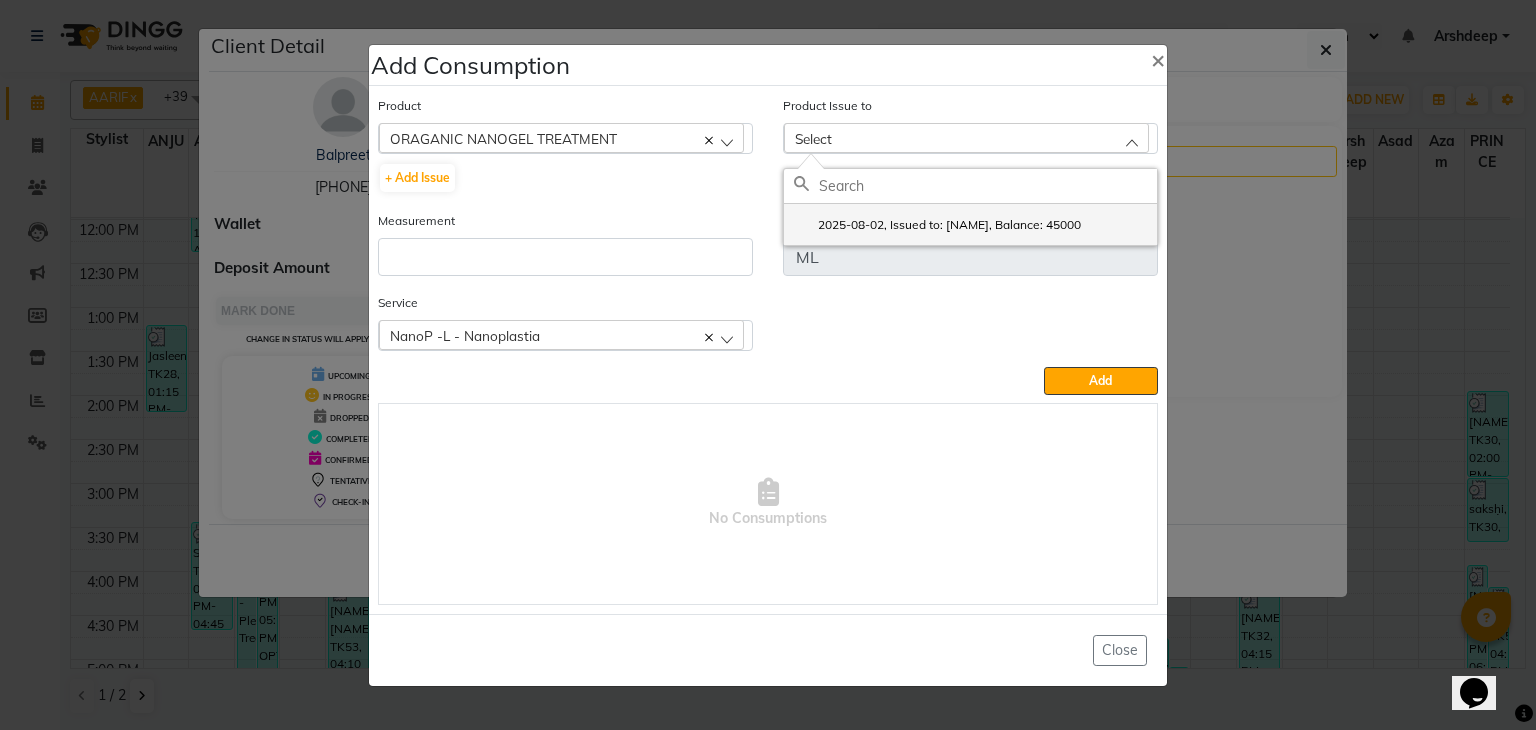 click on "2025-08-02, Issued to: Ali, Balance: 45000" 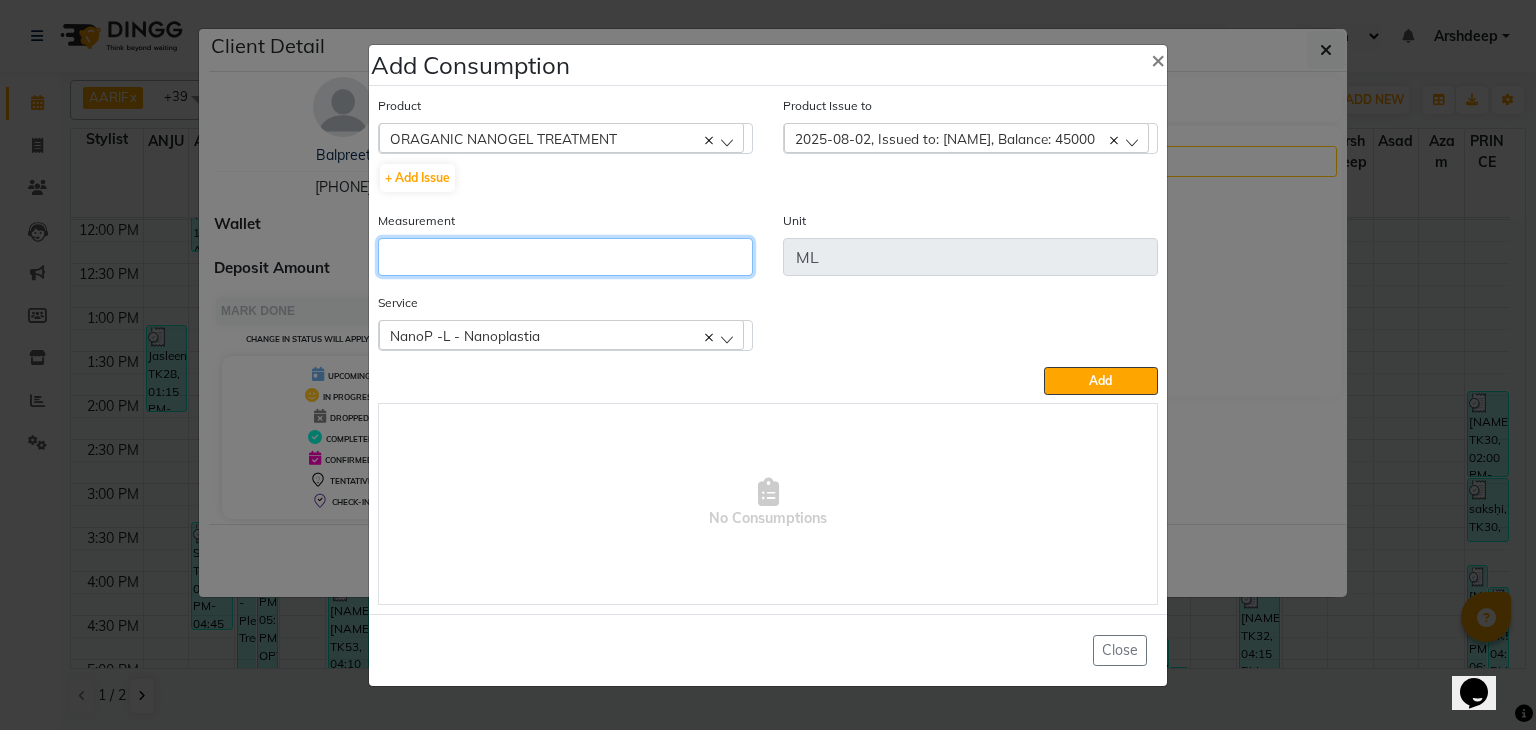 click 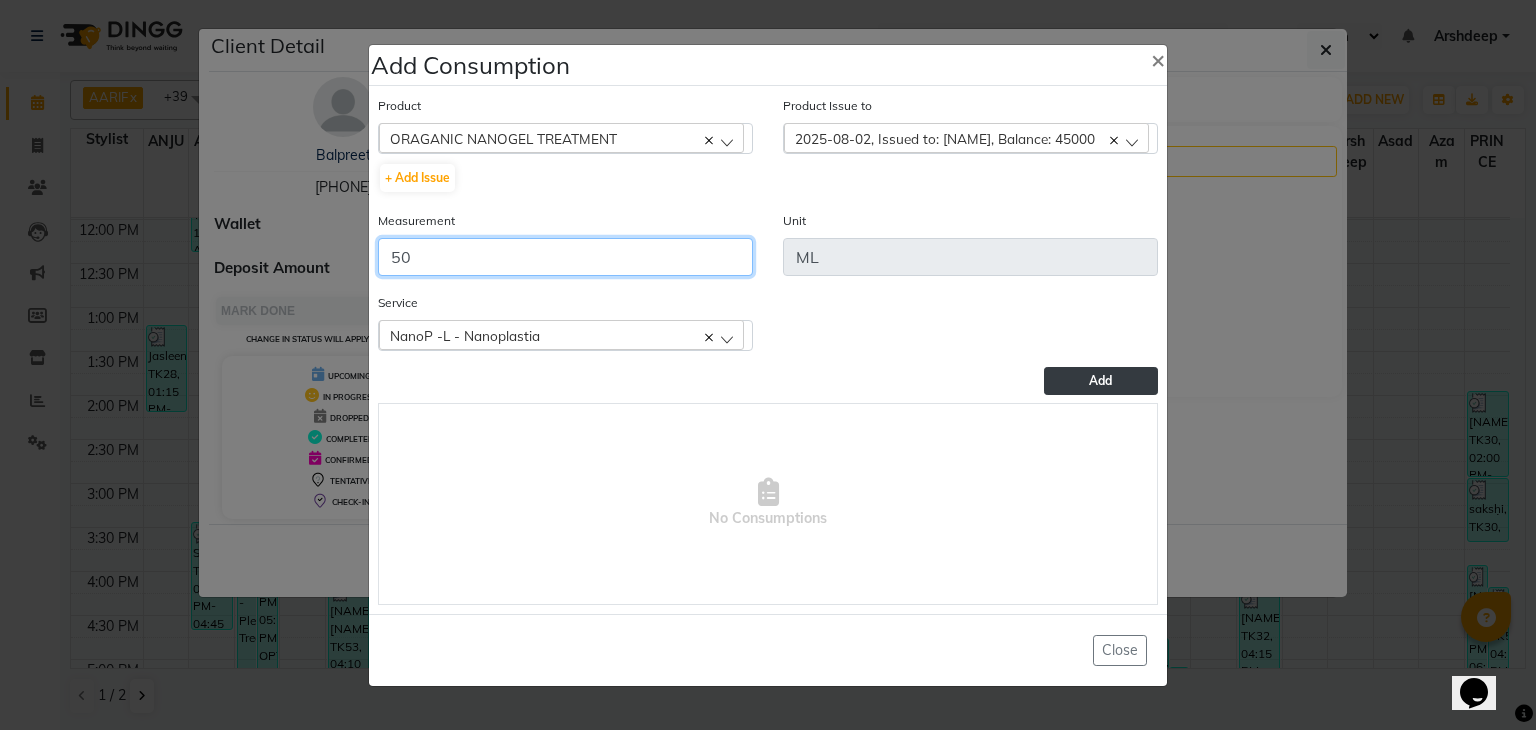 type on "50" 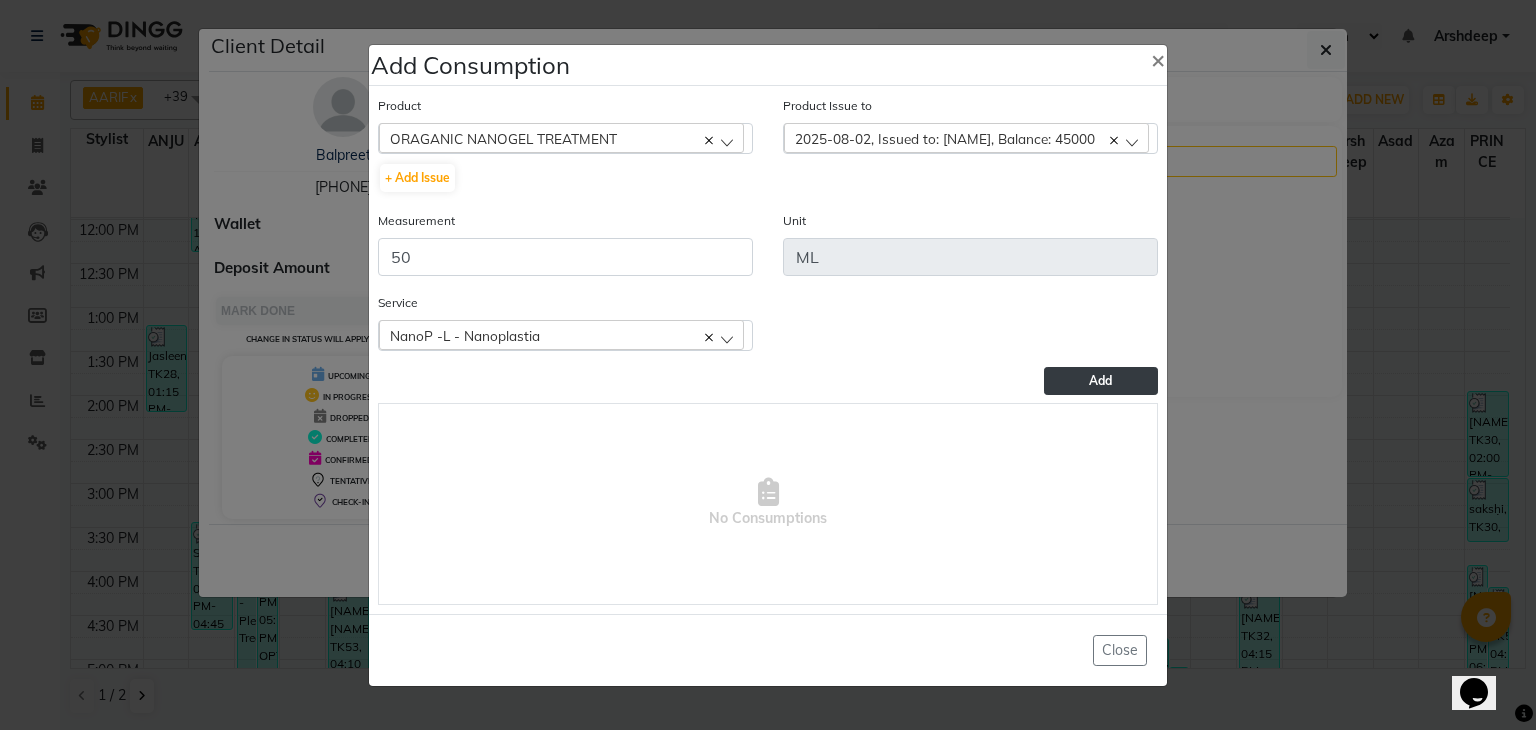 click on "Add" 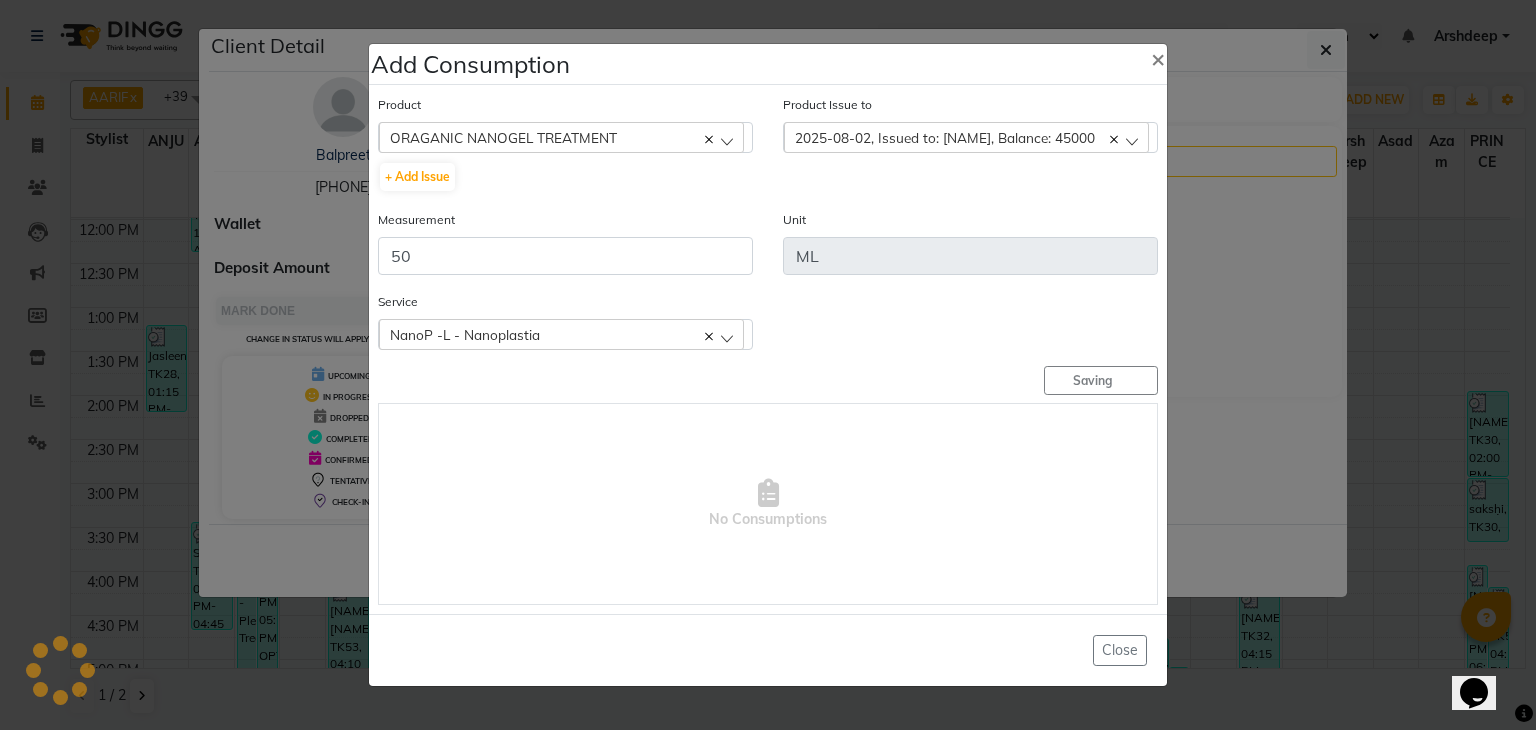 type 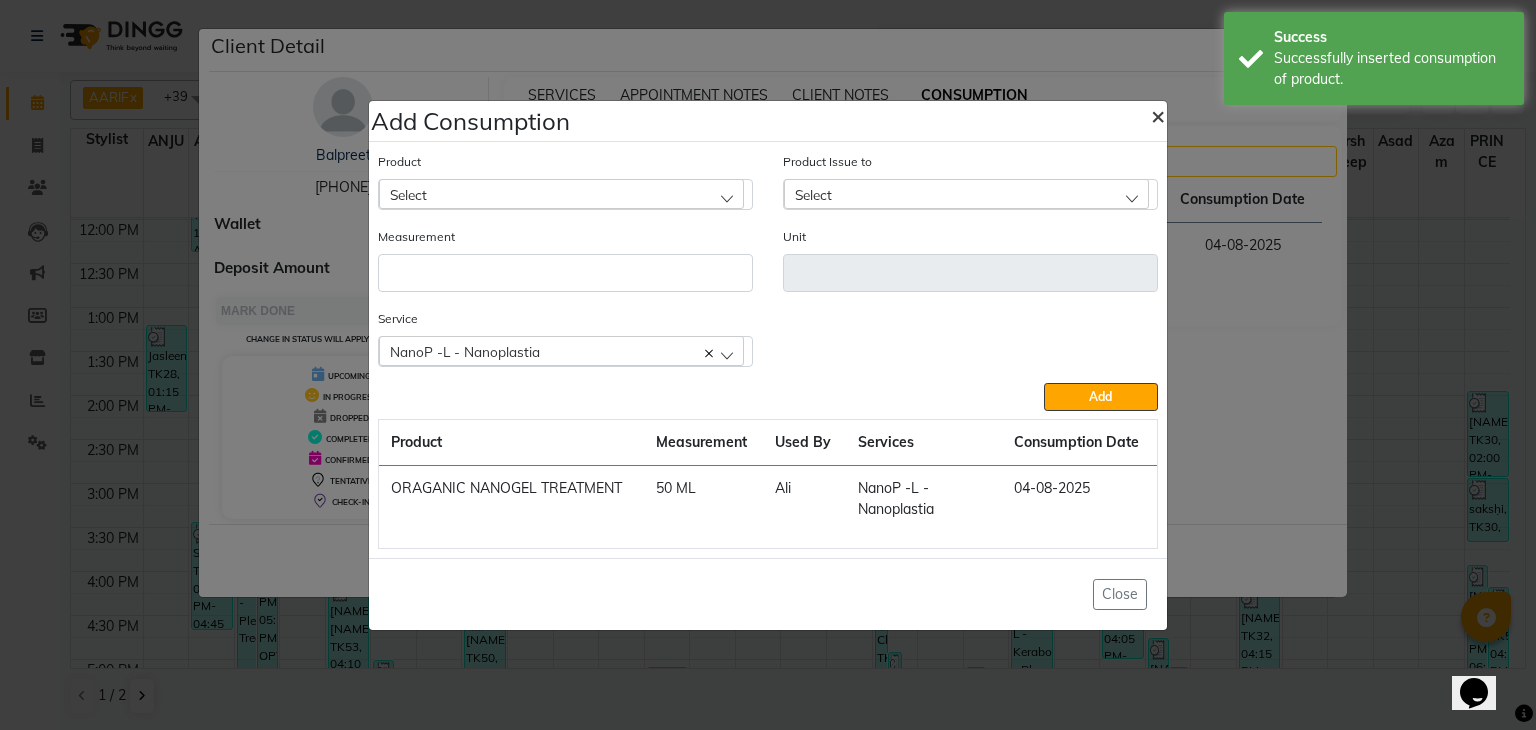 click on "×" 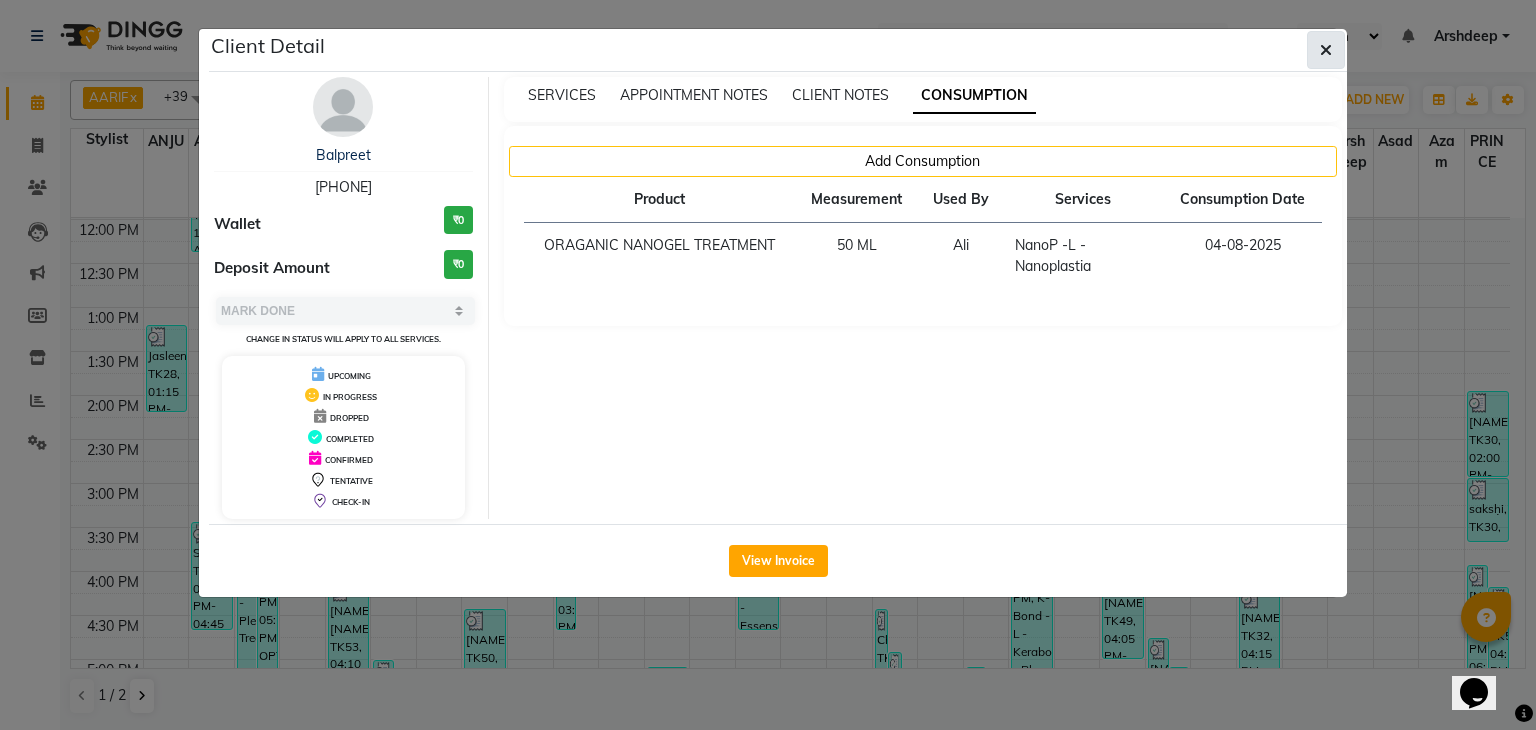 click 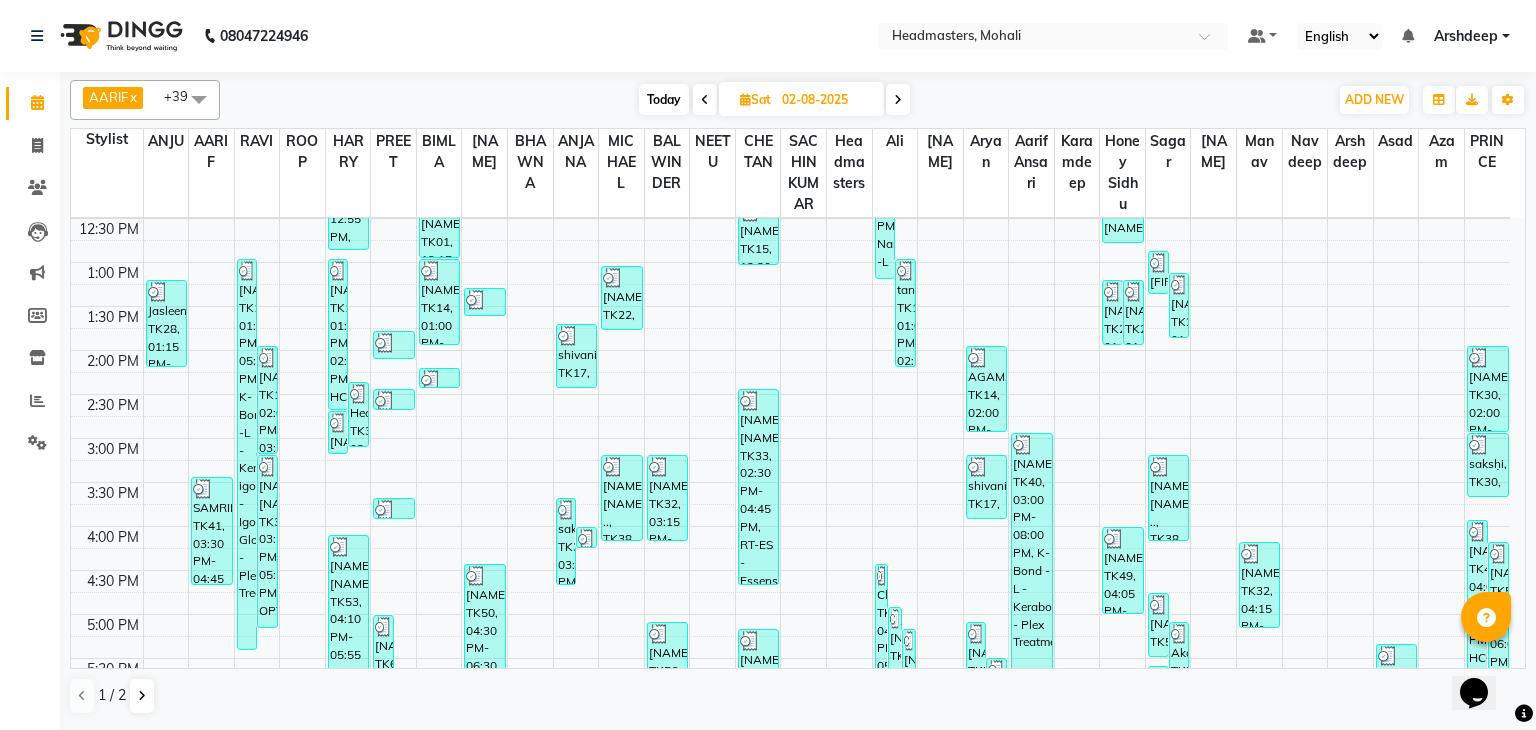 scroll, scrollTop: 396, scrollLeft: 0, axis: vertical 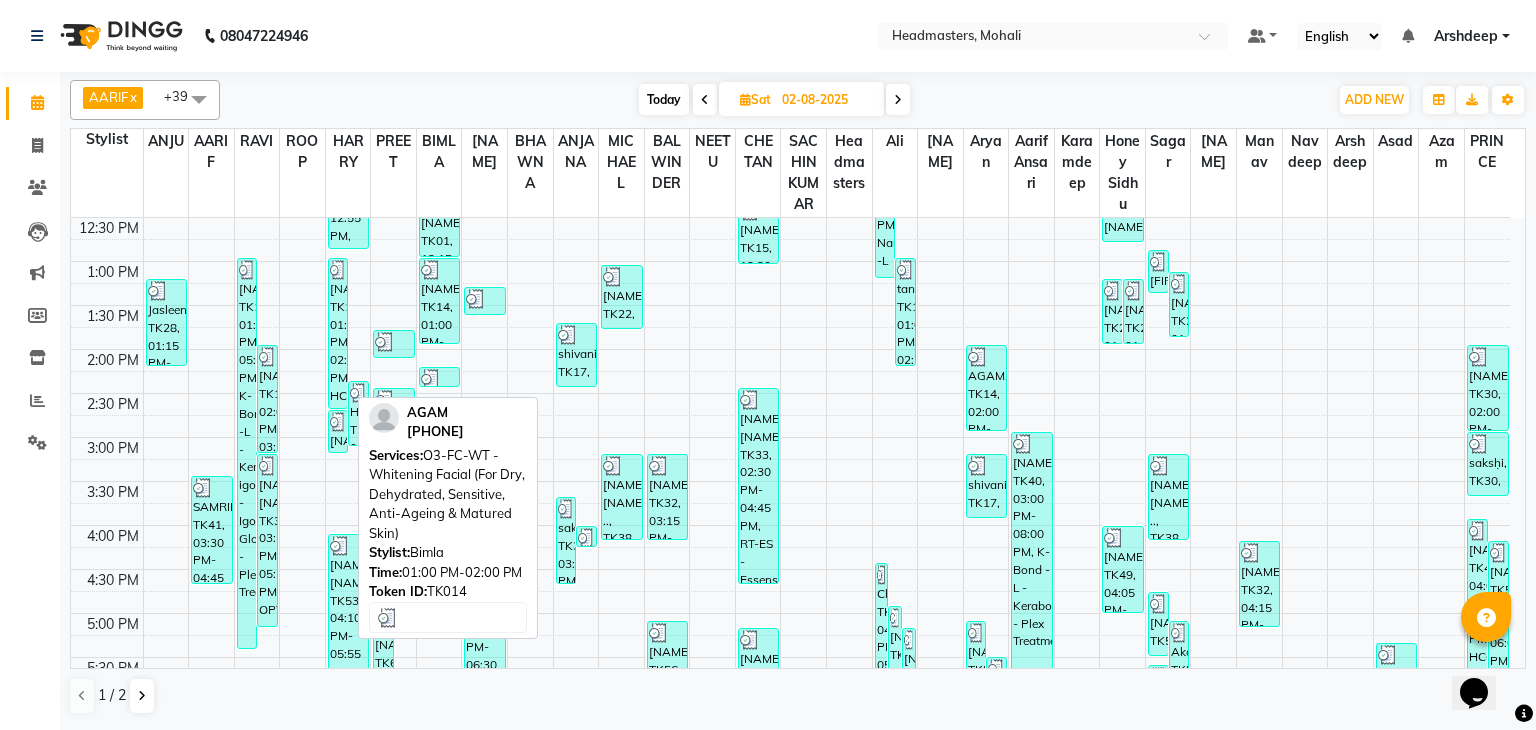 drag, startPoint x: 343, startPoint y: 274, endPoint x: 445, endPoint y: 324, distance: 113.59577 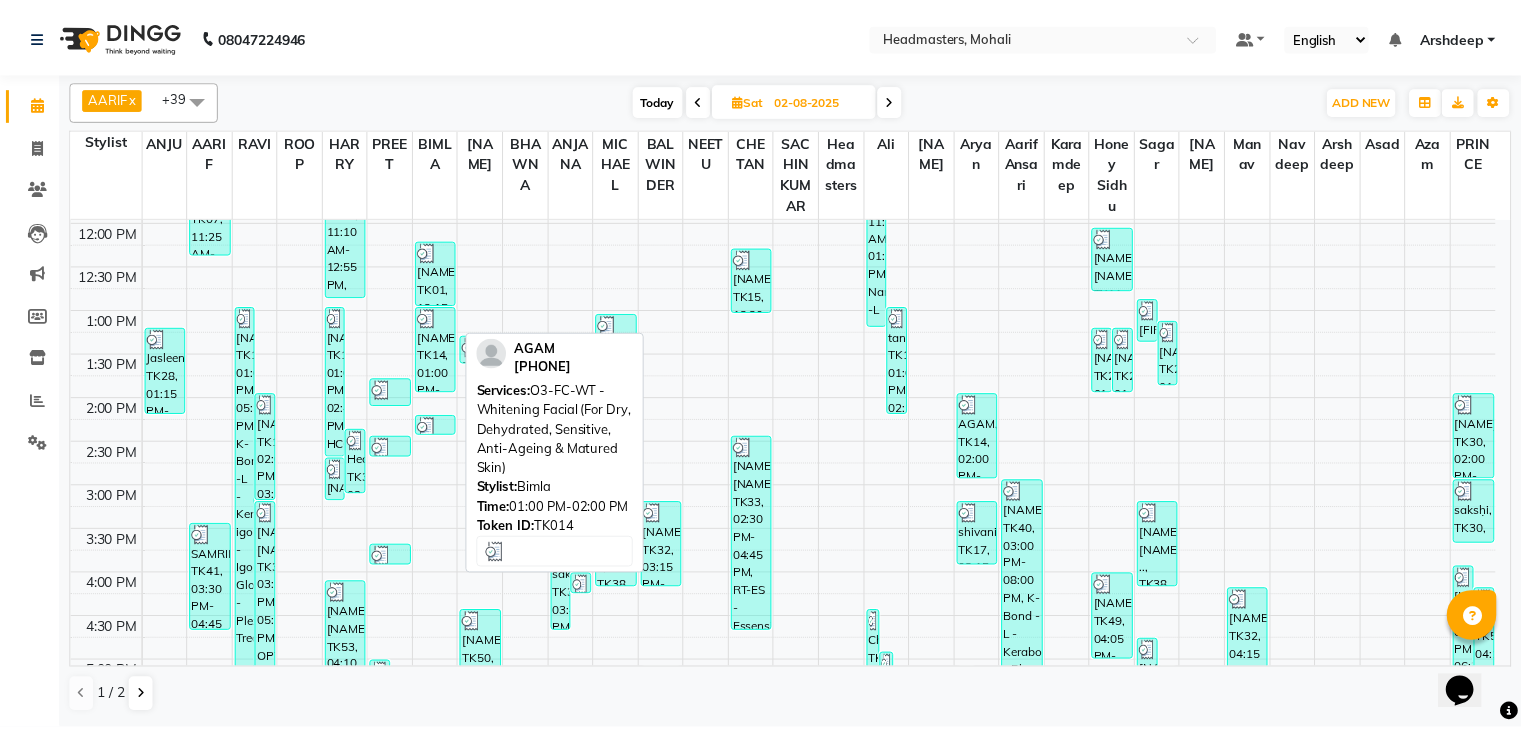 scroll, scrollTop: 347, scrollLeft: 0, axis: vertical 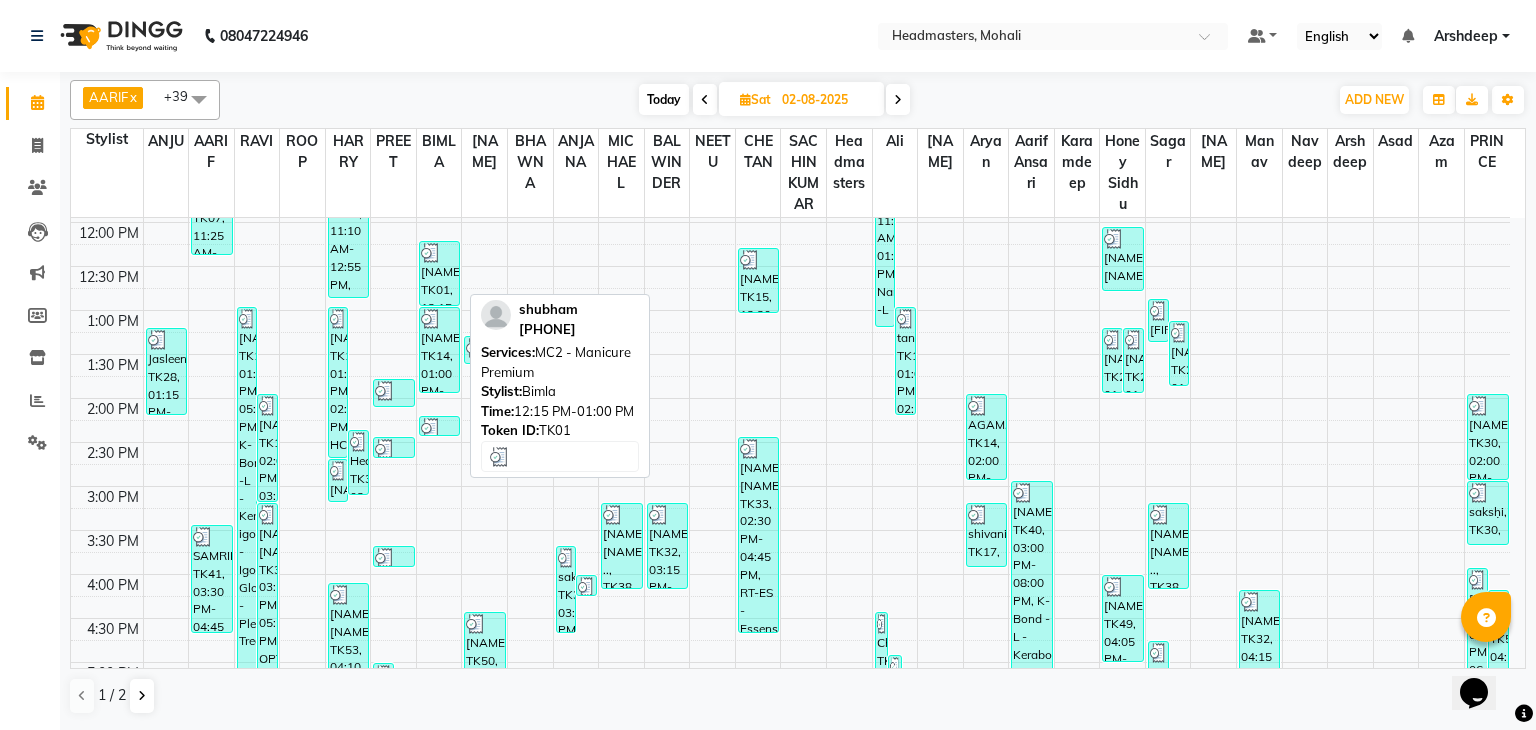 click on "[FIRST], TK01, 12:15 PM-01:00 PM, MC2 - Manicure Premium" at bounding box center (439, 273) 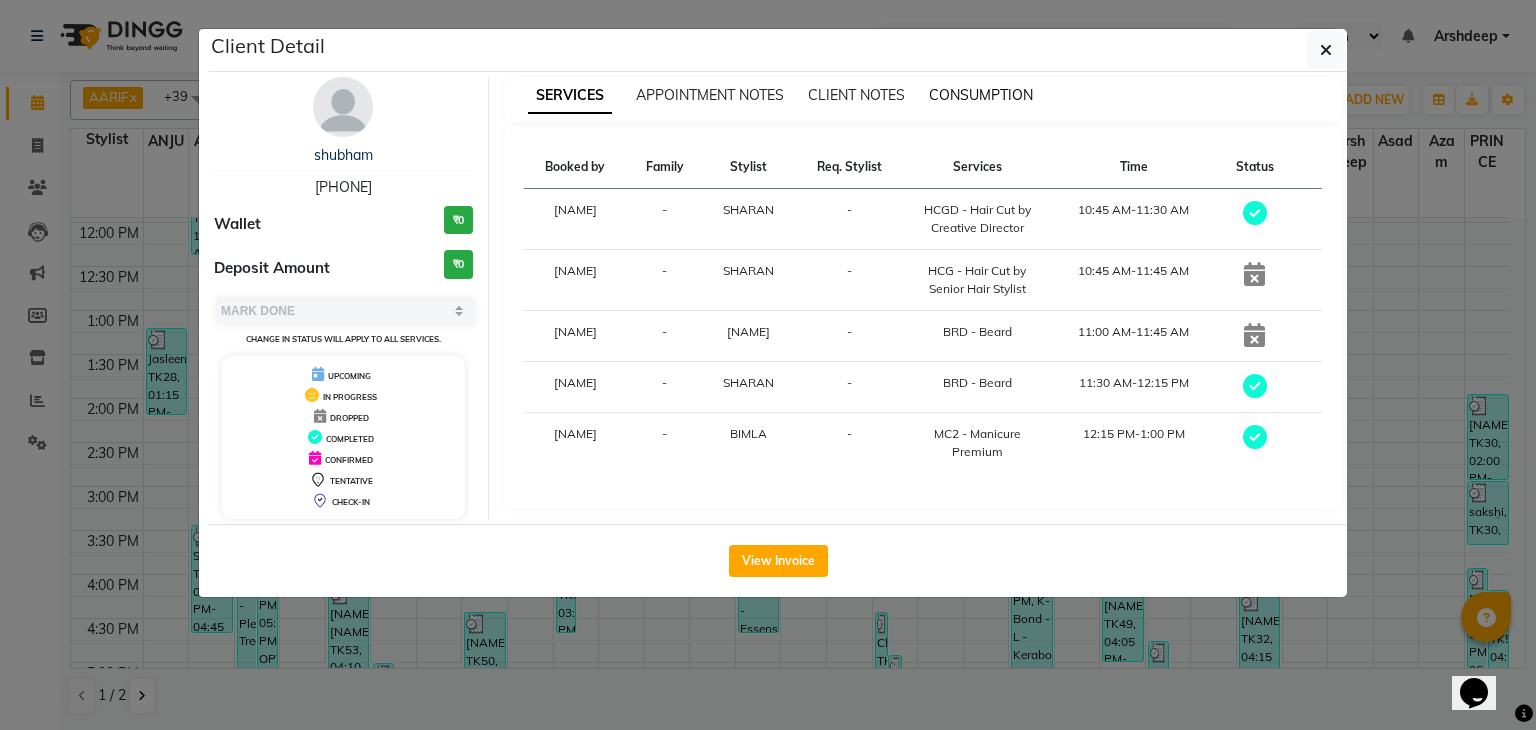 click on "CONSUMPTION" at bounding box center [981, 95] 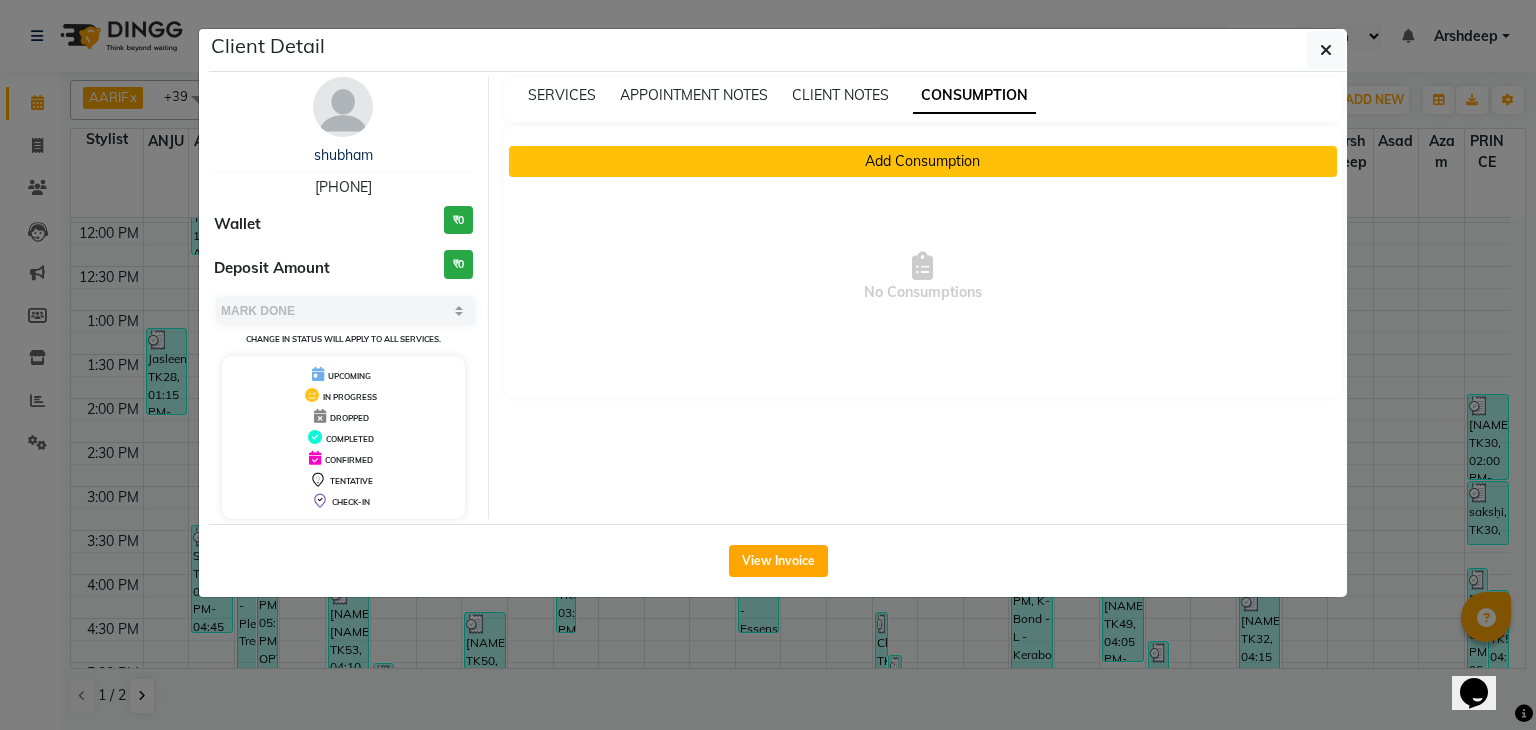 click on "Add Consumption" at bounding box center (923, 161) 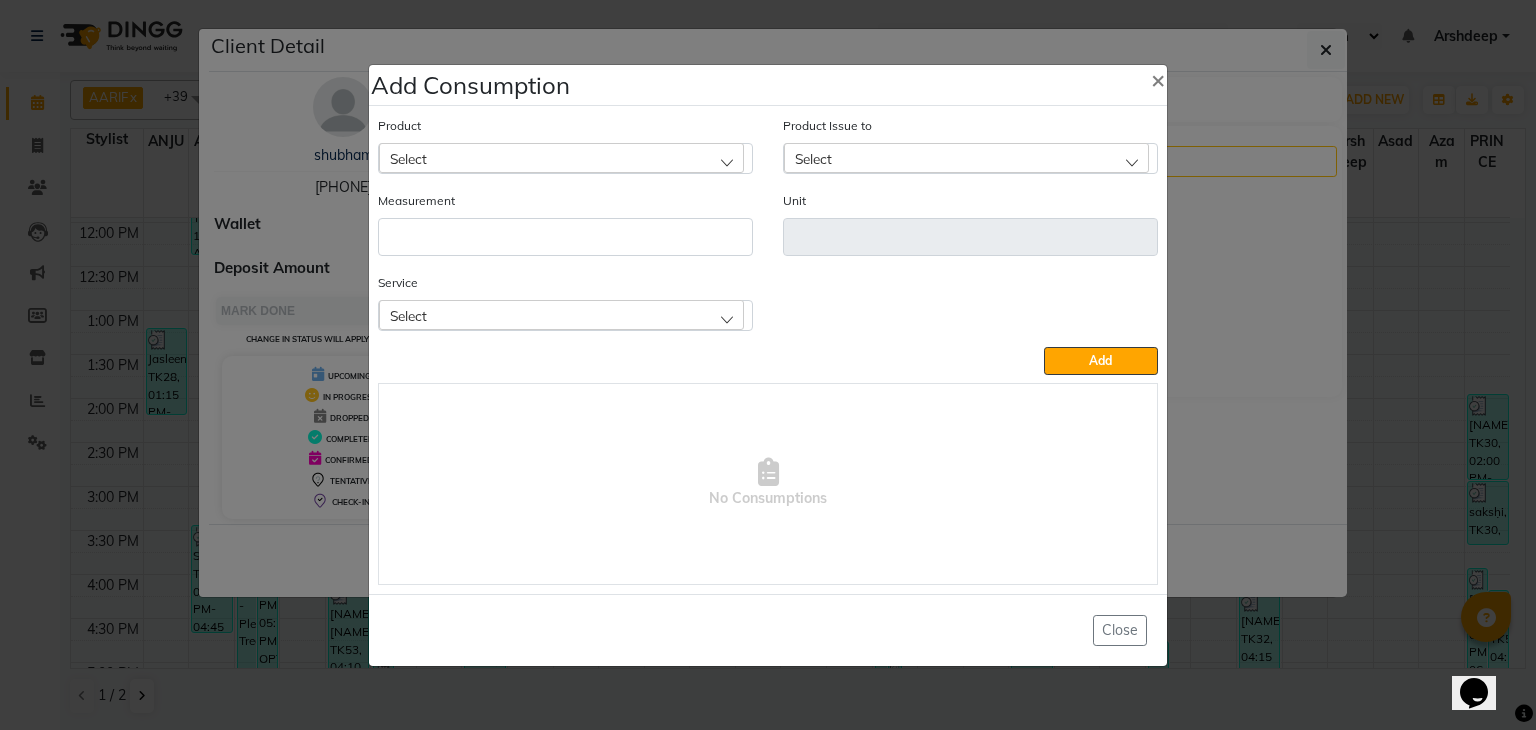 click on "Select" 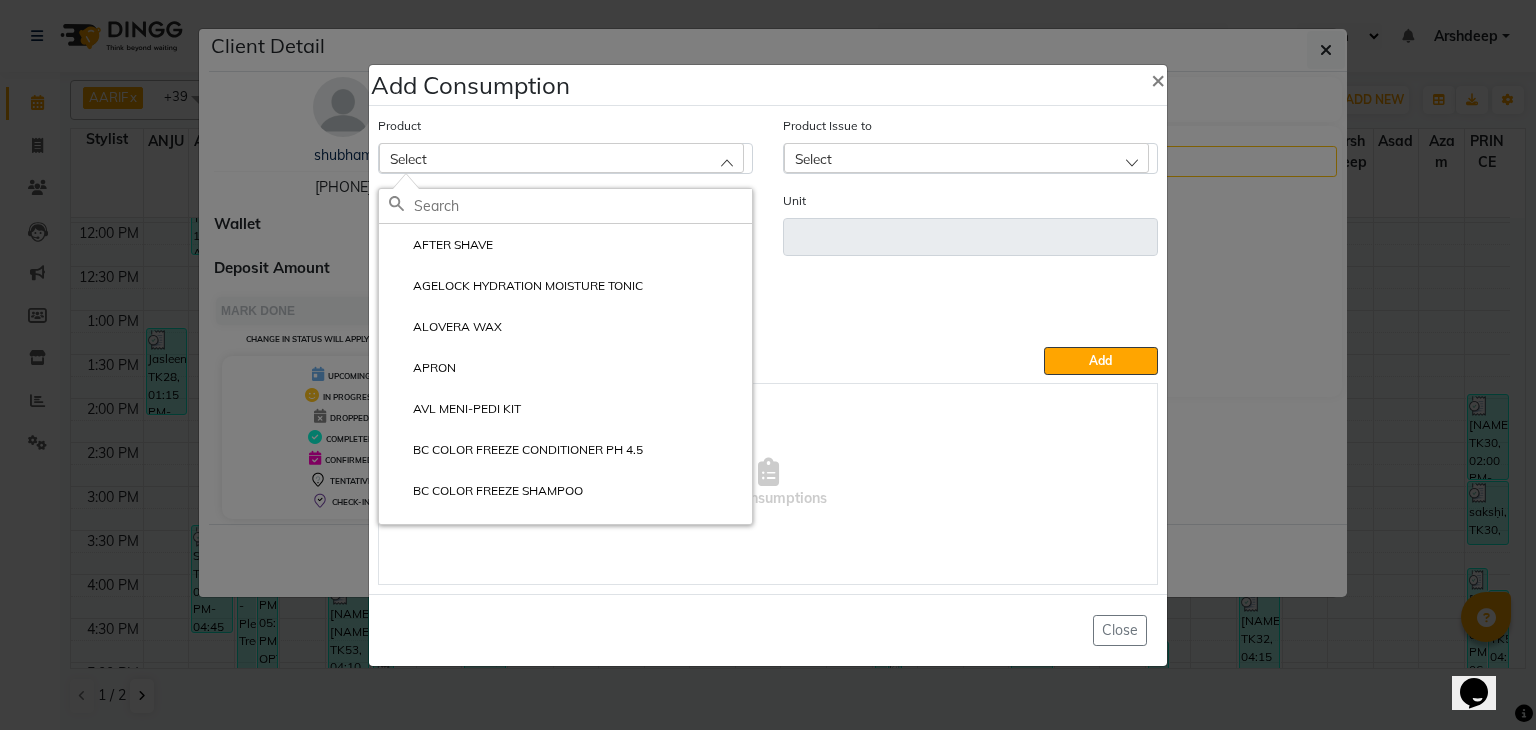 click 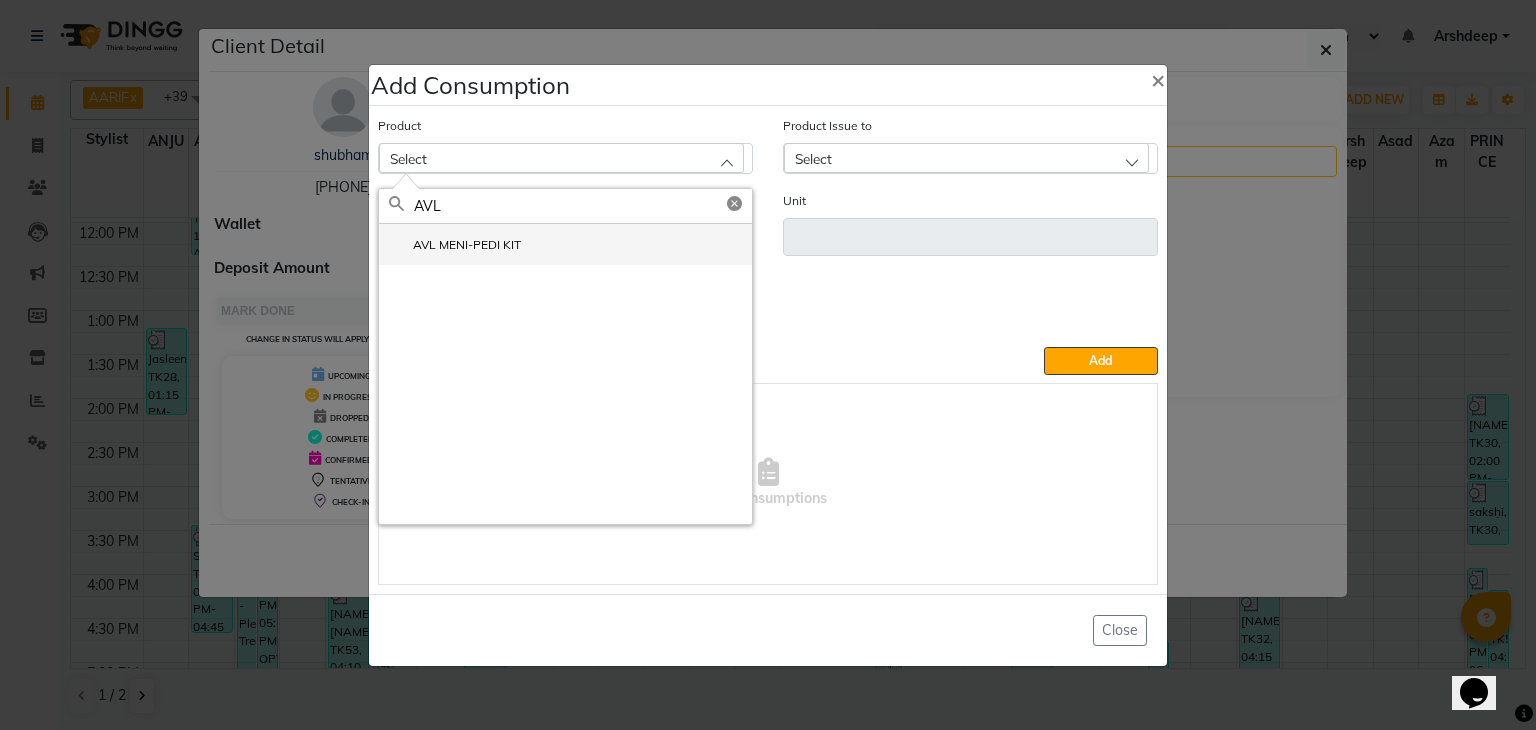 type on "AVL" 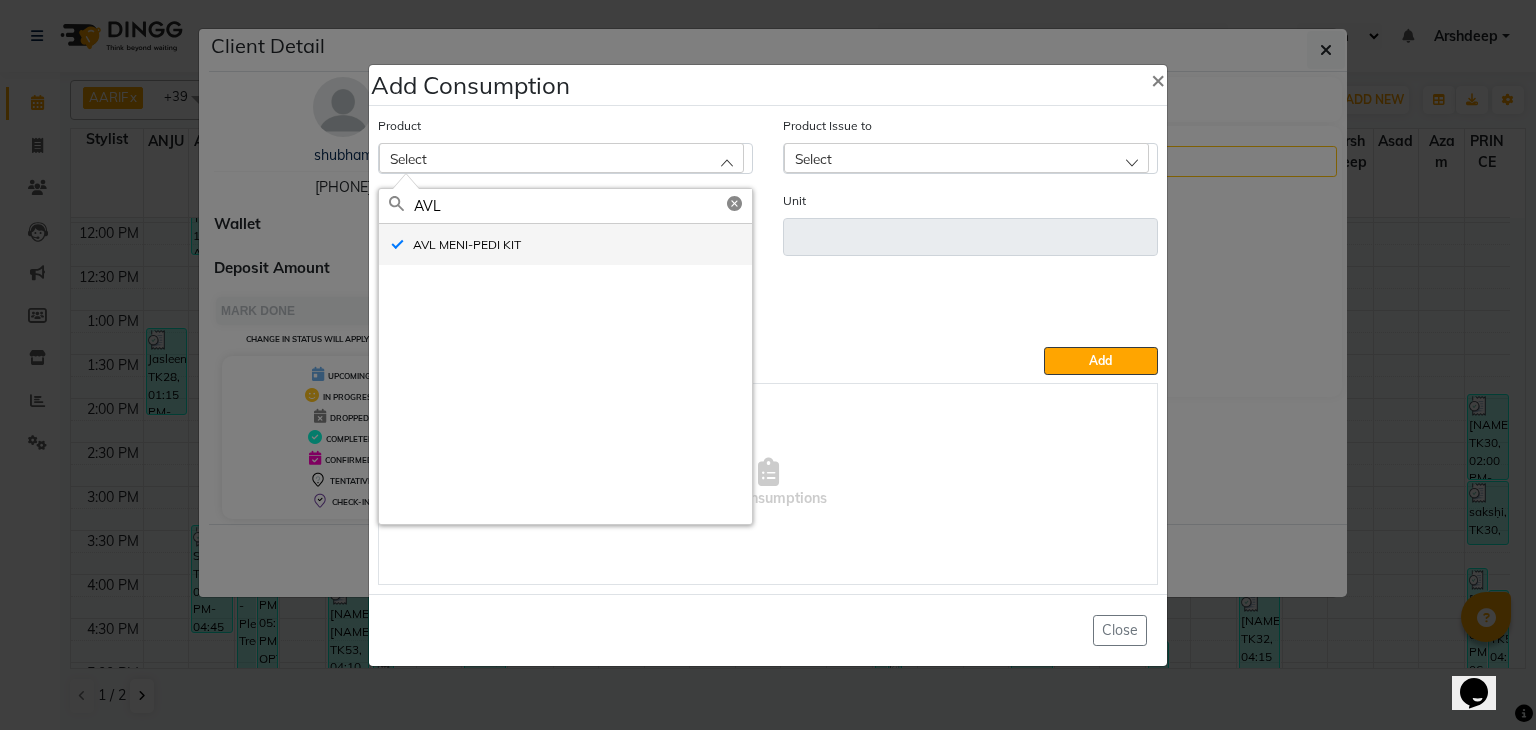 type on "PCS" 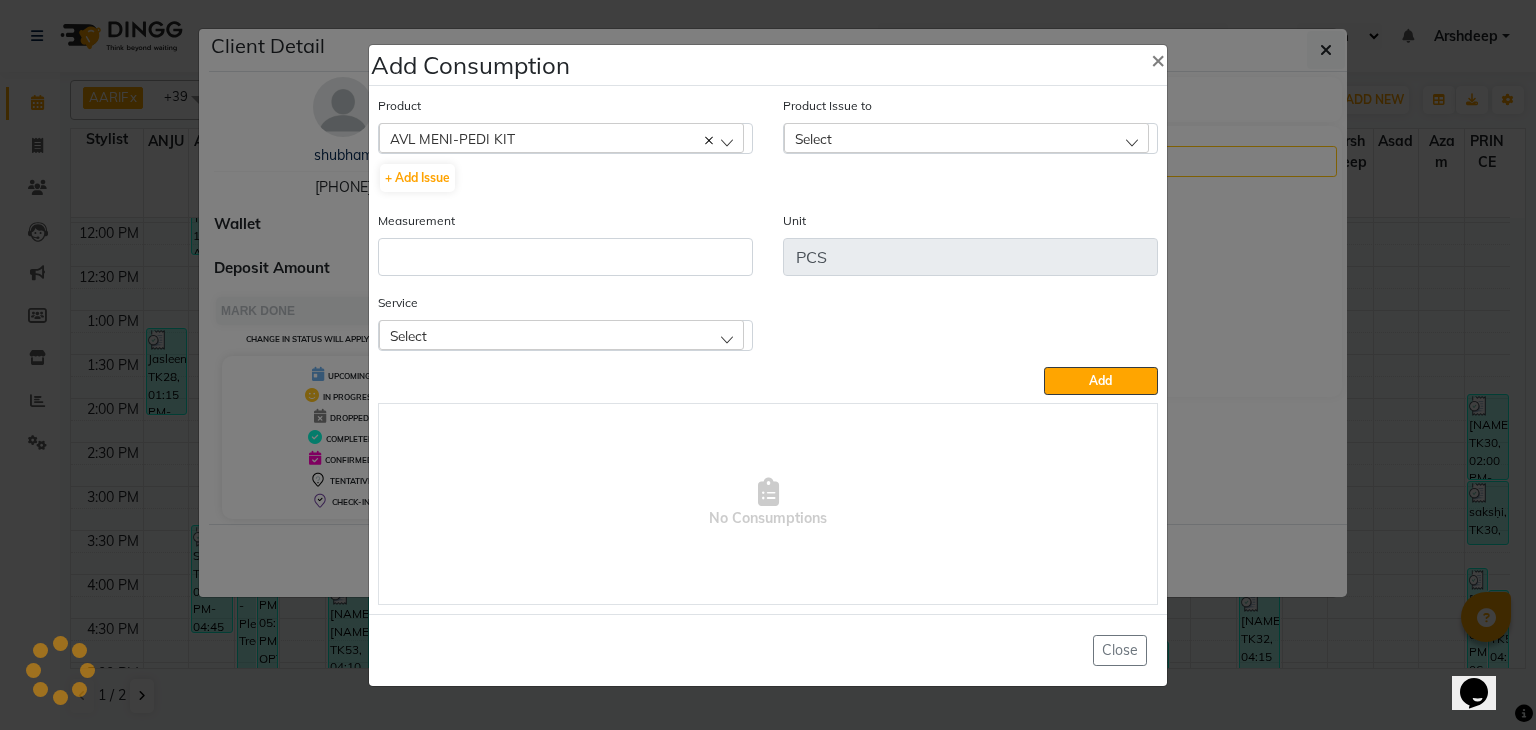 click on "Select" 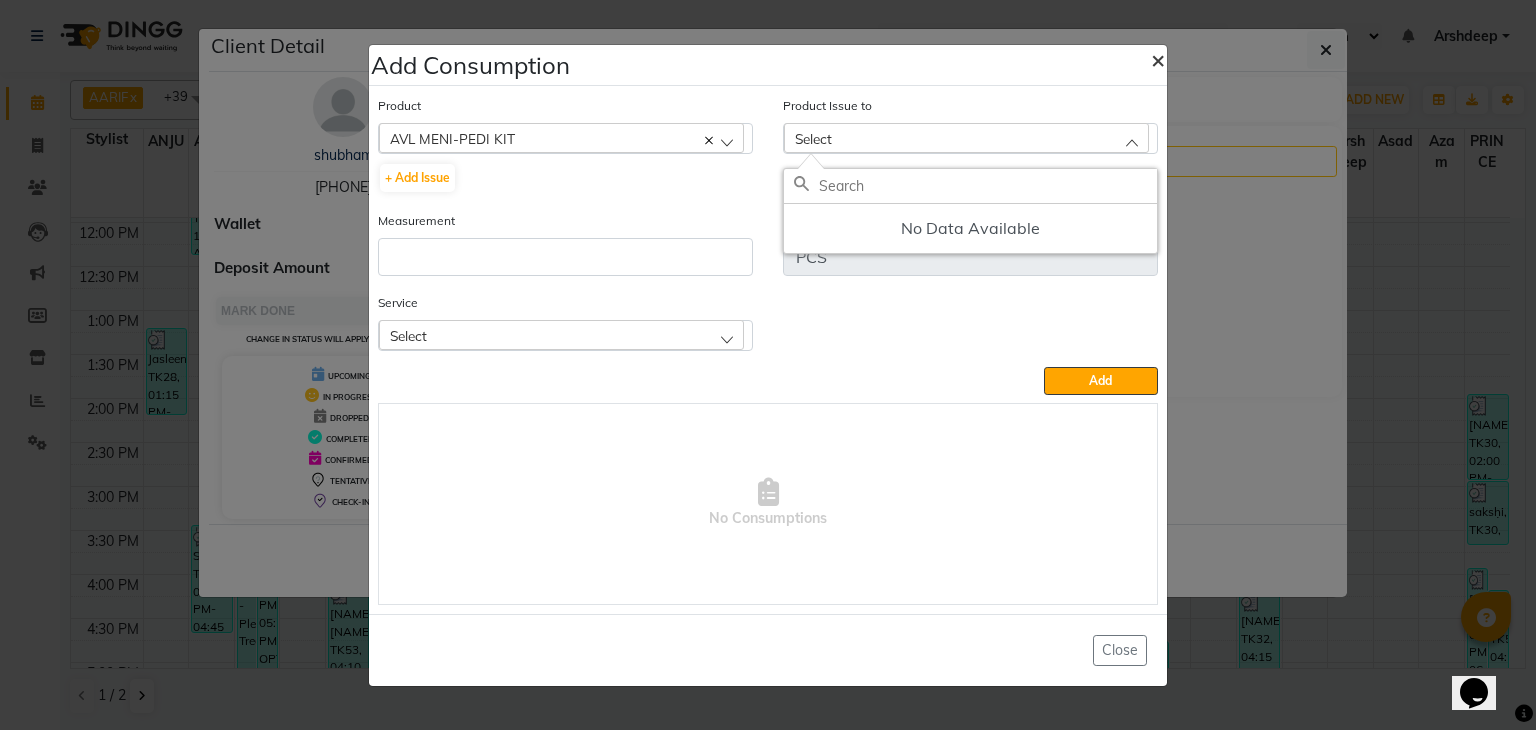click on "×" 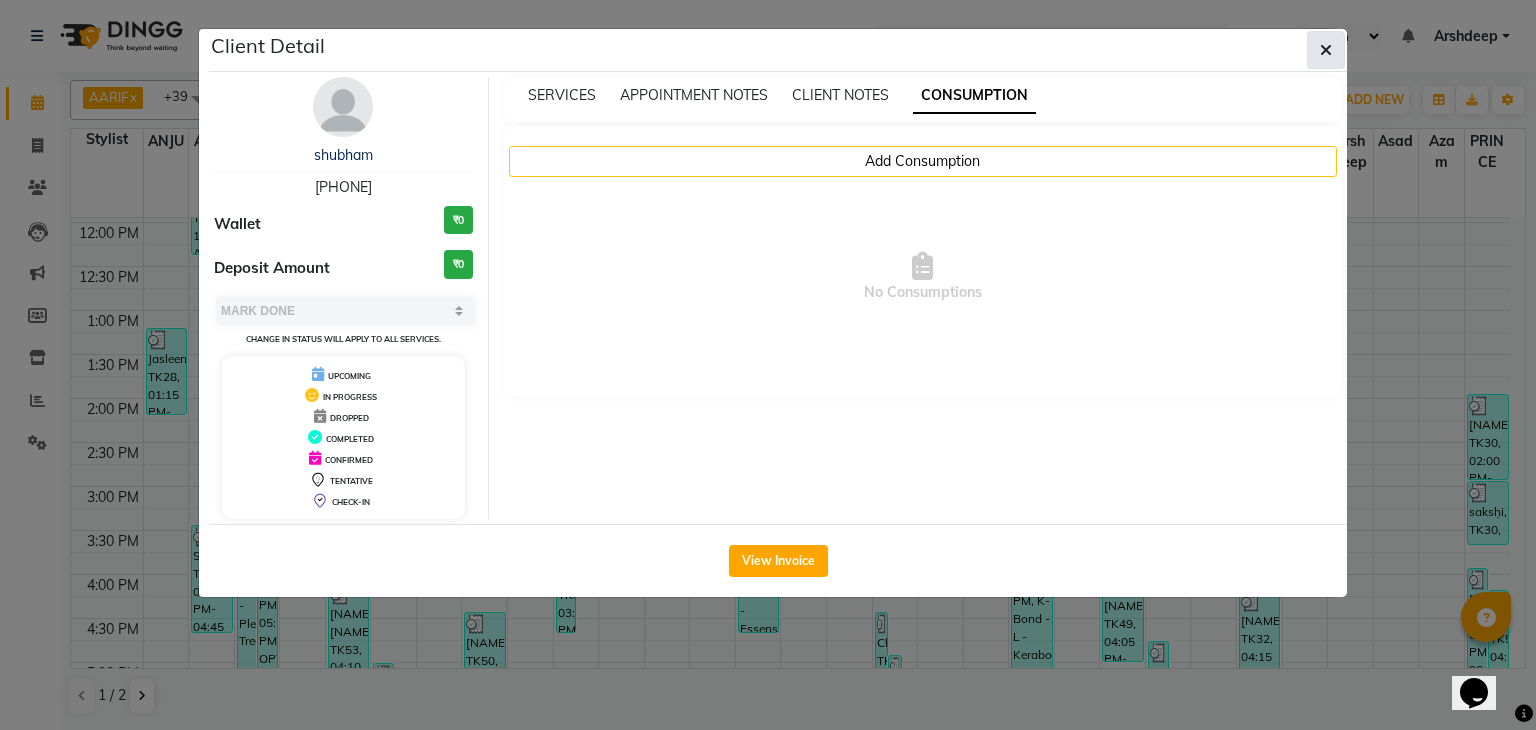 click 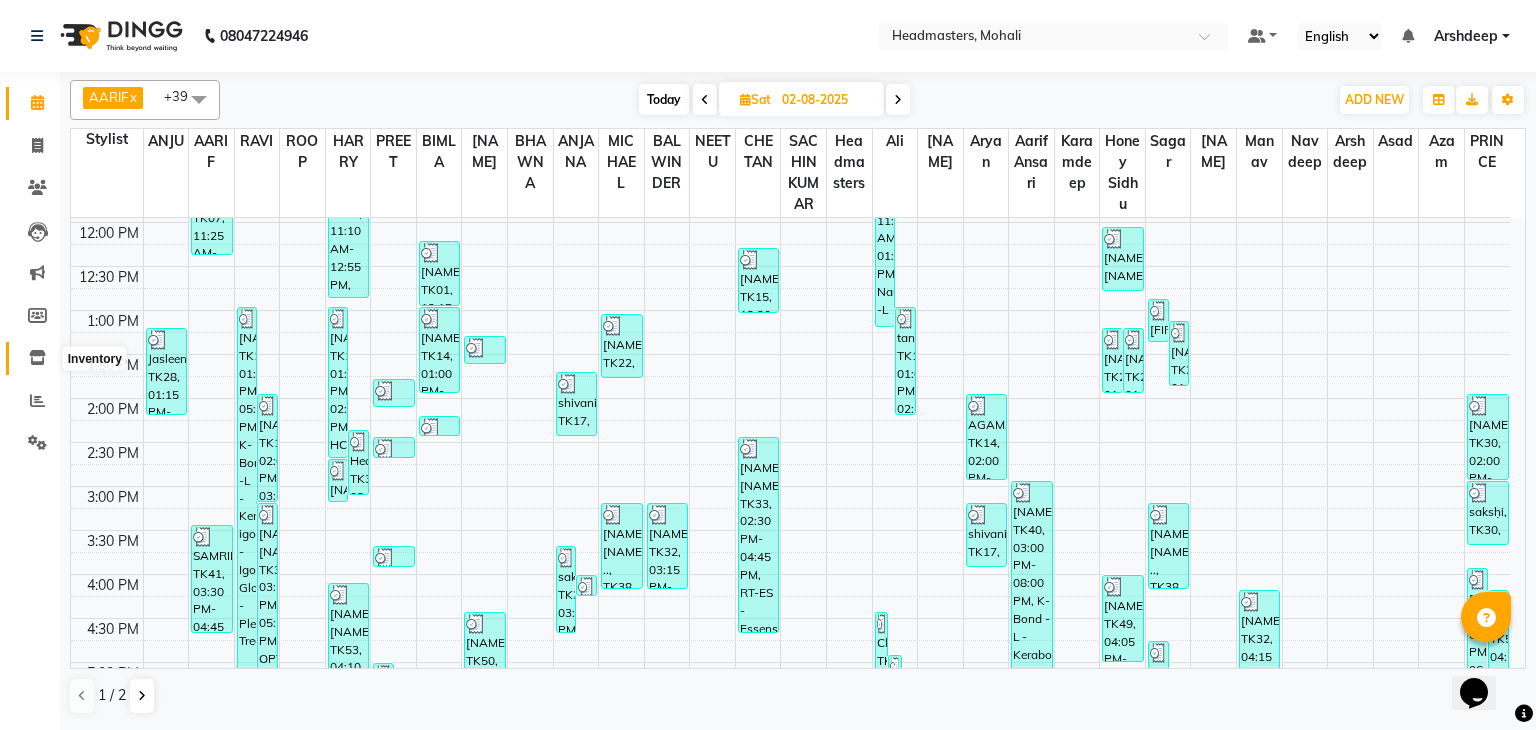 click 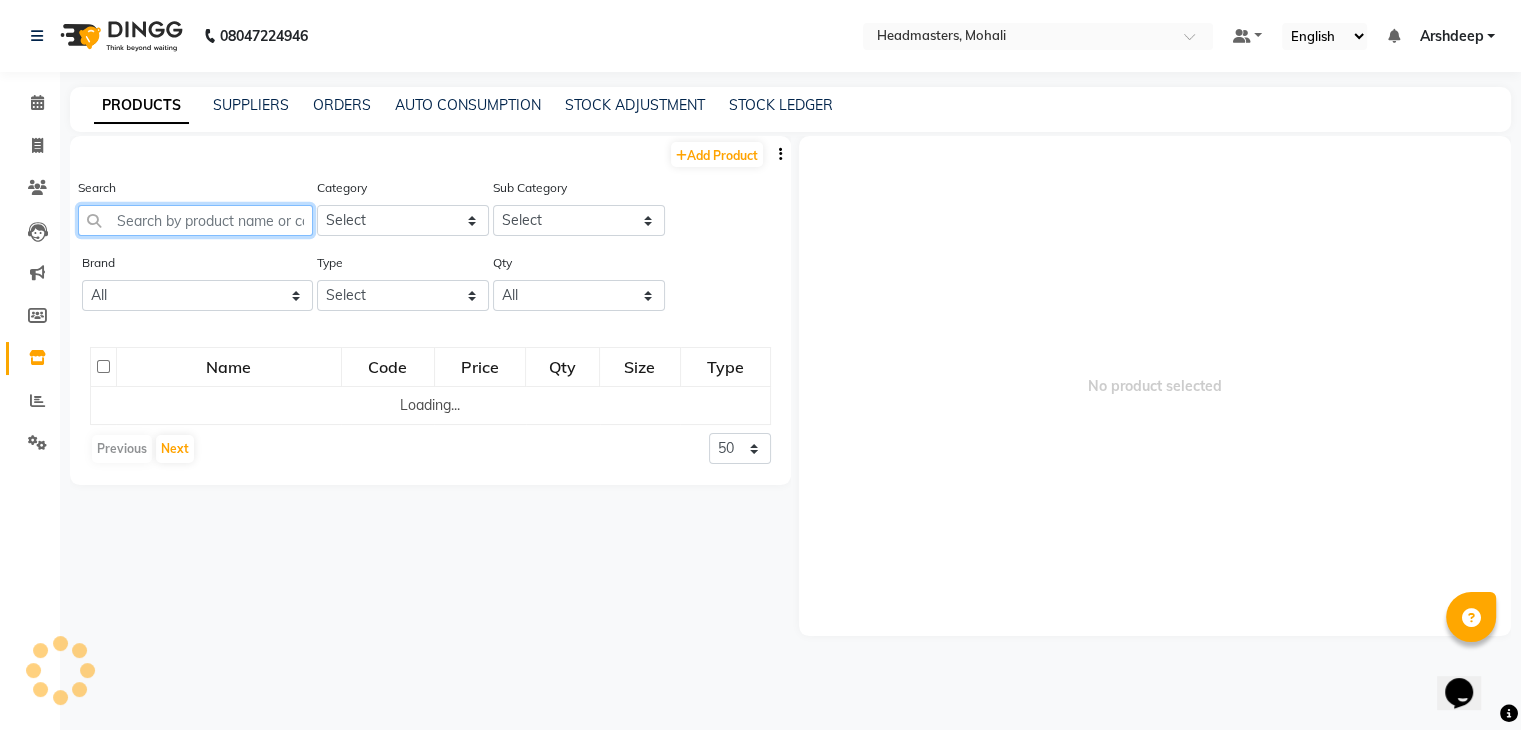 click 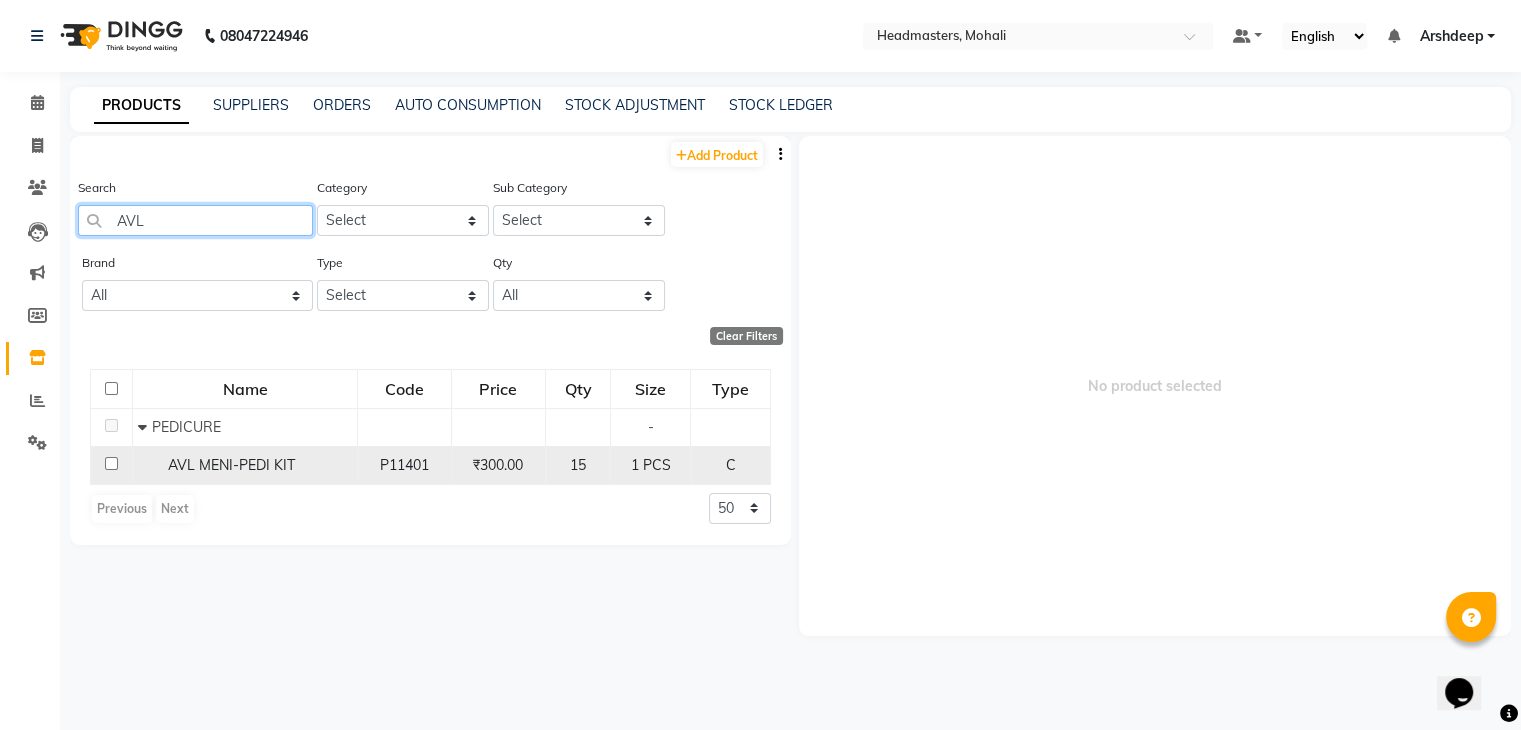 type on "AVL" 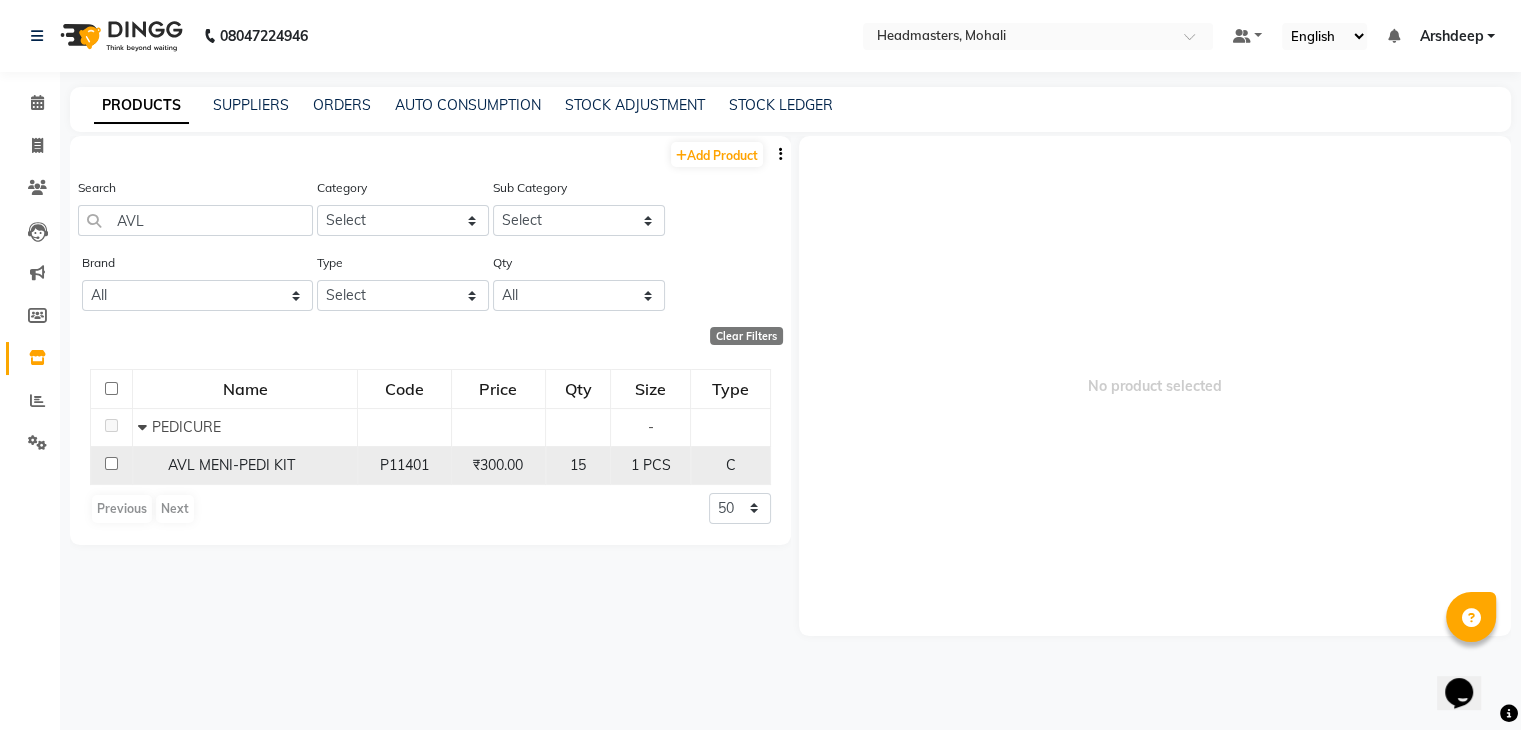 click on "AVL MENI-PEDI KIT" 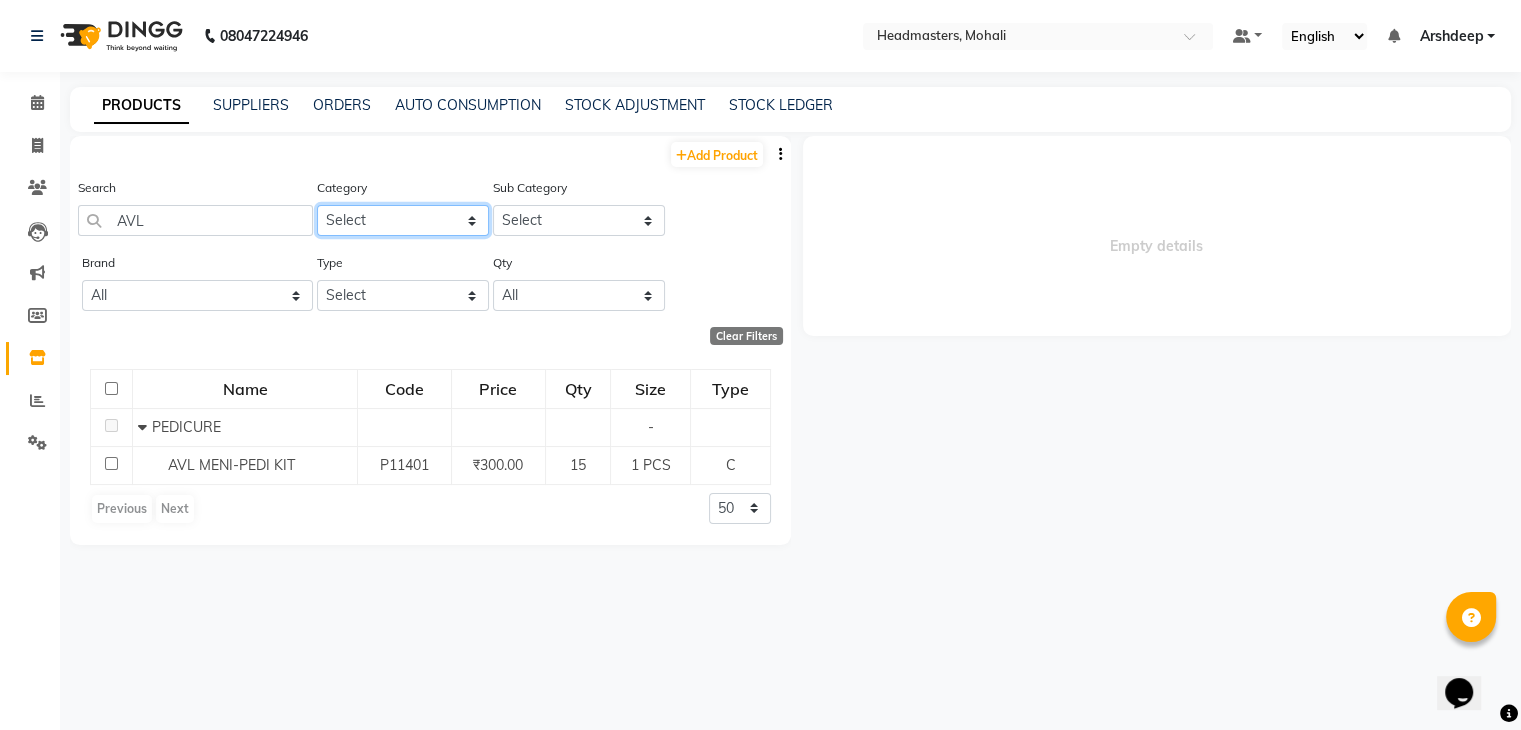 click on "Select Hair Skin Makeup Personal Care Appliances Beard Waxing Disposable Threading Hands and Feet Beauty Planet Botox Cadiveu Casmara Cheryls Loreal Olaplex Old Products Other" 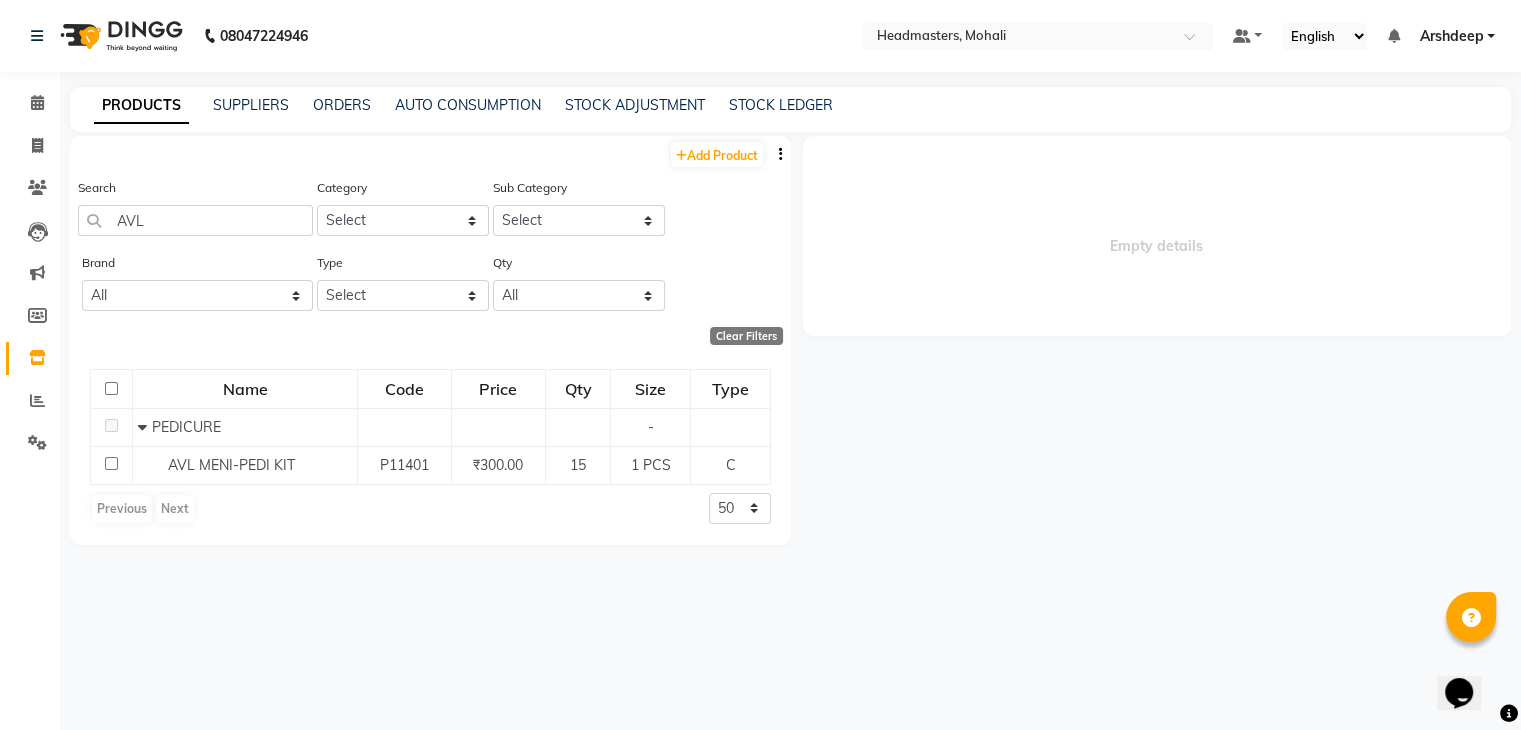 click on "Brand All Beauty Garage Botoplastia Brazilian Cadivue Derma Dermalogica Floractive General Gk Inspira Iramo Loreal Lyco Lycon Moira Morrocan Morrocan Oil Nashi O3+ Olaplex Other Pinkini Repechage Rica Schwarzkopf Shea Sinko Skinlux Streax Wella Wild Stone Type Select Both Retail Consumable Qty All Low Out Of Stock" 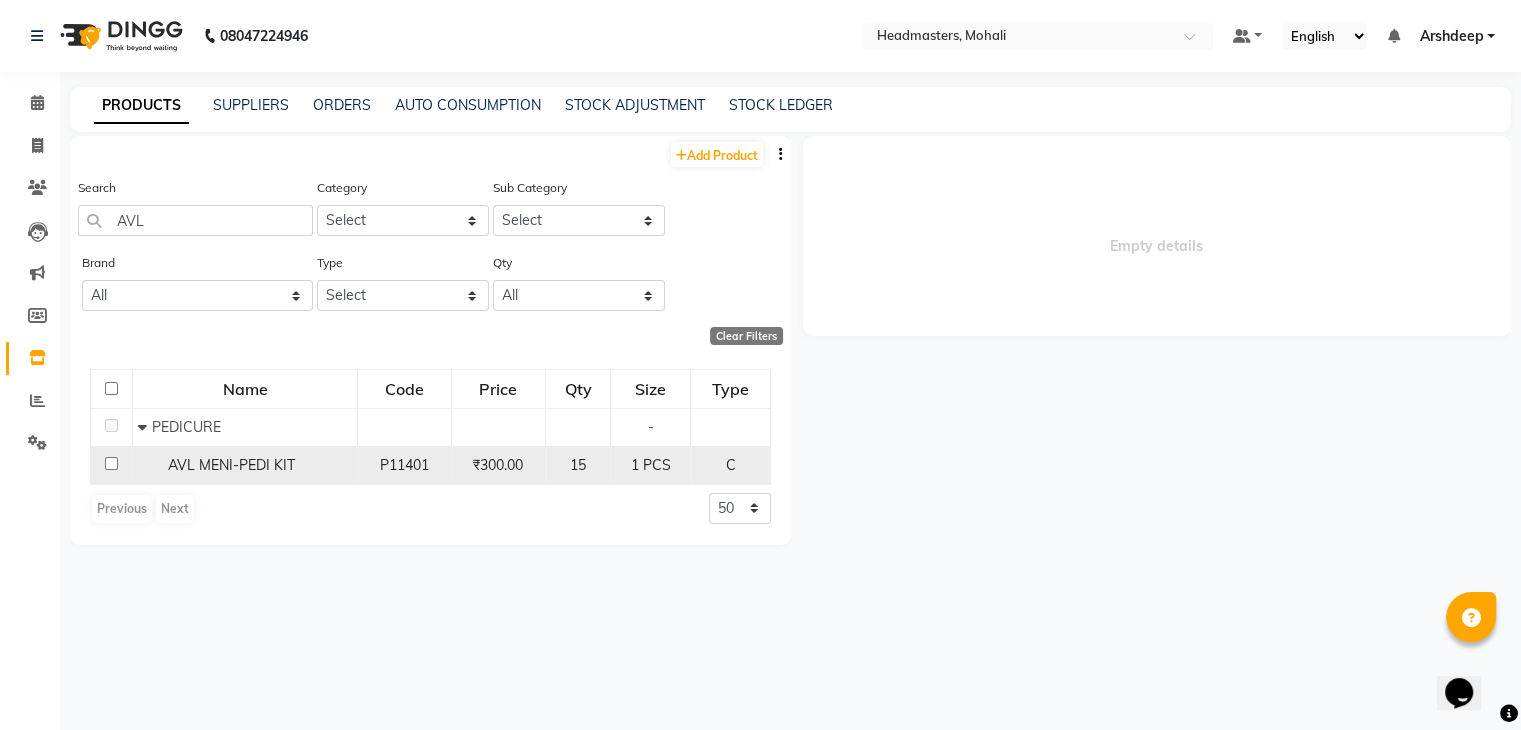 click on "P11401" 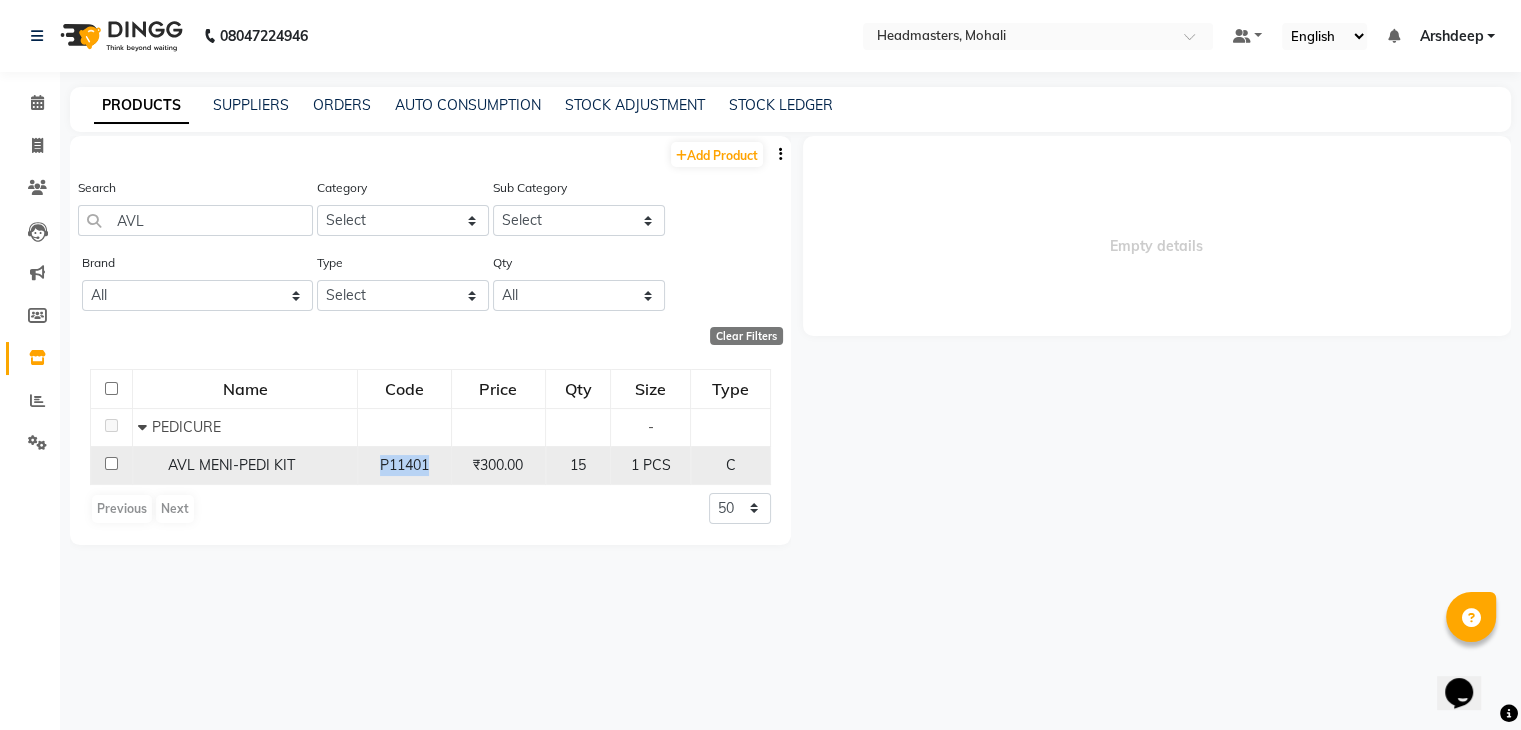 click on "P11401" 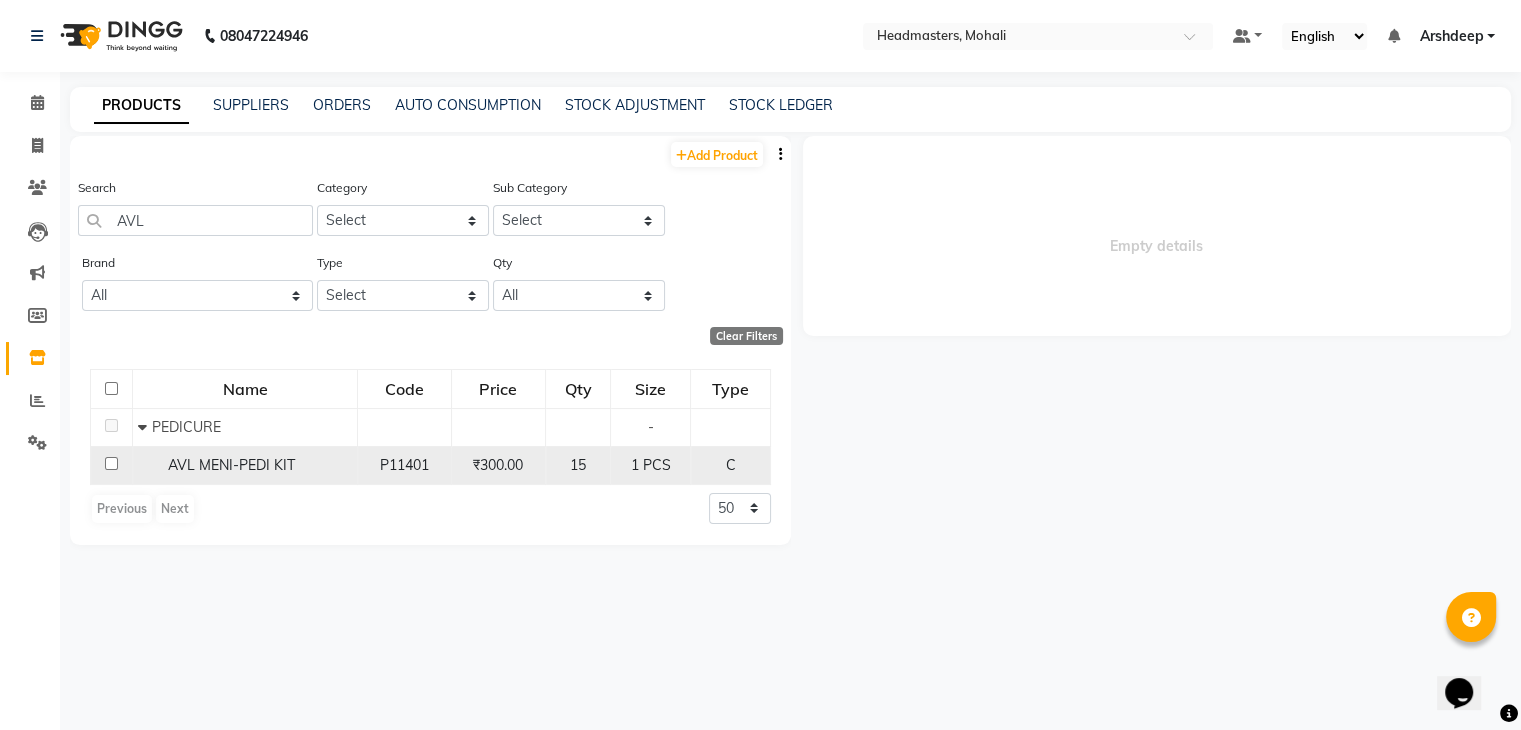 click on "AVL MENI-PEDI KIT" 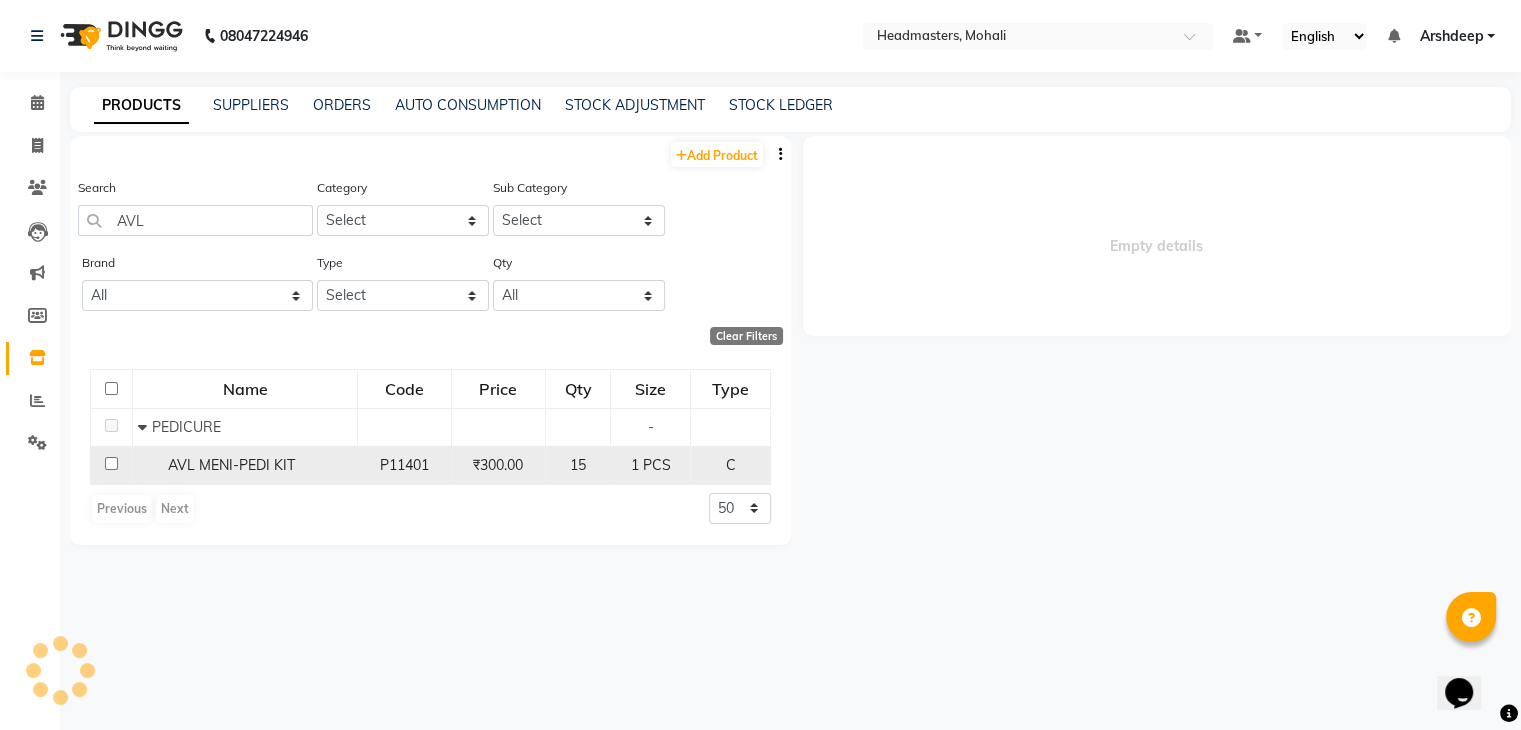 click on "AVL MENI-PEDI KIT" 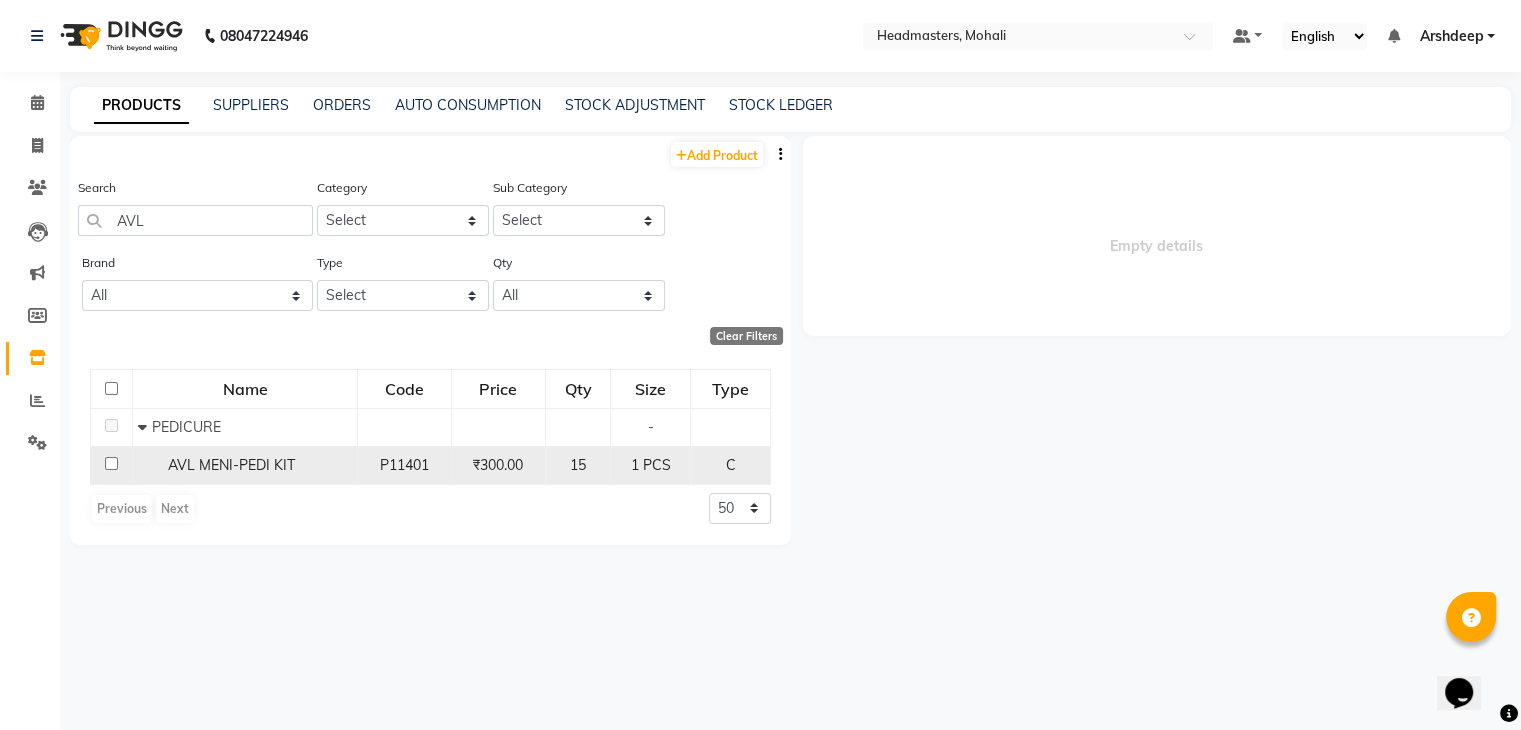 click on "AVL MENI-PEDI KIT" 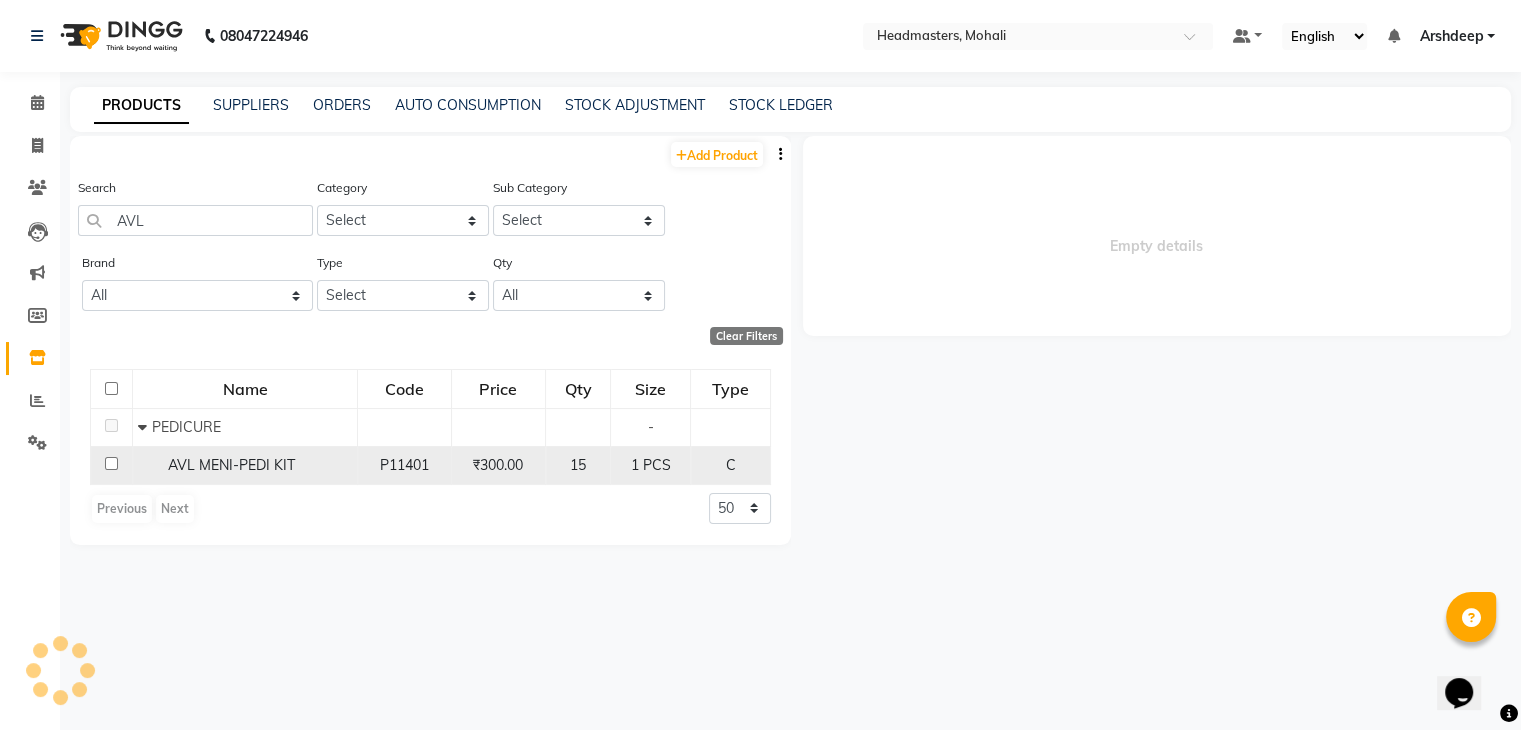 click on "AVL MENI-PEDI KIT" 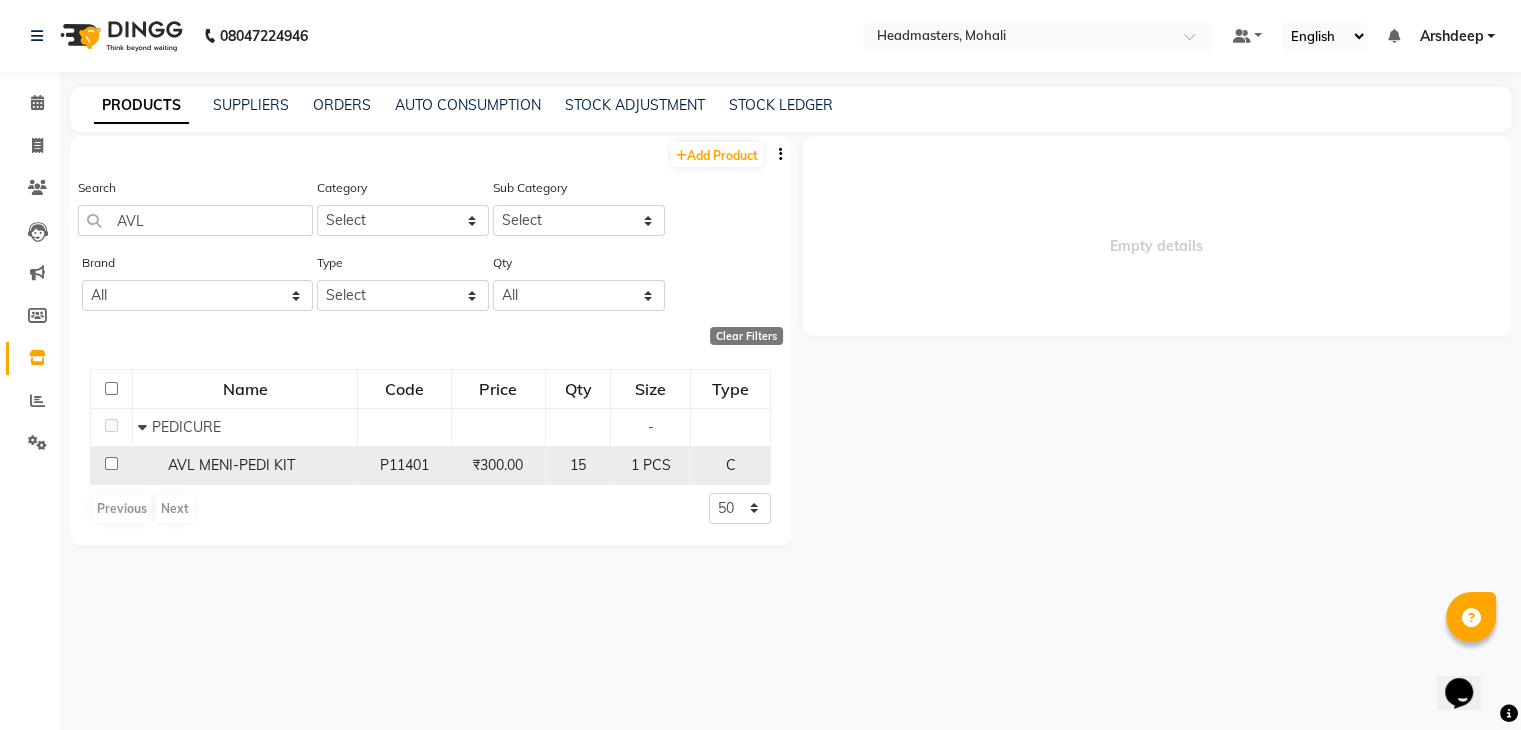 click on "AVL MENI-PEDI KIT" 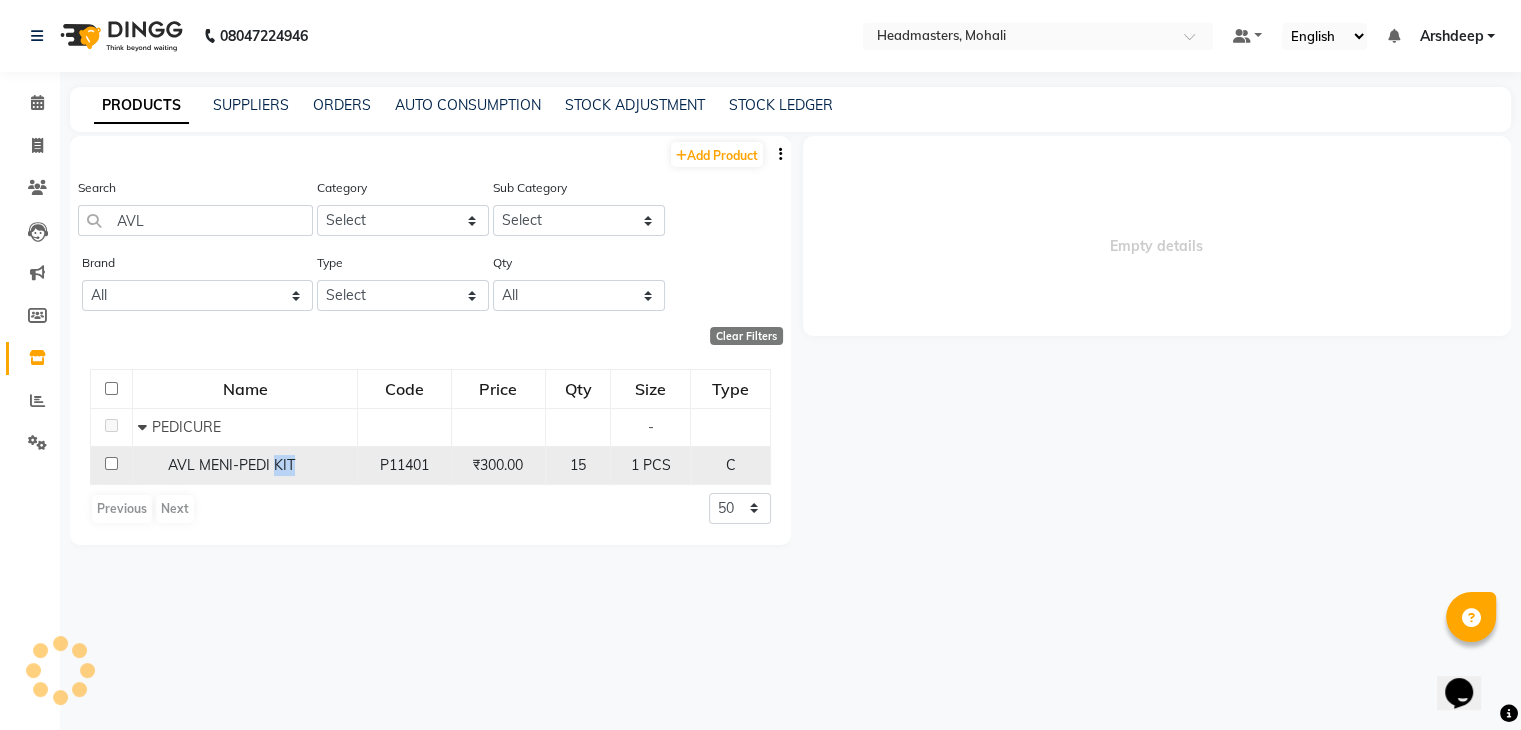 click on "AVL MENI-PEDI KIT" 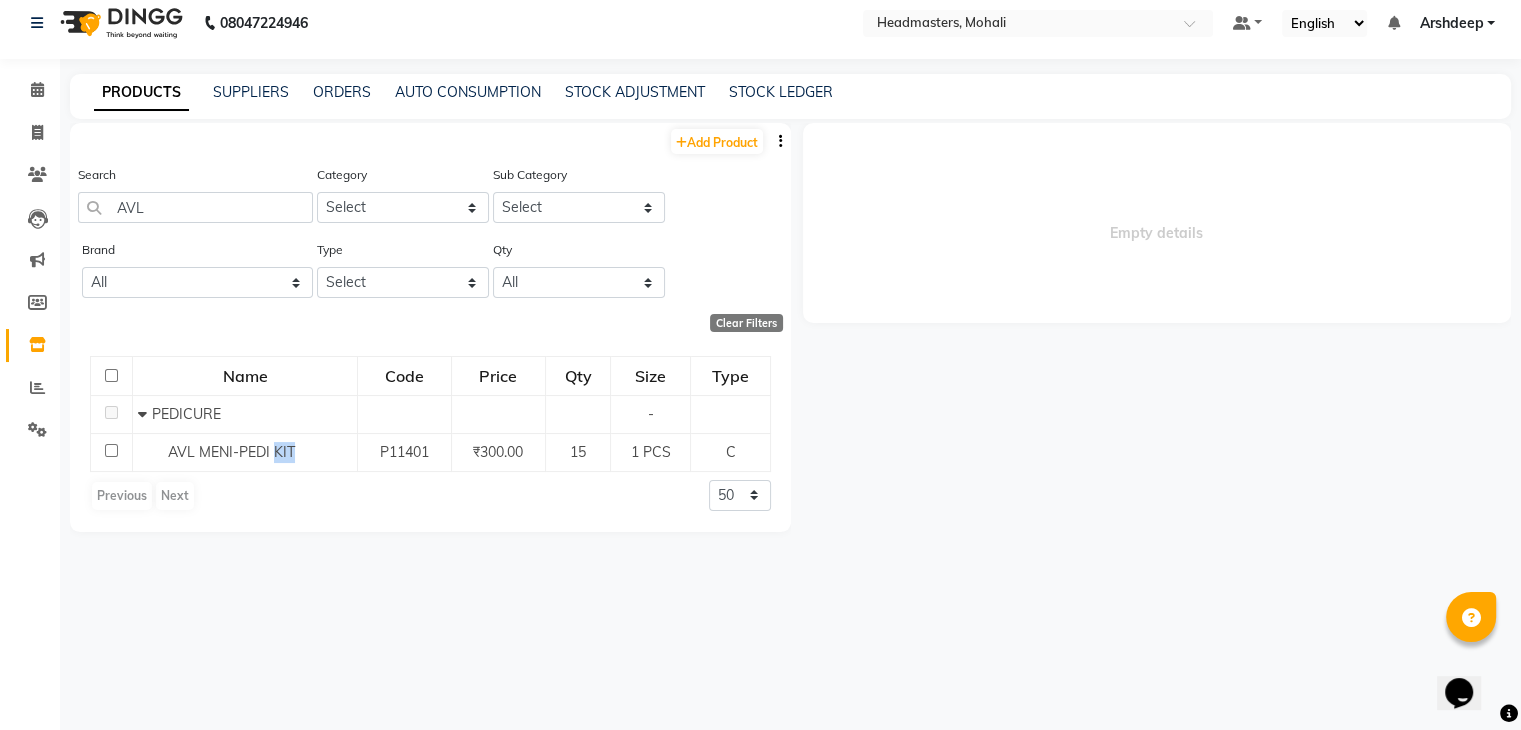 scroll, scrollTop: 0, scrollLeft: 0, axis: both 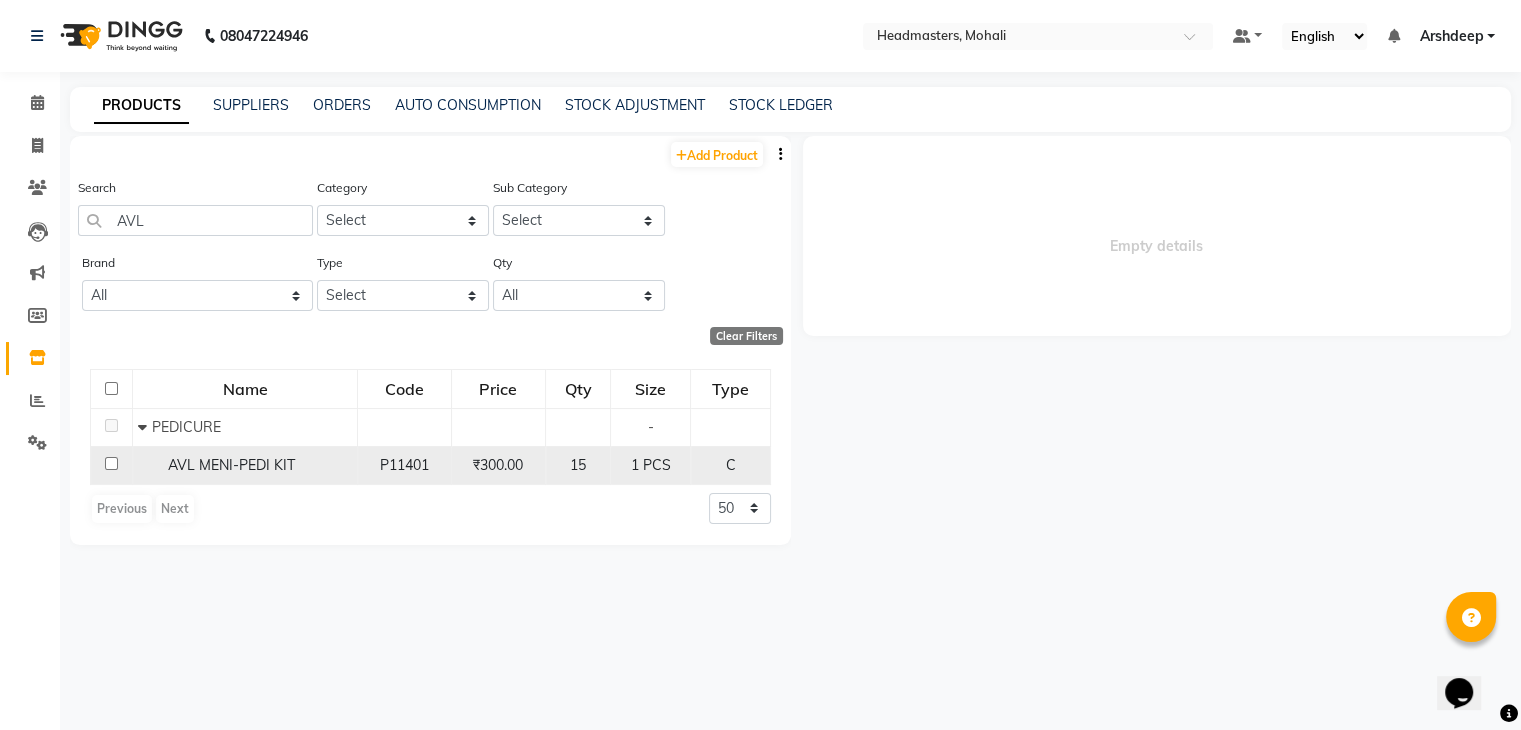 click on "AVL MENI-PEDI KIT" 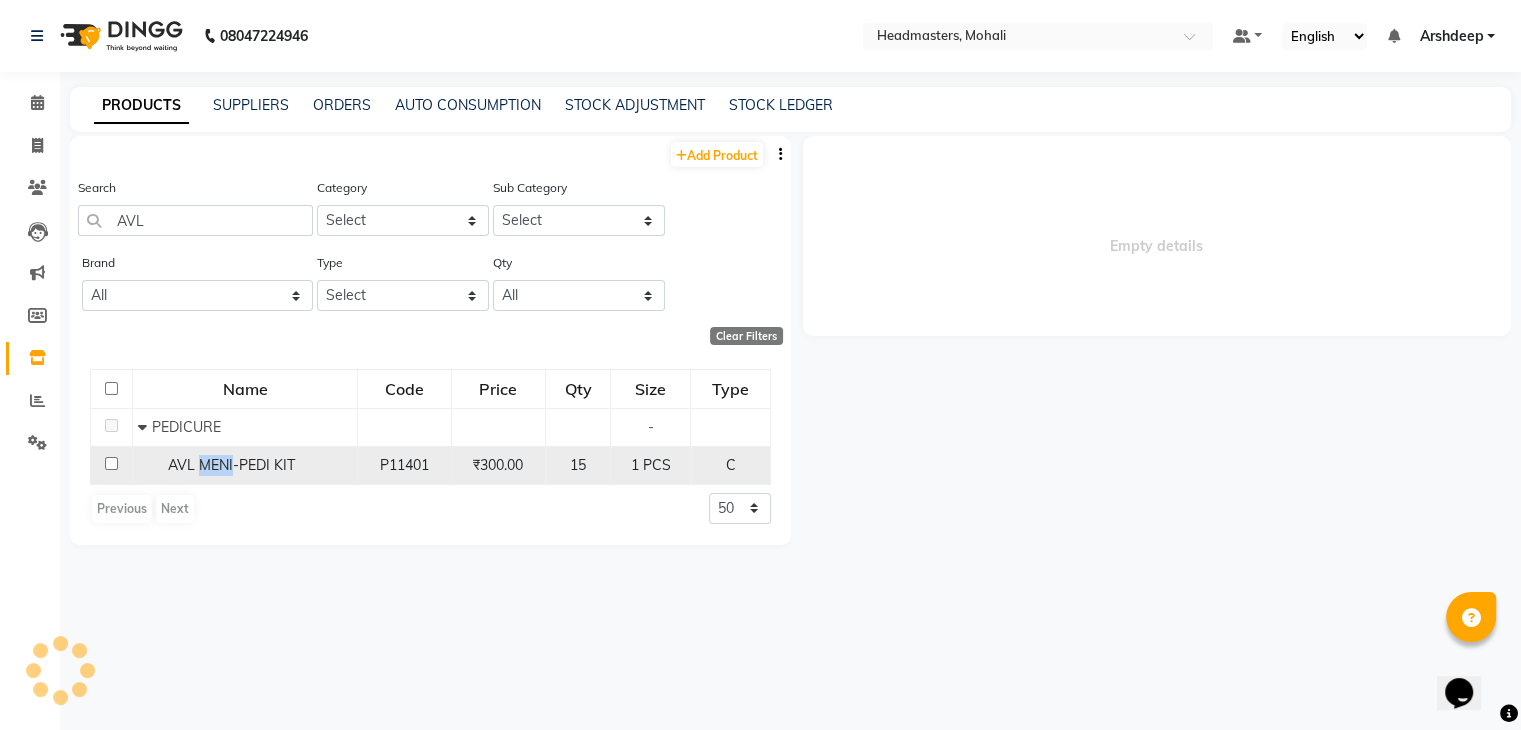 click on "AVL MENI-PEDI KIT" 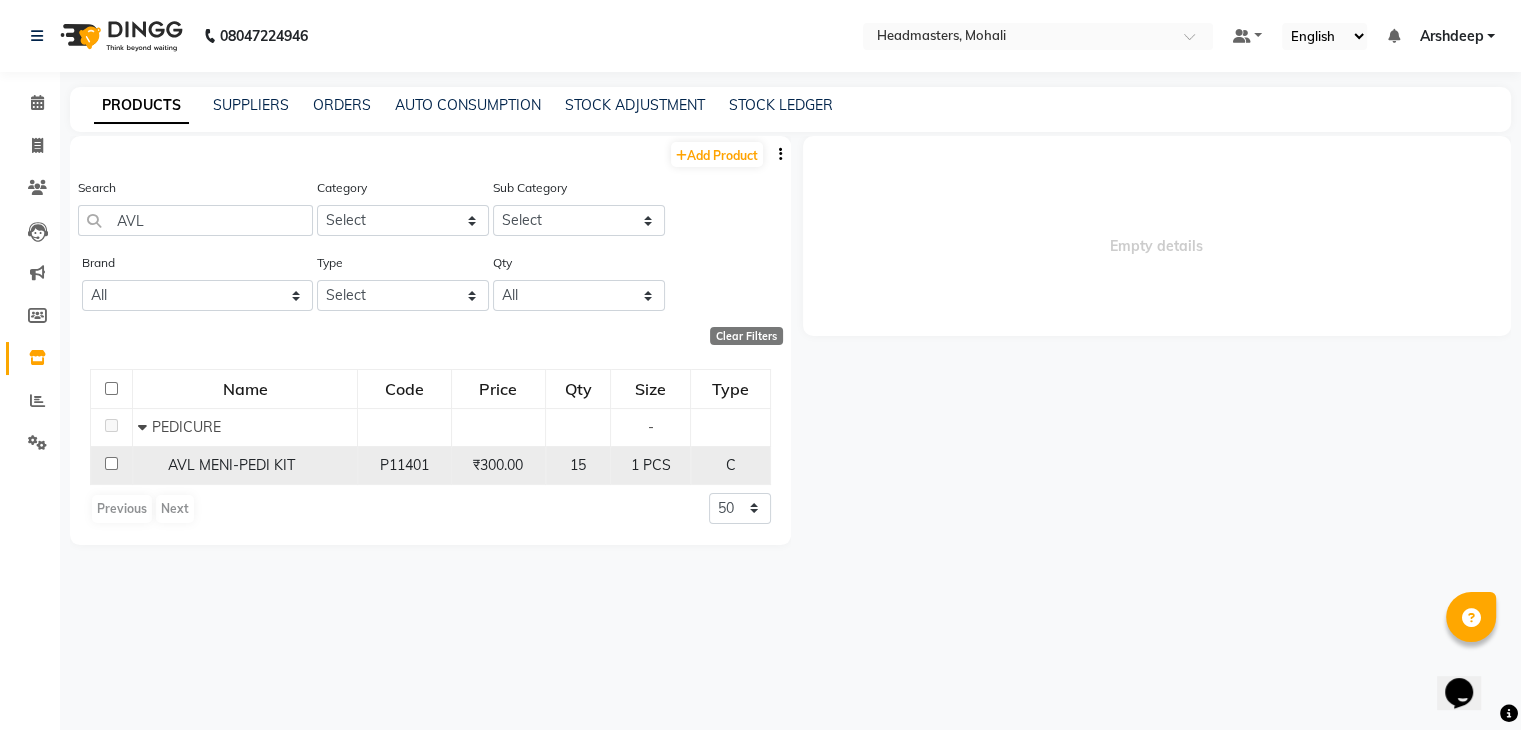 click on "AVL MENI-PEDI KIT" 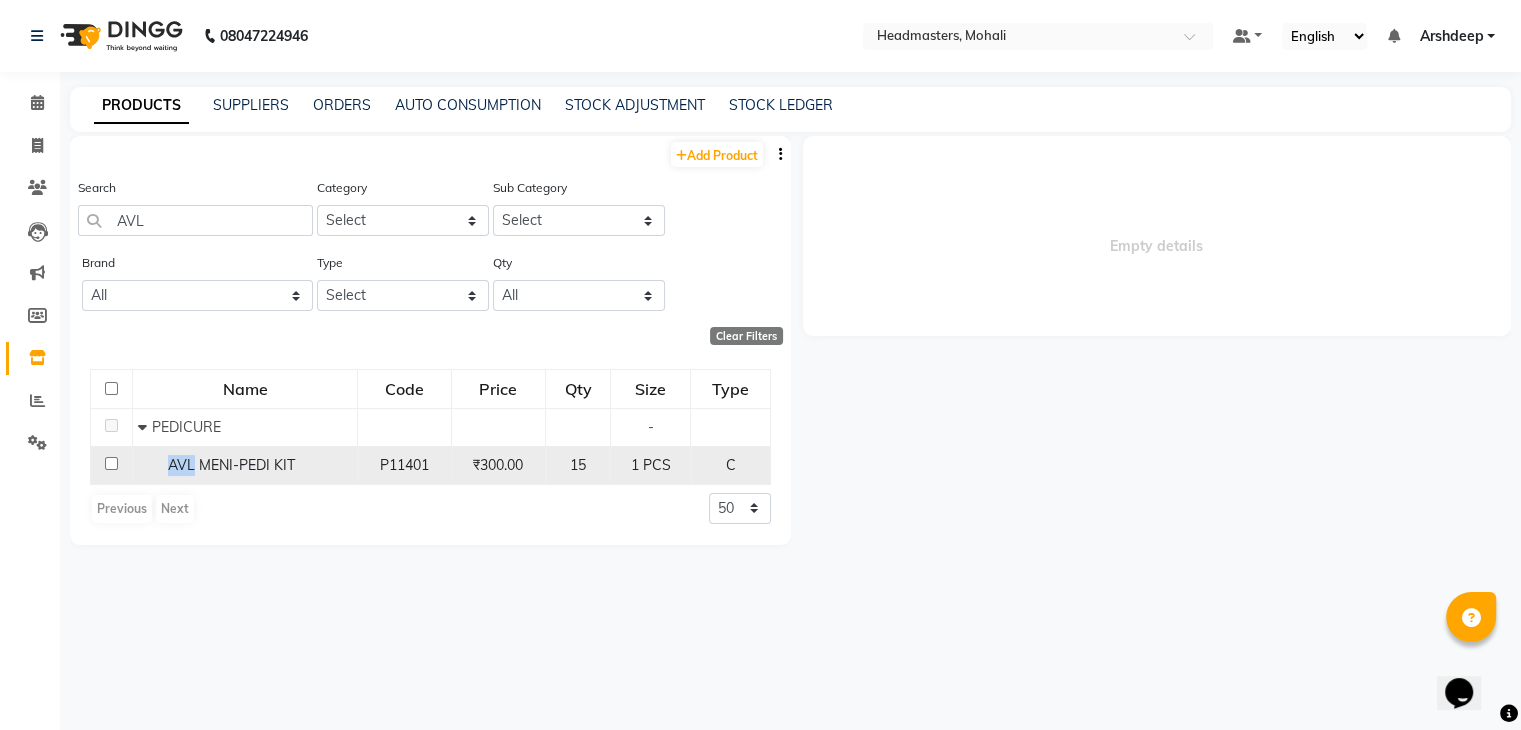 click on "AVL MENI-PEDI KIT" 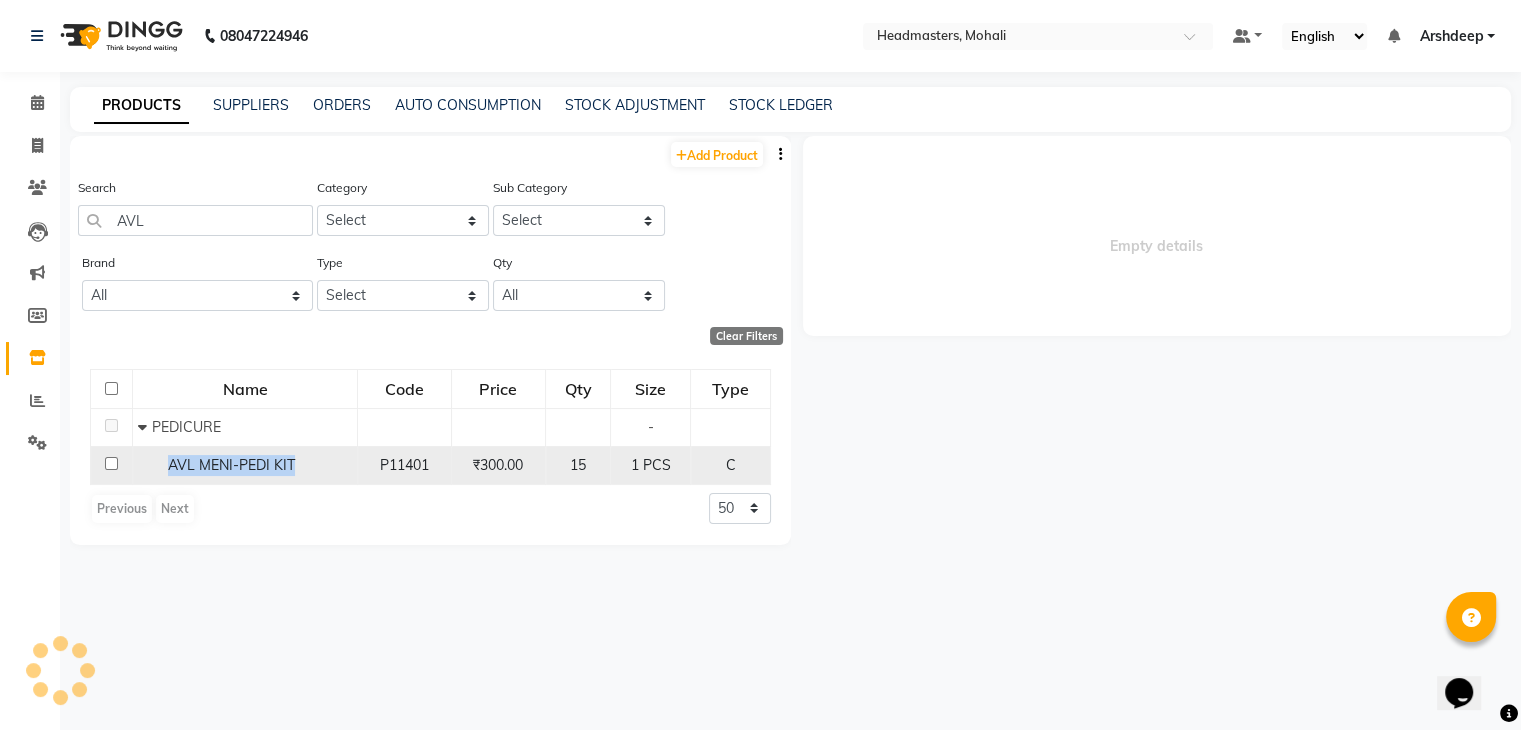 click on "AVL MENI-PEDI KIT" 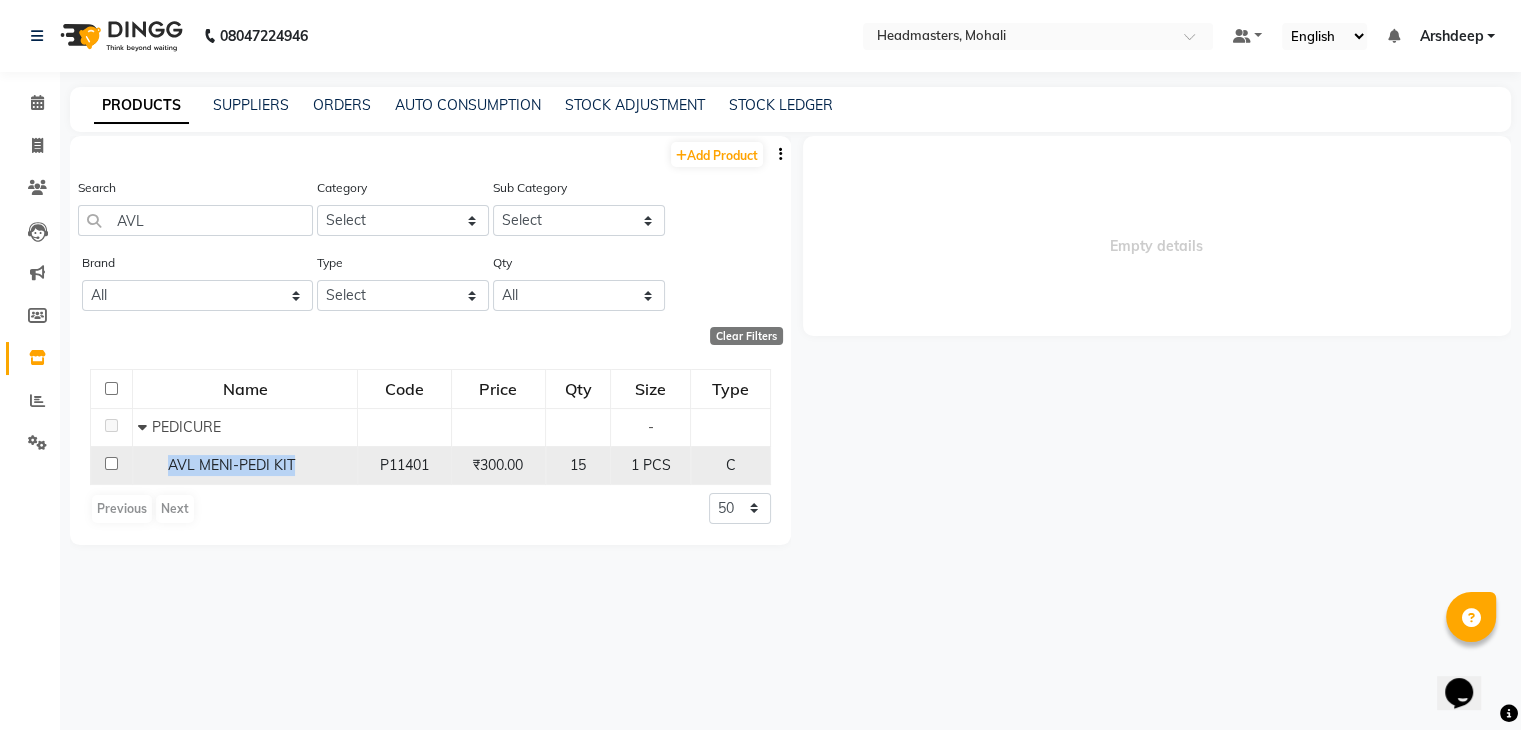 click on "AVL MENI-PEDI KIT" 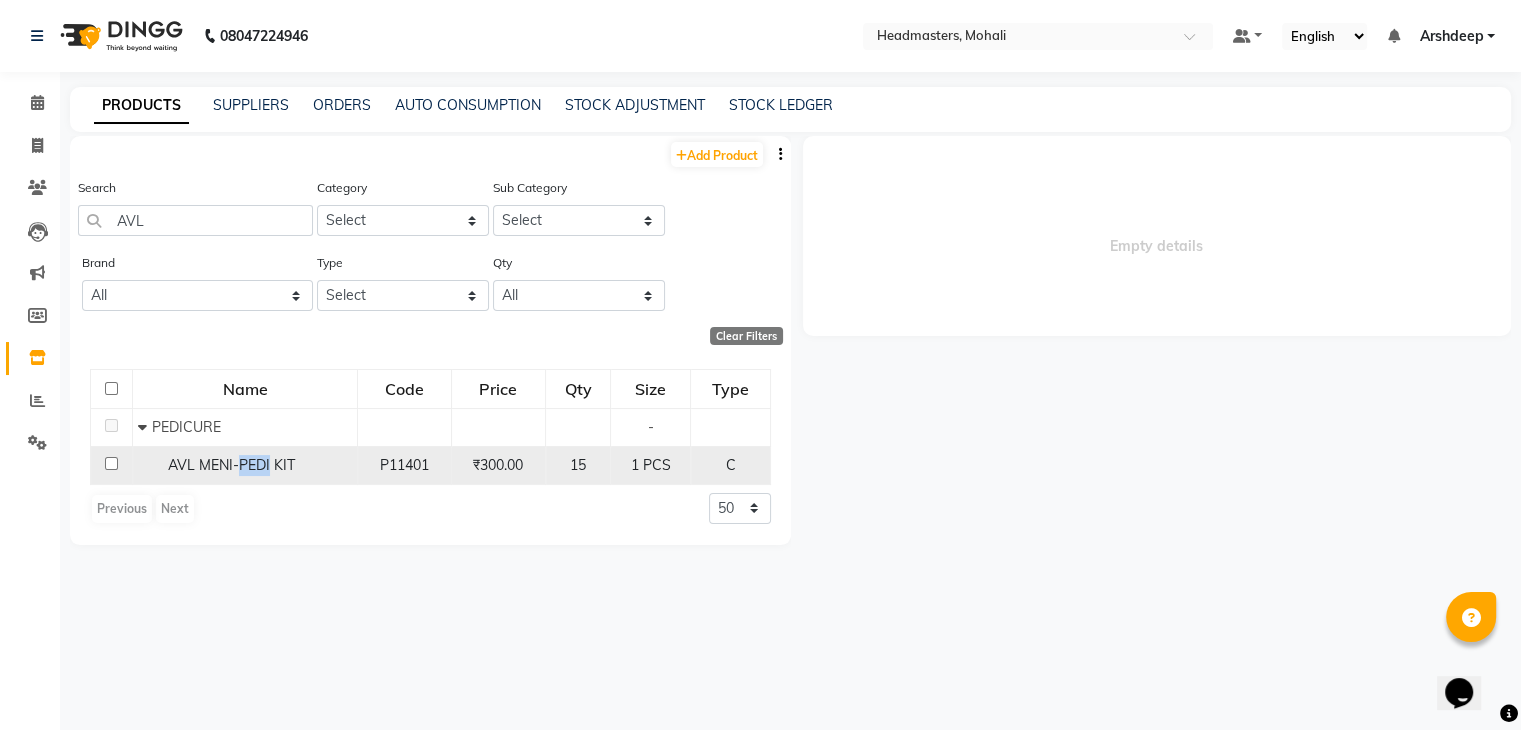 click on "AVL MENI-PEDI KIT" 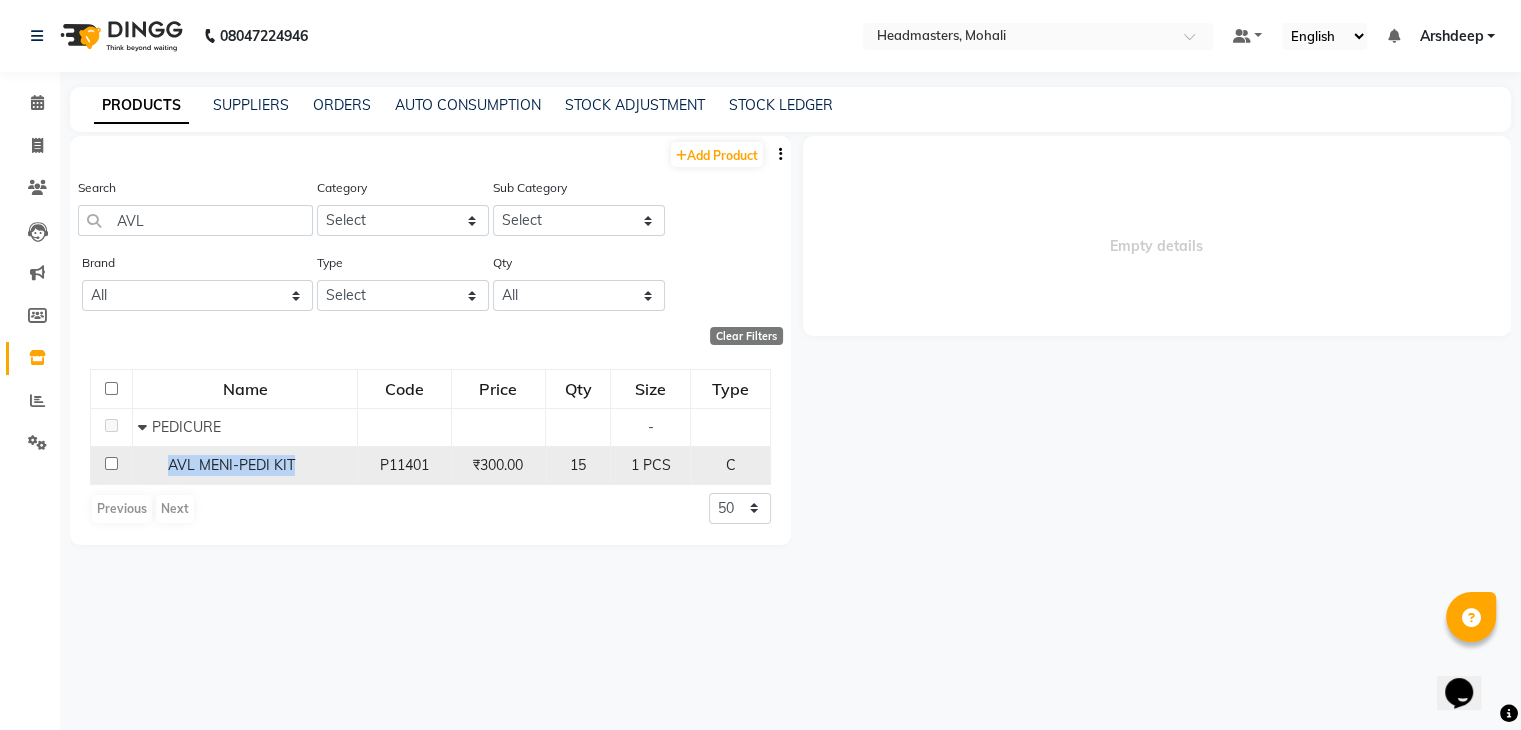 click on "AVL MENI-PEDI KIT" 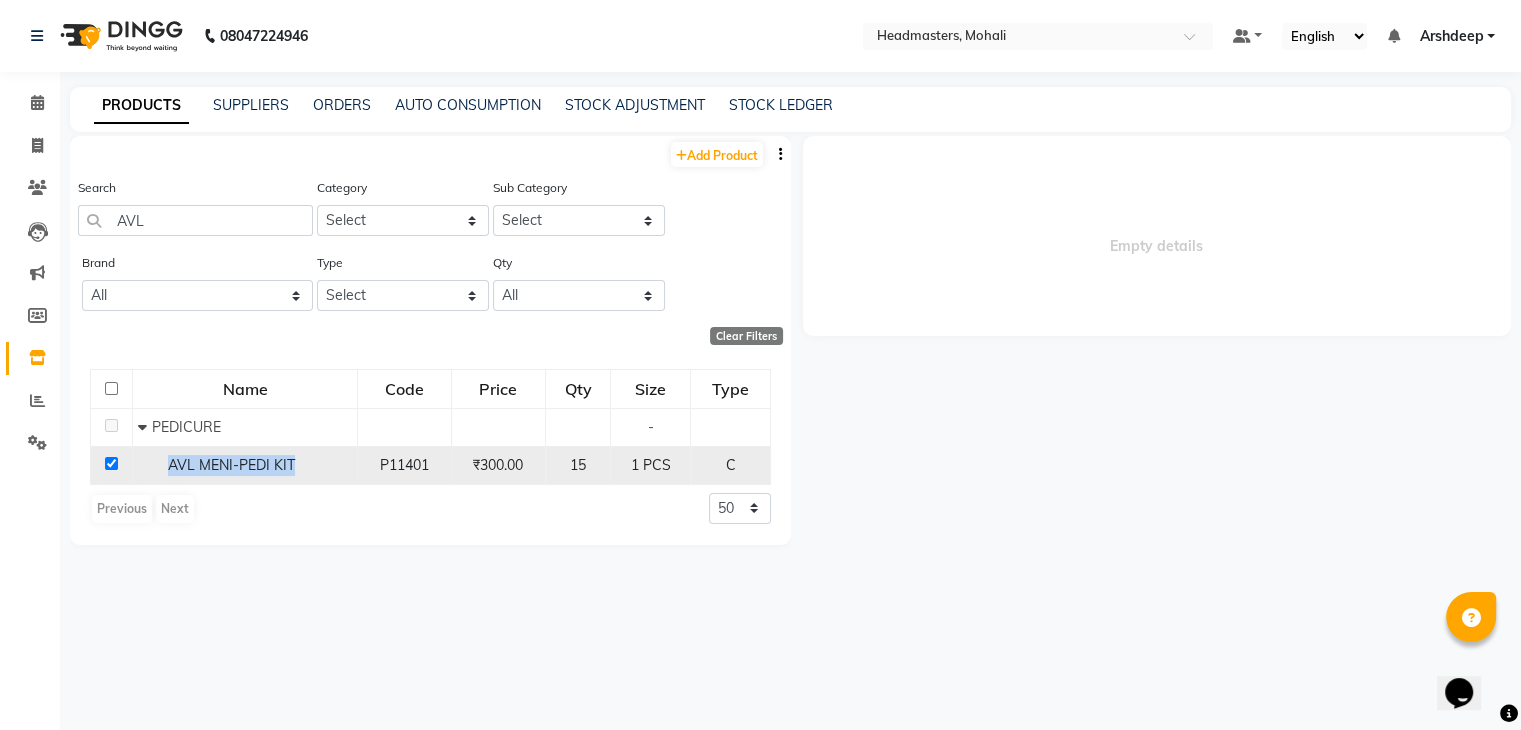 checkbox on "true" 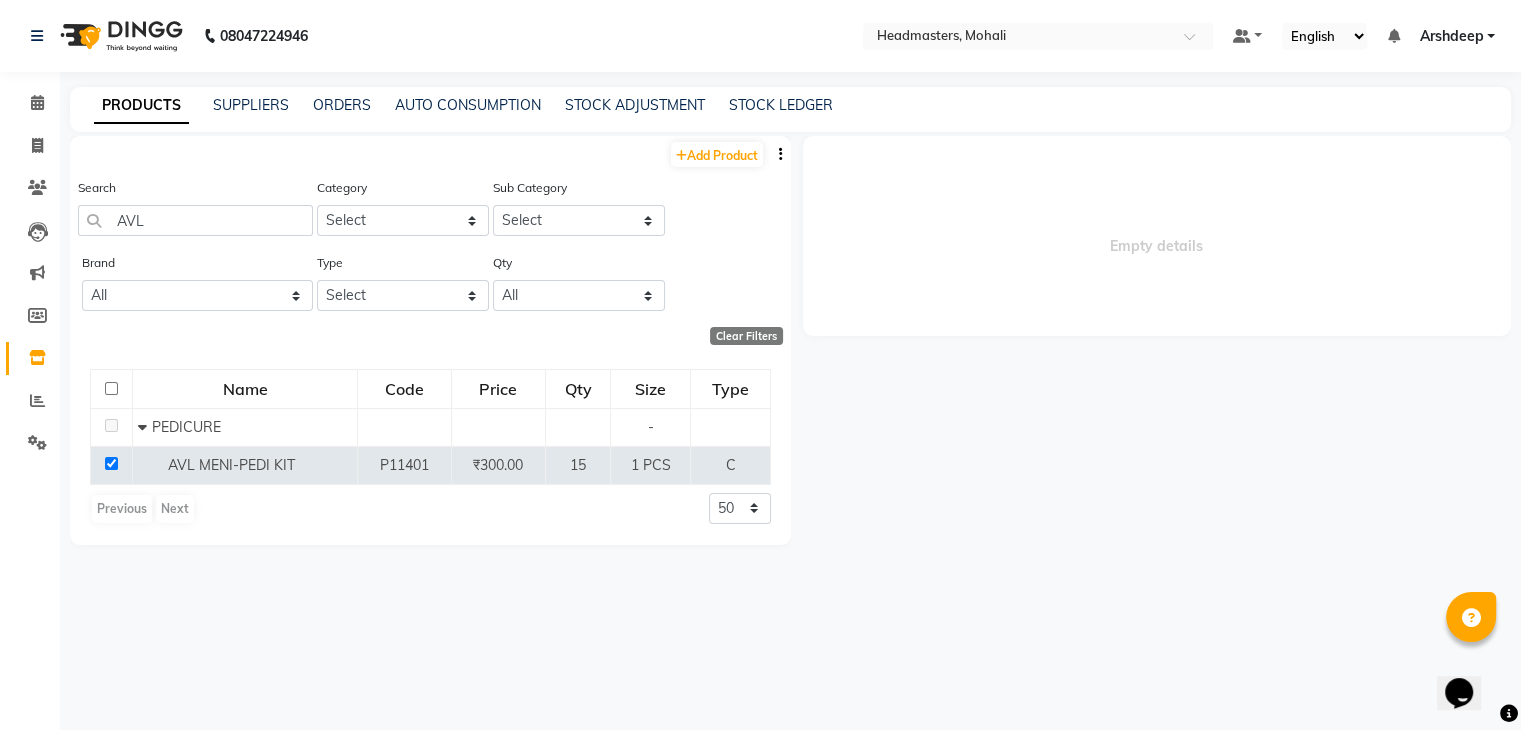 click on "Empty details" 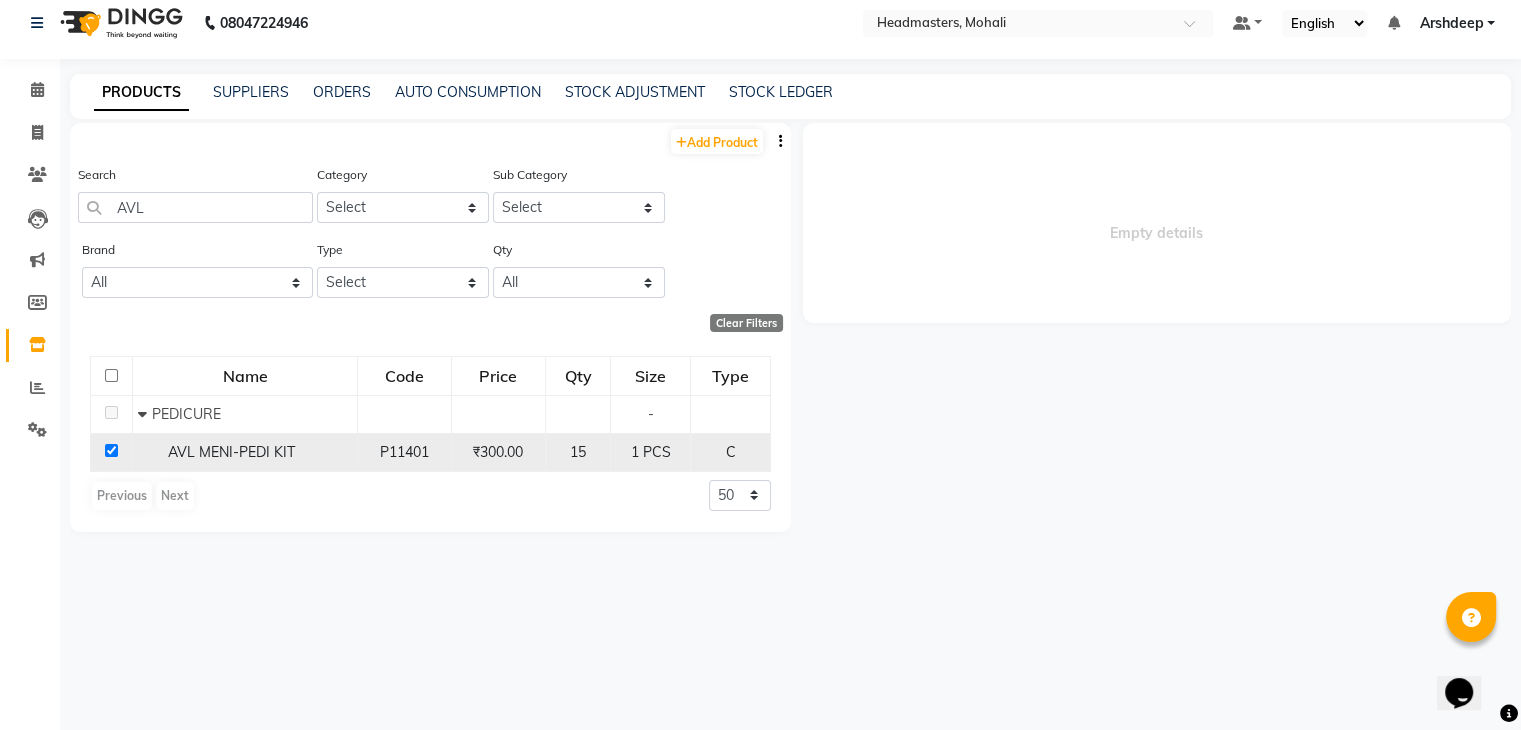 click on "15" 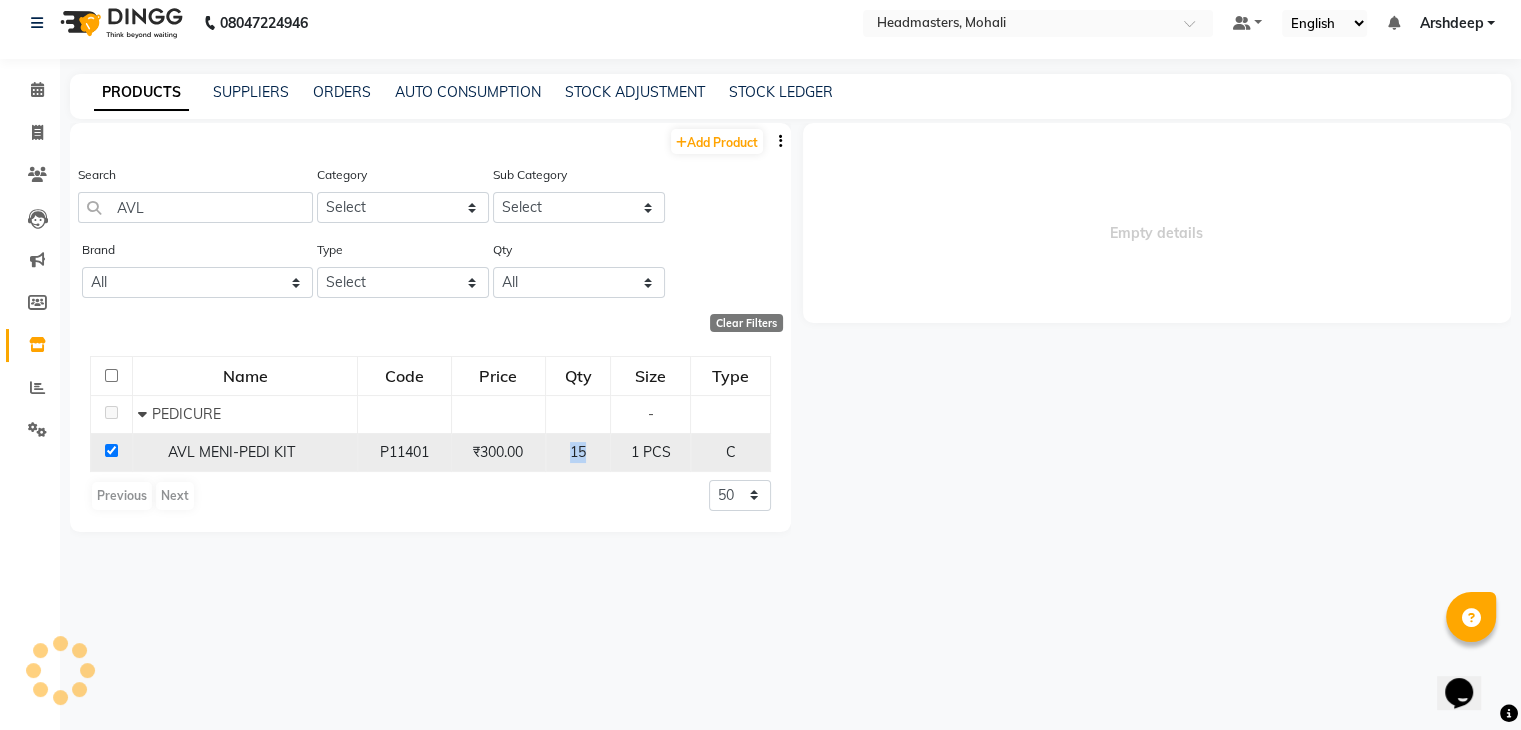 click on "15" 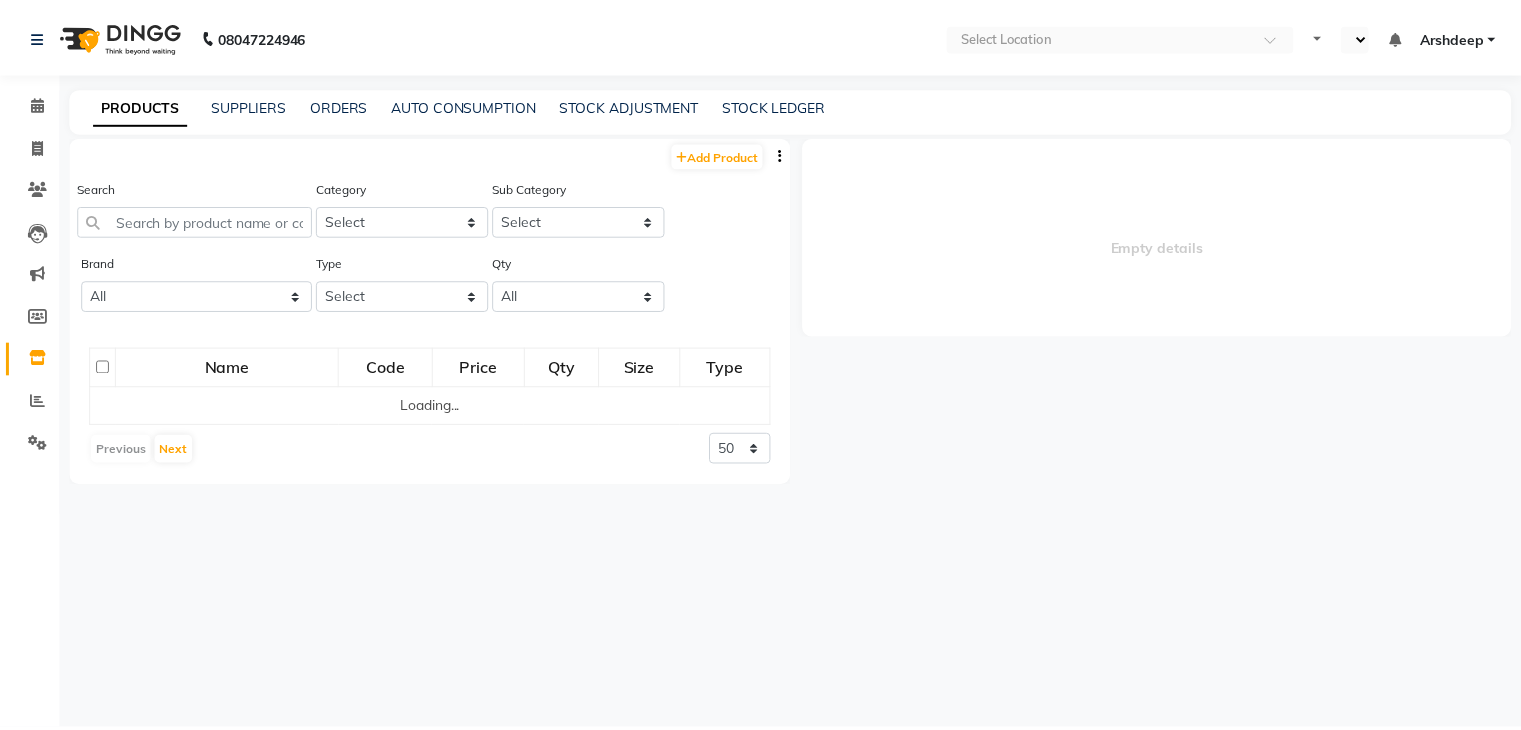 scroll, scrollTop: 0, scrollLeft: 0, axis: both 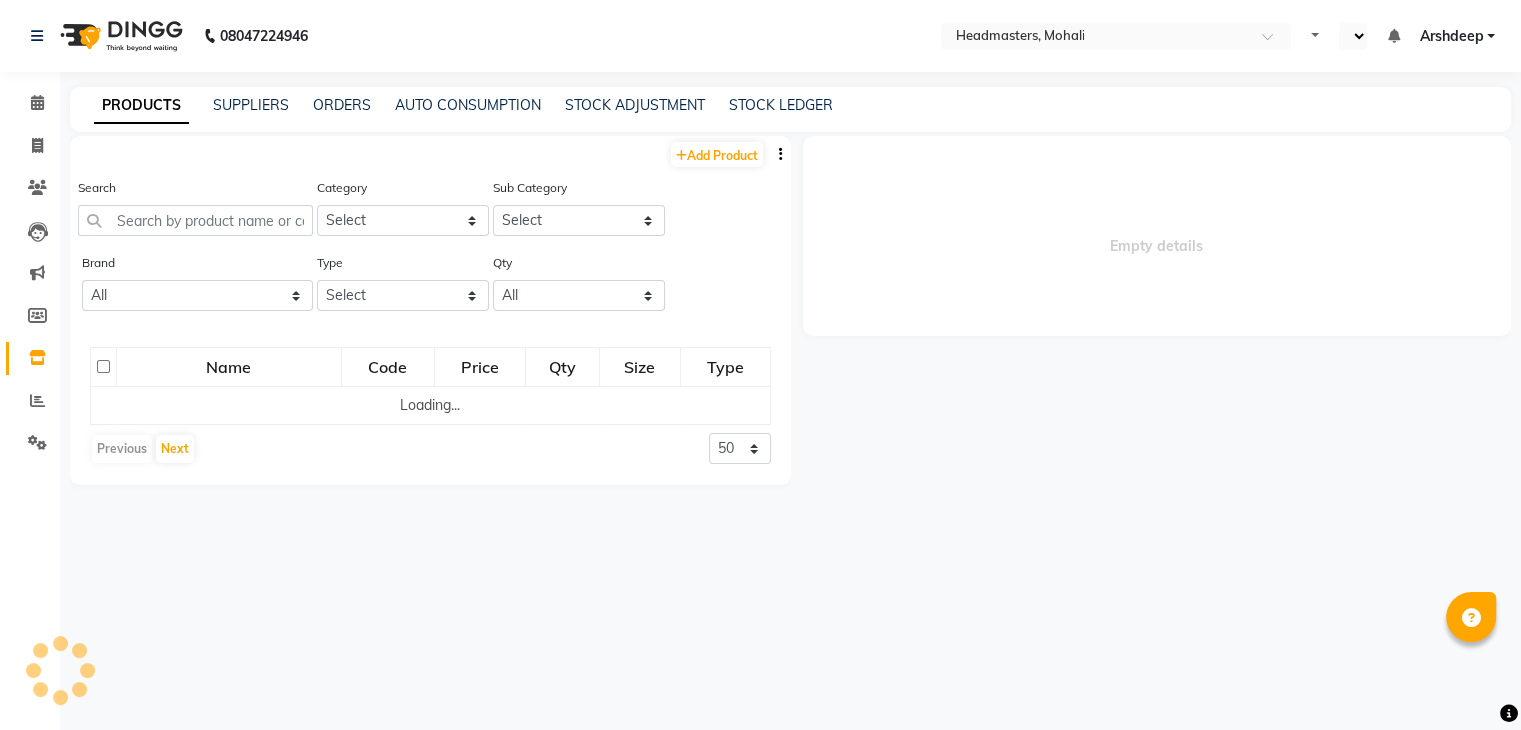 select 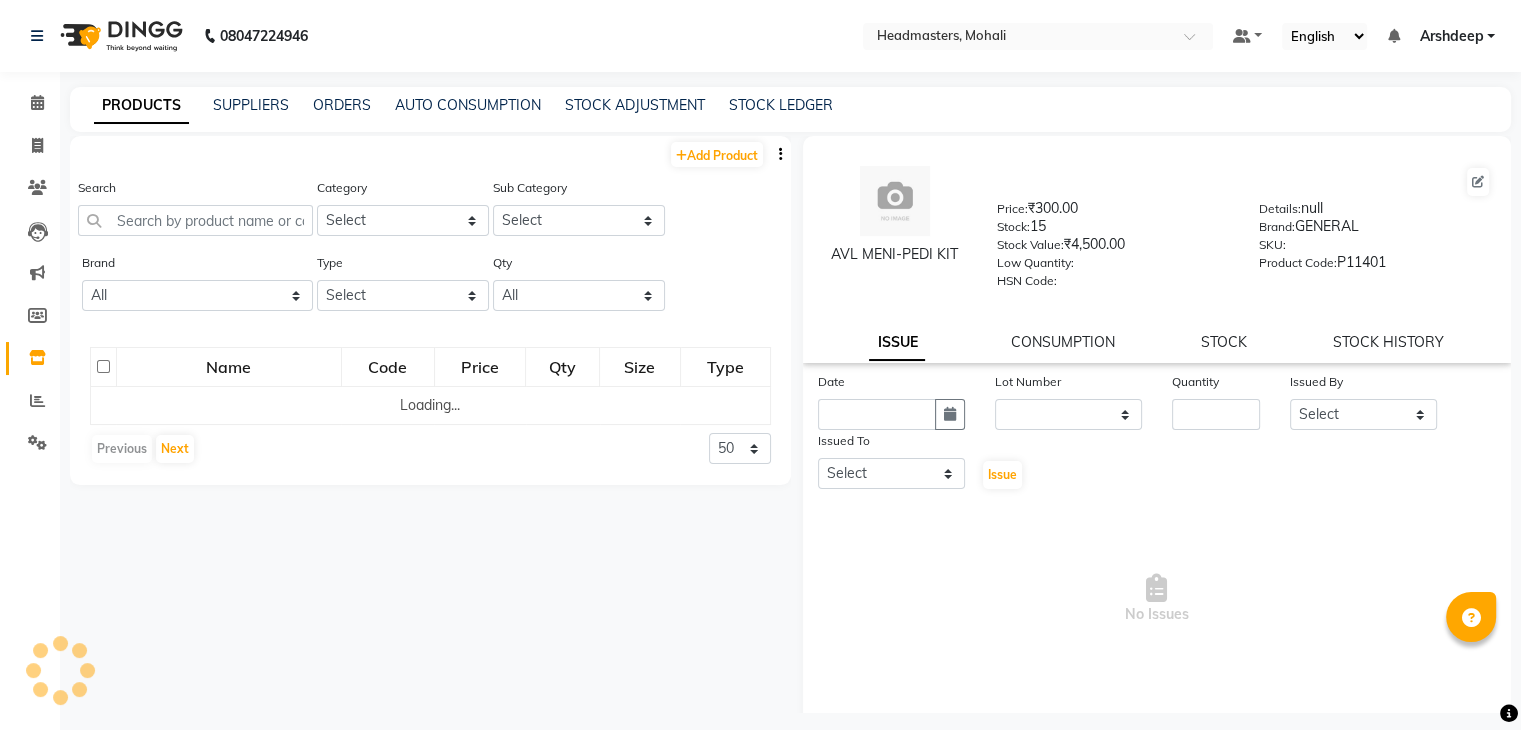 select on "en" 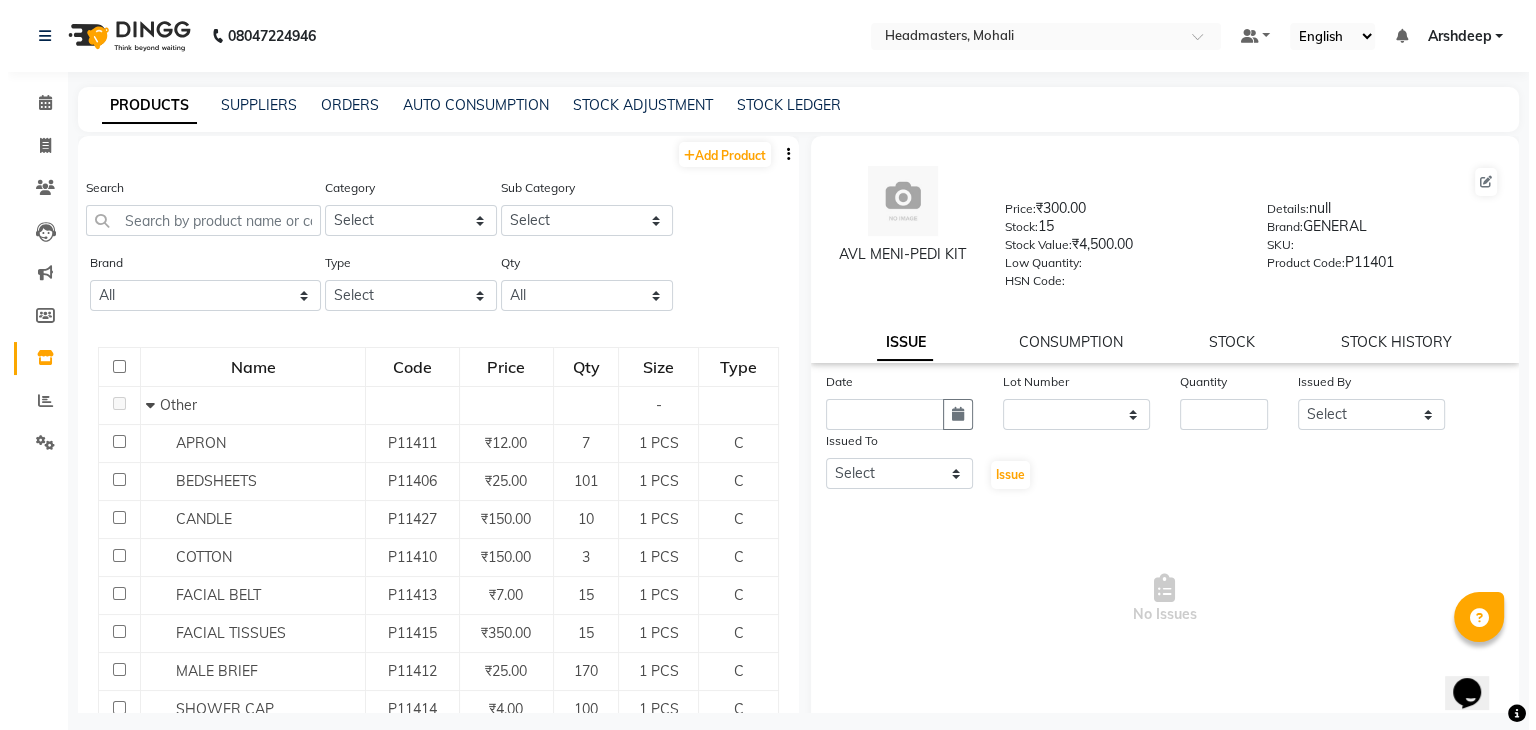 scroll, scrollTop: 0, scrollLeft: 0, axis: both 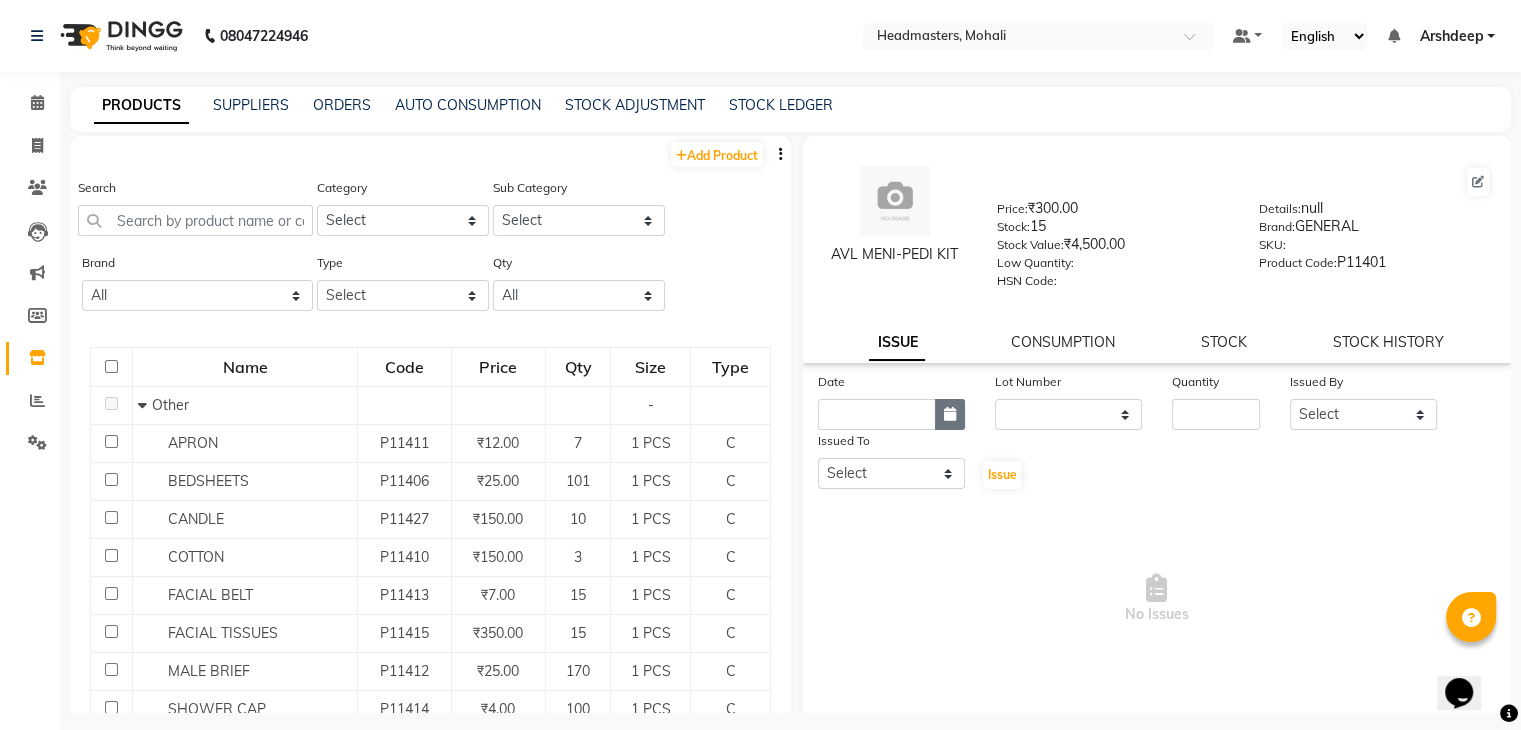 click 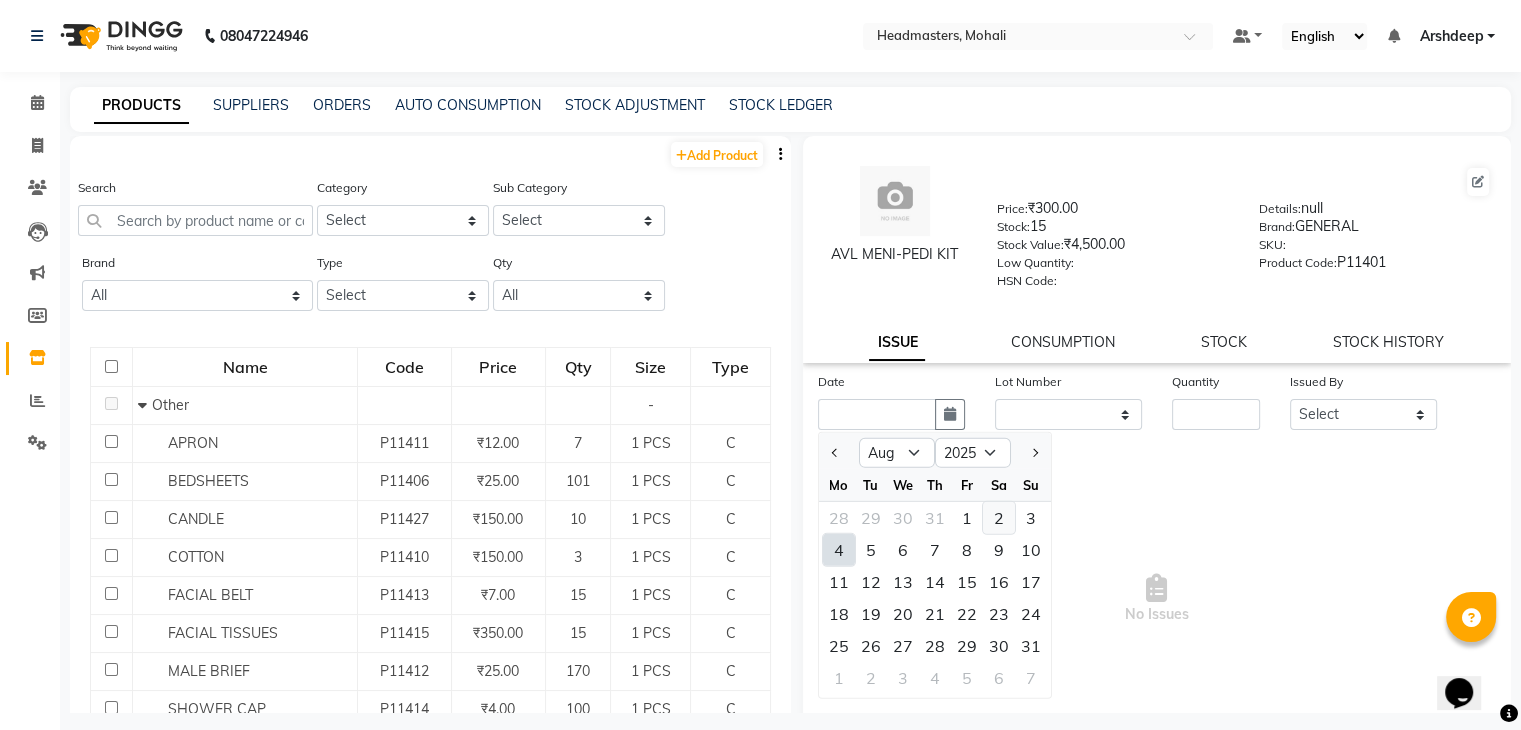 click on "2" 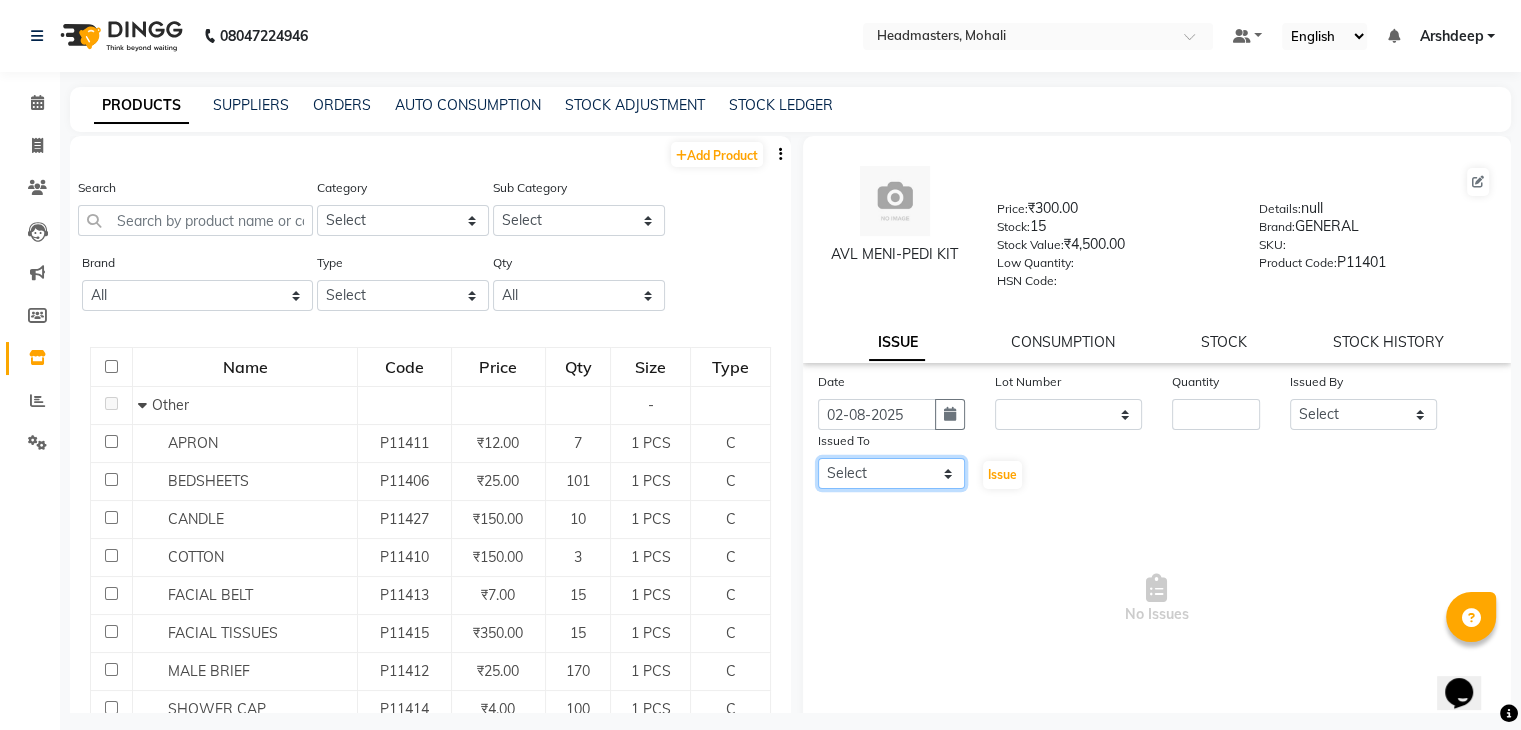 click on "Select AARIF Aarif Ansari Ali ANJANA ANJU Arshdeep Aryan Asad  Azam BALWINDER BHAWNA BIMLA CHETAN Deepak  HARRY Headmasters Honey Sidhu Jyoti karamdeep Manav MICHAEL Navdeep NEETU NEETU -  FRONT DESK  NEHA PREET PRINCE RAVI ROOP SACHIN KUMAR Sagar SAIF SARJU SAURAV SHAHZAD SHARAN SHARDA SHELLY SHUBHAM  SOHAIL SOHAN  VICkY Yamini" 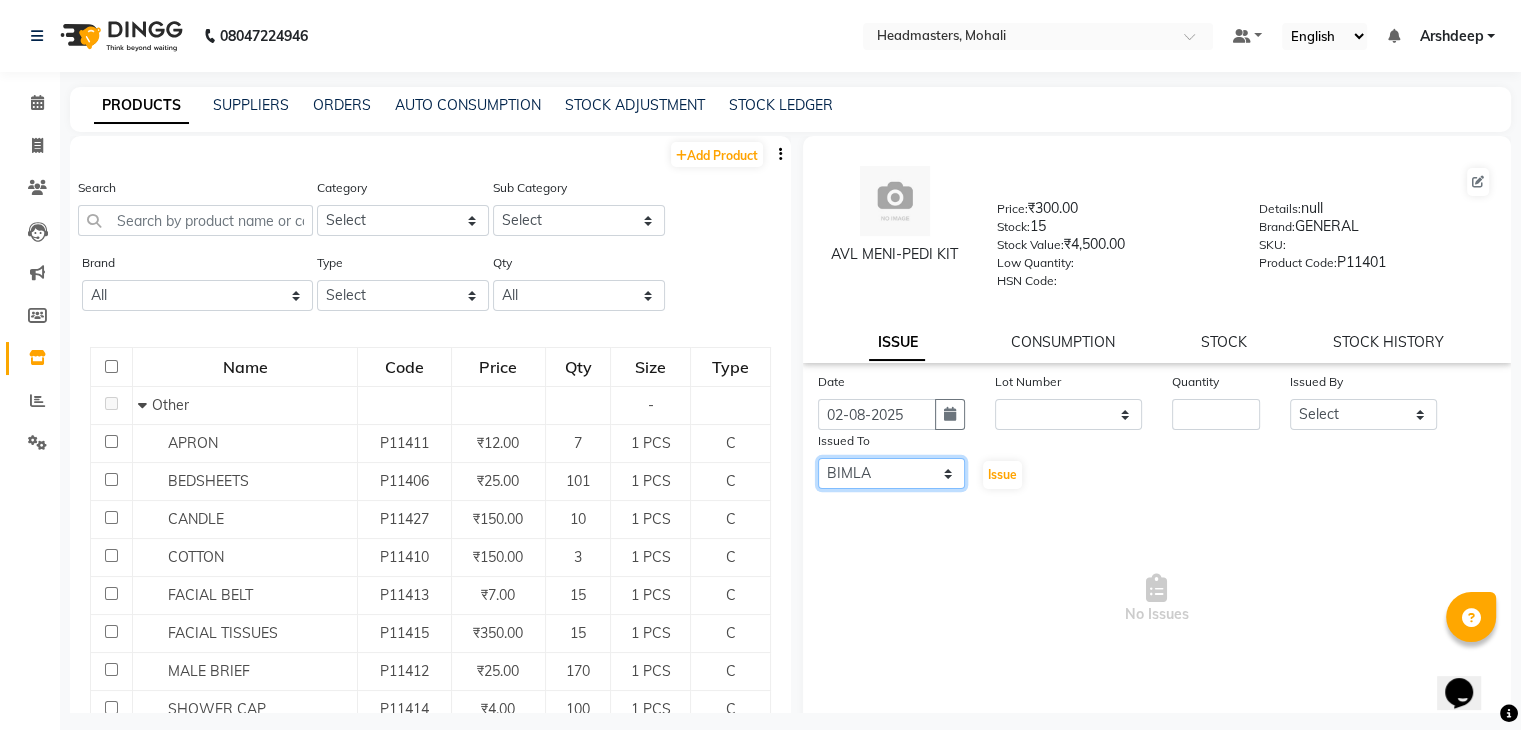 click on "Select AARIF Aarif Ansari Ali ANJANA ANJU Arshdeep Aryan Asad  Azam BALWINDER BHAWNA BIMLA CHETAN Deepak  HARRY Headmasters Honey Sidhu Jyoti karamdeep Manav MICHAEL Navdeep NEETU NEETU -  FRONT DESK  NEHA PREET PRINCE RAVI ROOP SACHIN KUMAR Sagar SAIF SARJU SAURAV SHAHZAD SHARAN SHARDA SHELLY SHUBHAM  SOHAIL SOHAN  VICkY Yamini" 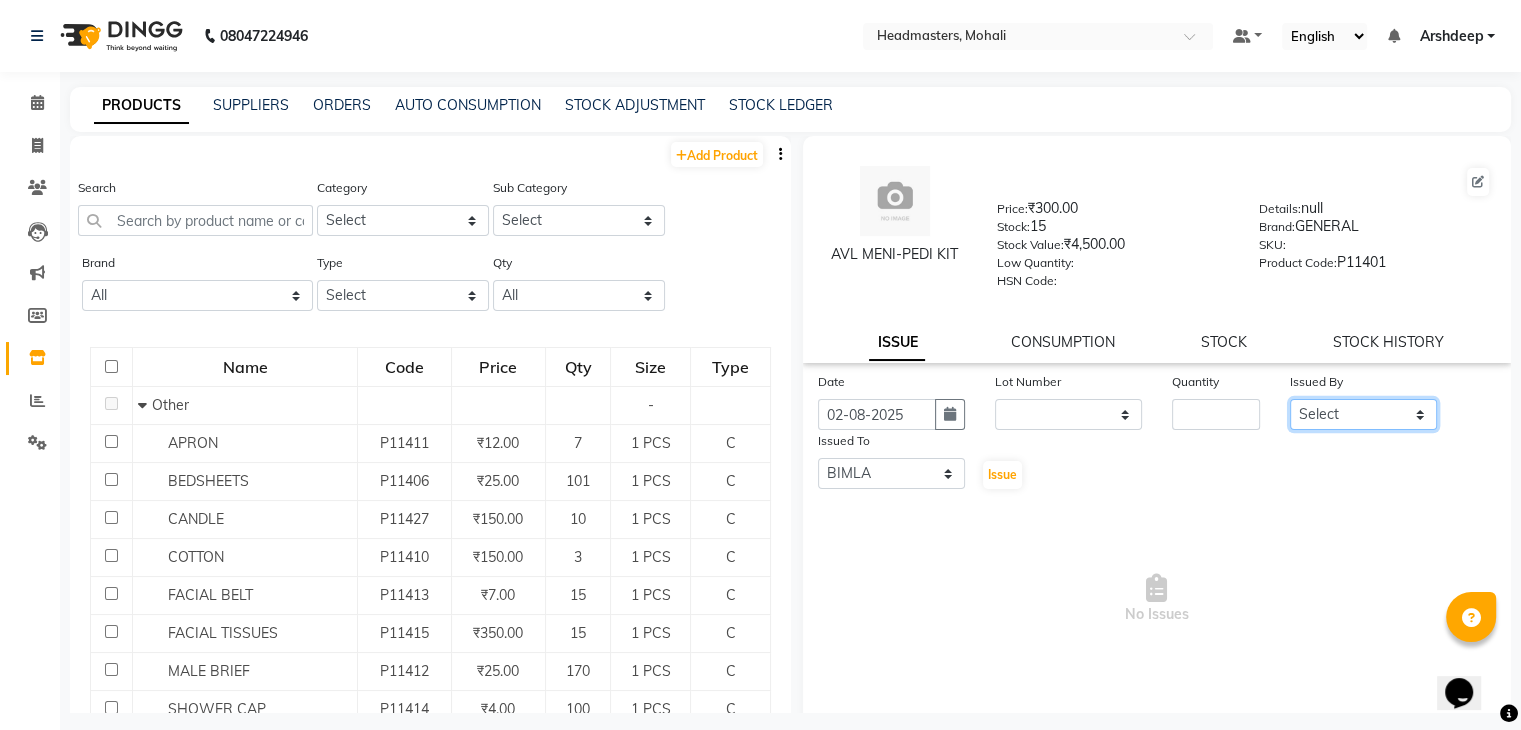 click on "Select AARIF Aarif Ansari Ali ANJANA ANJU Arshdeep Aryan Asad  Azam BALWINDER BHAWNA BIMLA CHETAN Deepak  HARRY Headmasters Honey Sidhu Jyoti karamdeep Manav MICHAEL Navdeep NEETU NEETU -  FRONT DESK  NEHA PREET PRINCE RAVI ROOP SACHIN KUMAR Sagar SAIF SARJU SAURAV SHAHZAD SHARAN SHARDA SHELLY SHUBHAM  SOHAIL SOHAN  VICkY Yamini" 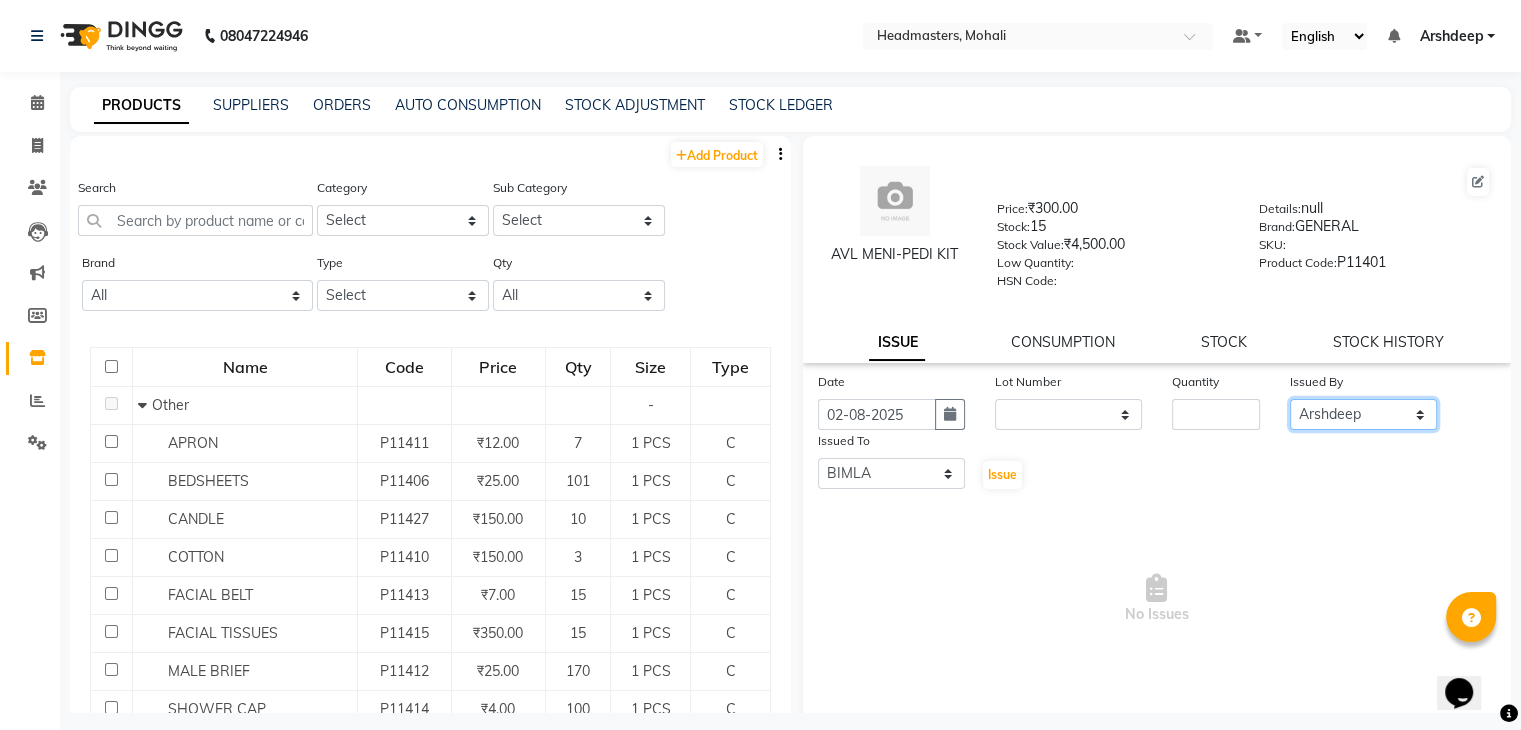 click on "Select AARIF Aarif Ansari Ali ANJANA ANJU Arshdeep Aryan Asad  Azam BALWINDER BHAWNA BIMLA CHETAN Deepak  HARRY Headmasters Honey Sidhu Jyoti karamdeep Manav MICHAEL Navdeep NEETU NEETU -  FRONT DESK  NEHA PREET PRINCE RAVI ROOP SACHIN KUMAR Sagar SAIF SARJU SAURAV SHAHZAD SHARAN SHARDA SHELLY SHUBHAM  SOHAIL SOHAN  VICkY Yamini" 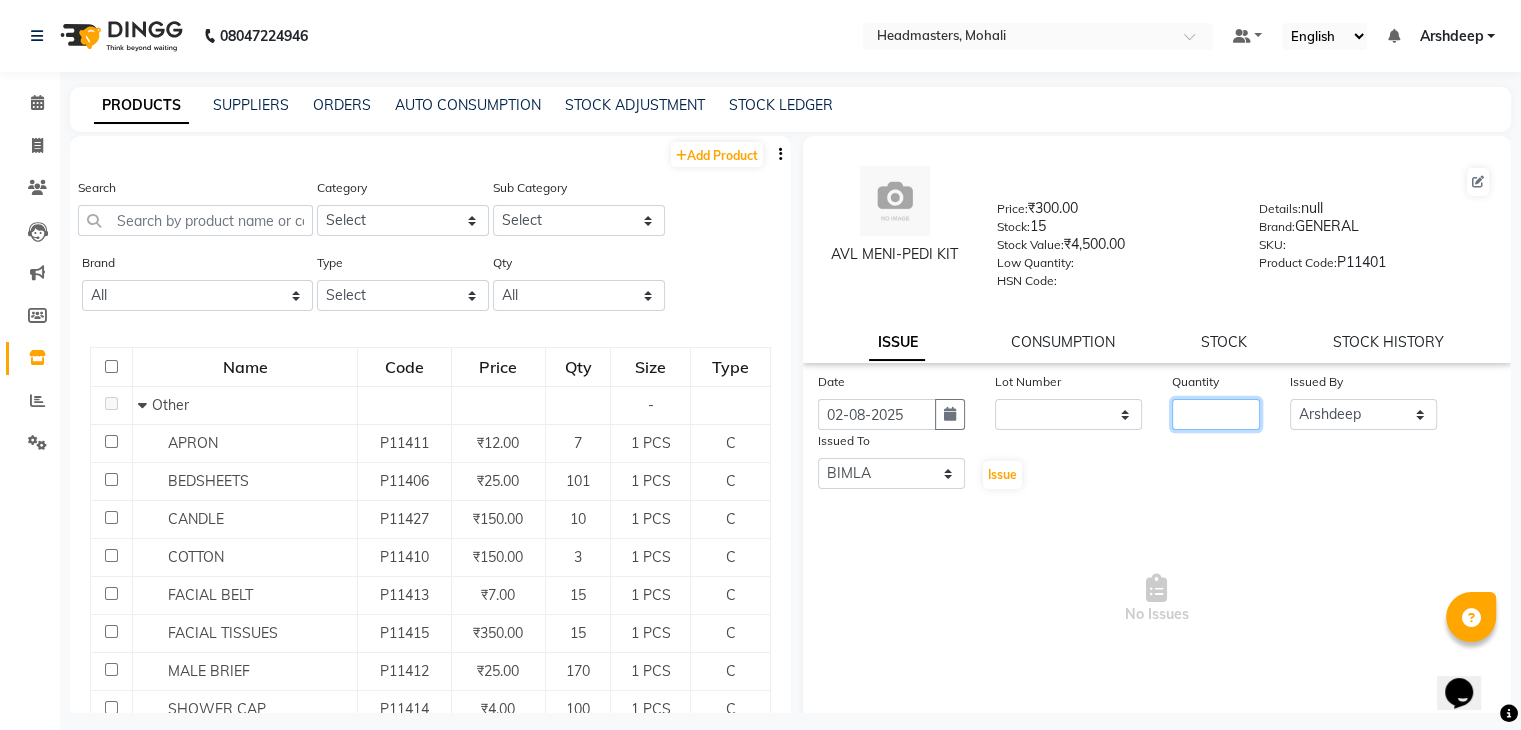 click 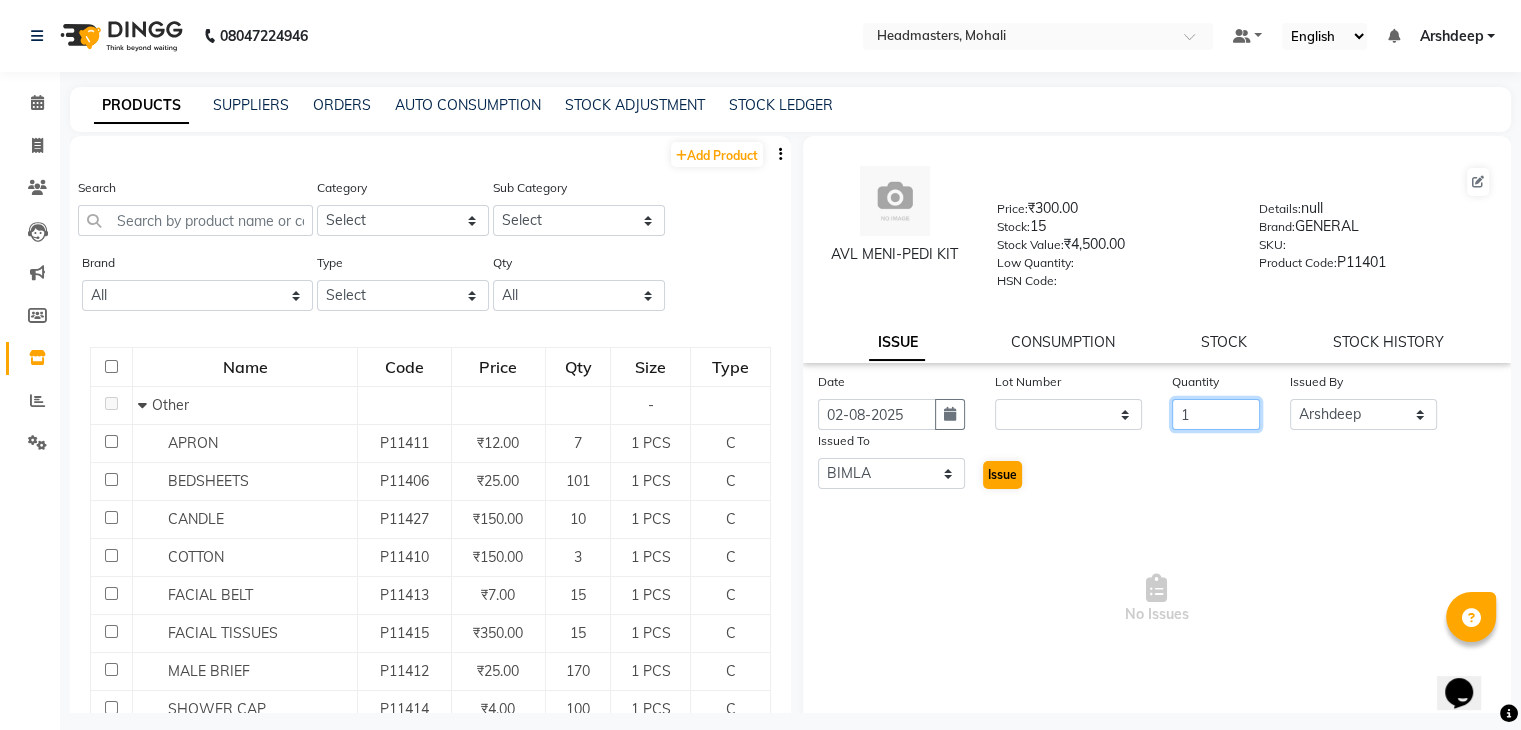 type on "1" 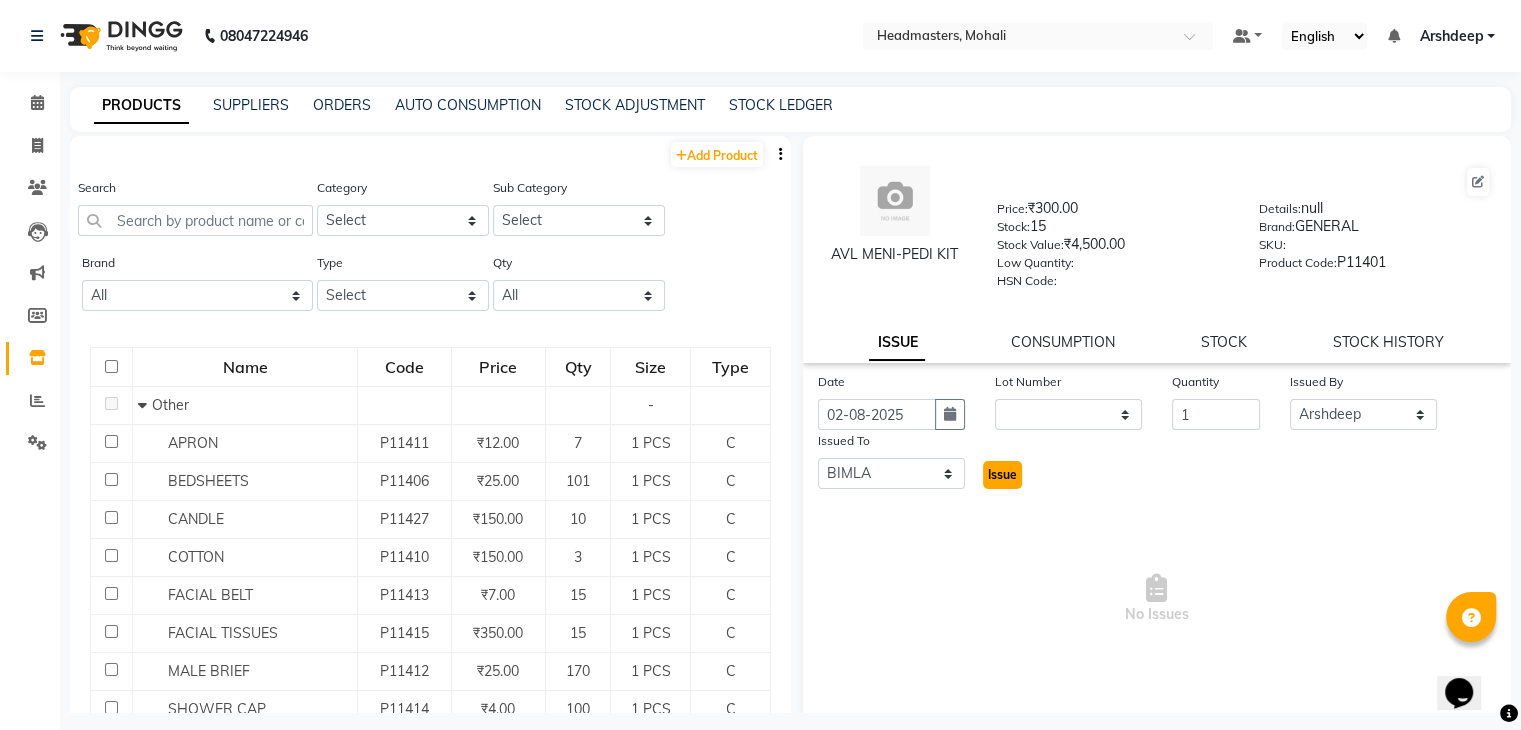 click on "Issue" 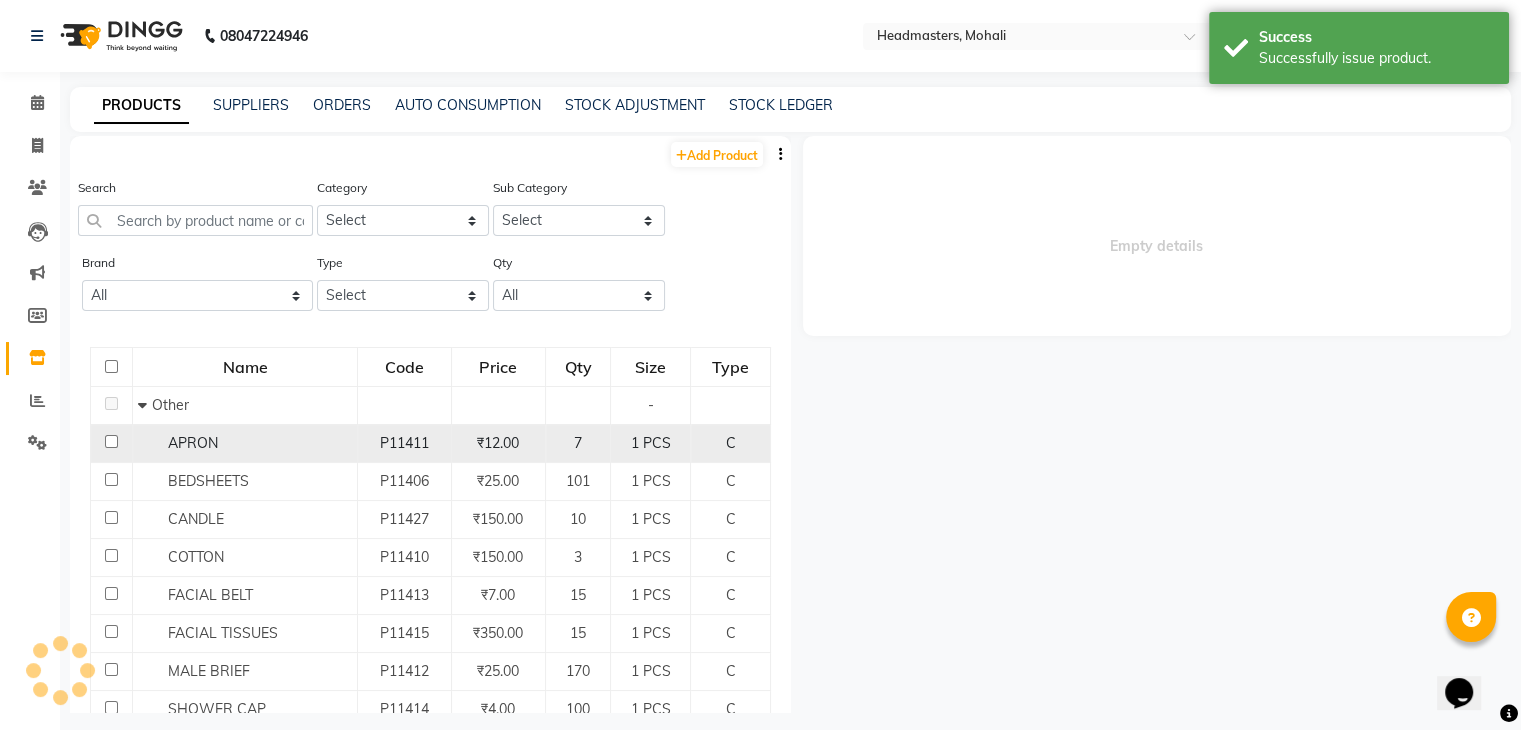 select 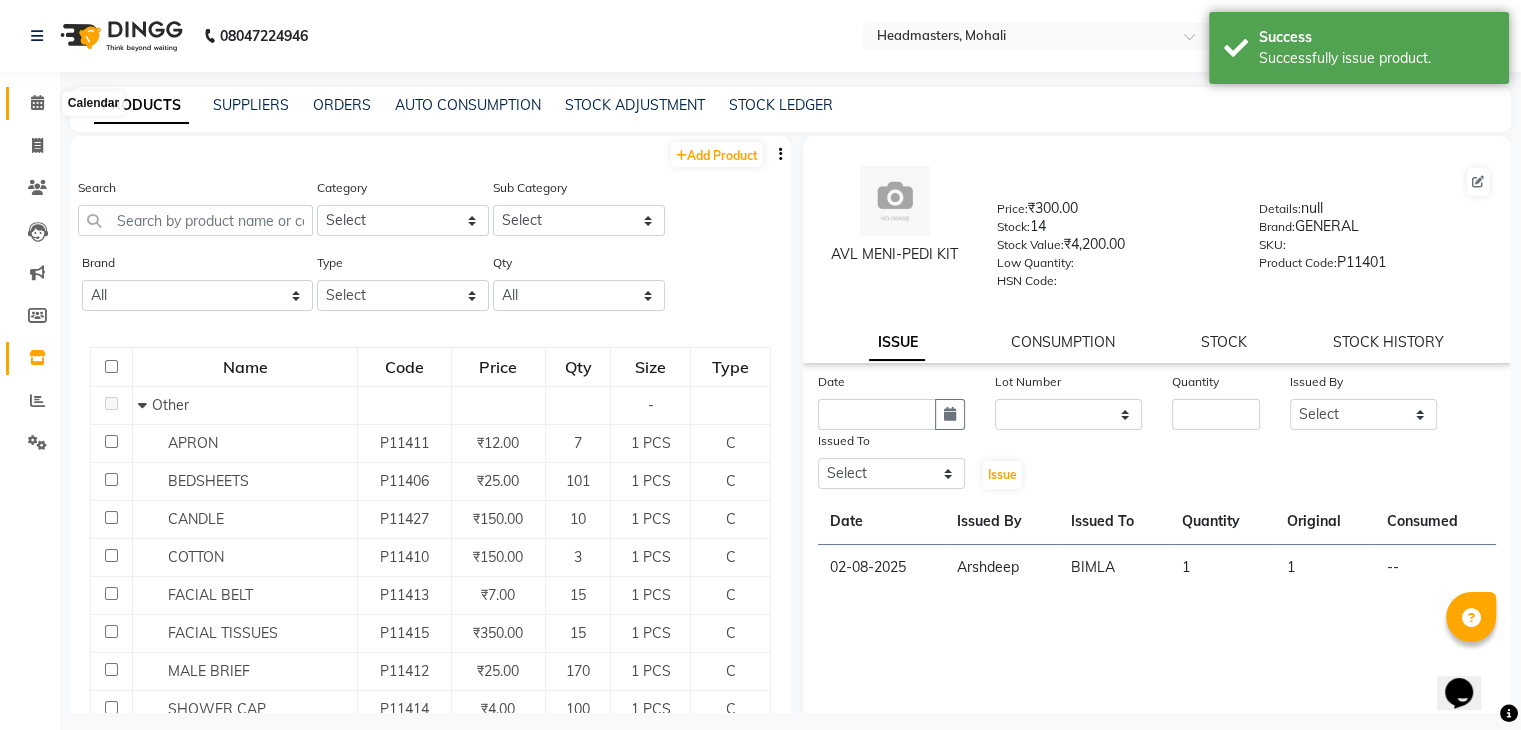 click 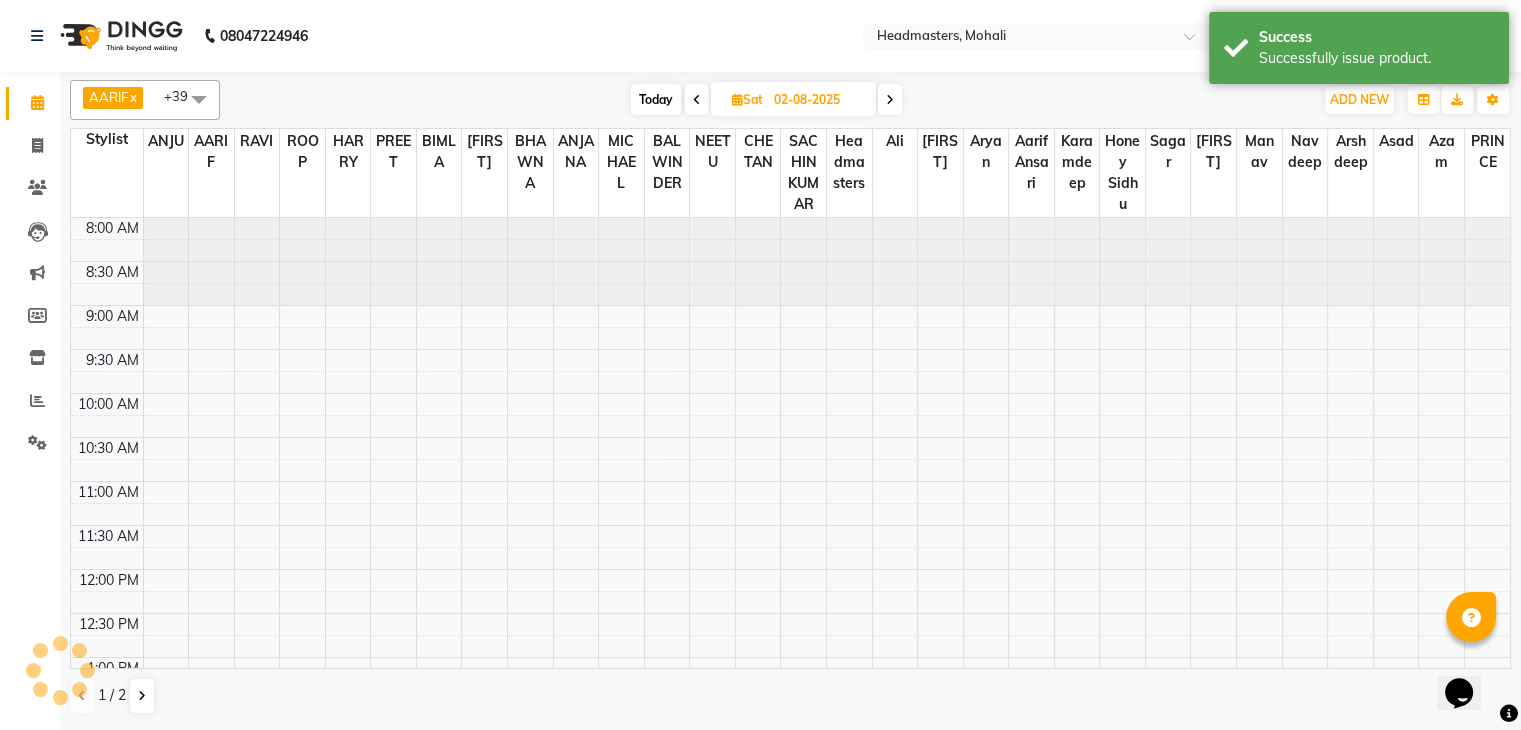 scroll, scrollTop: 0, scrollLeft: 0, axis: both 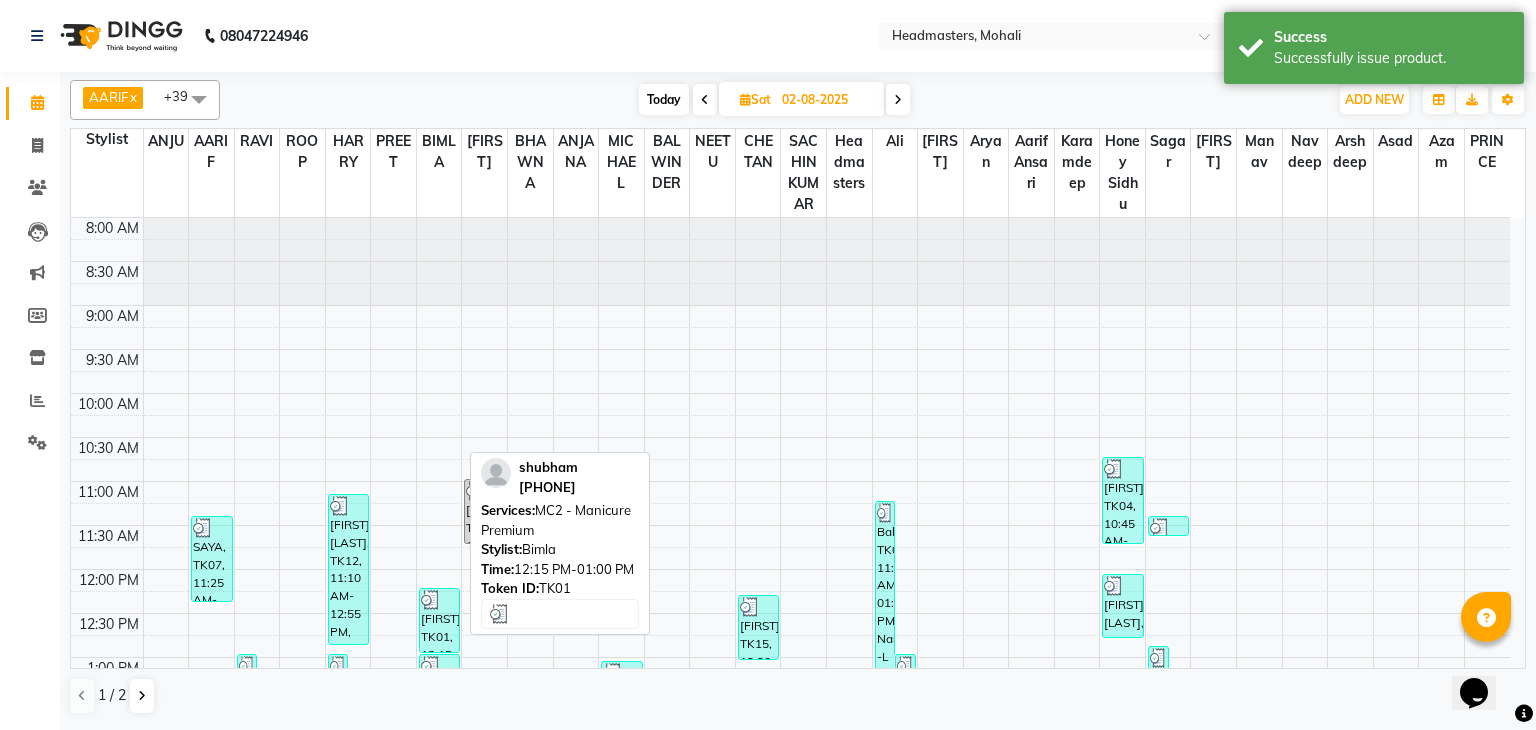 click on "[FIRST], TK01, 12:15 PM-01:00 PM, MC2 - Manicure Premium" at bounding box center [439, 620] 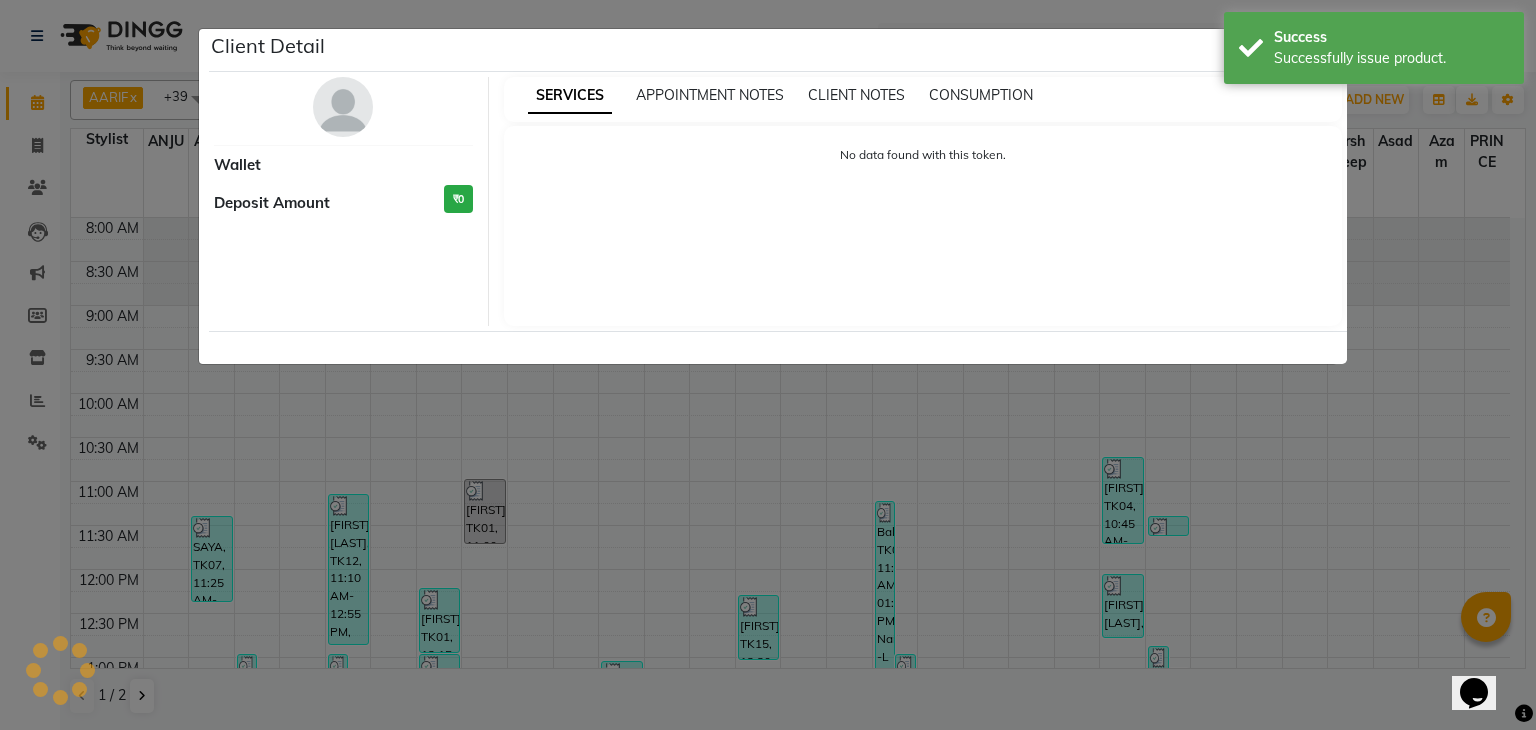 select on "3" 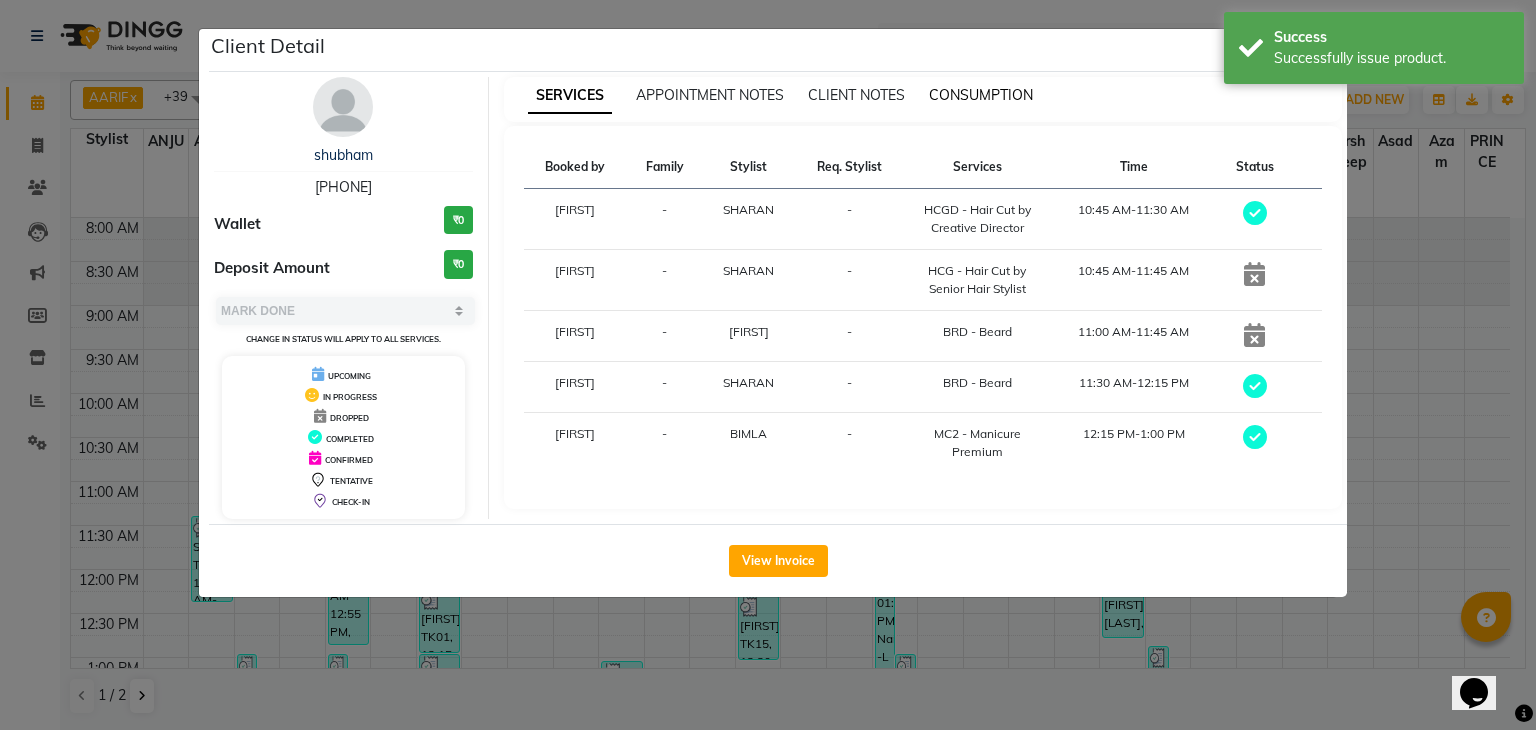 click on "CONSUMPTION" at bounding box center [981, 95] 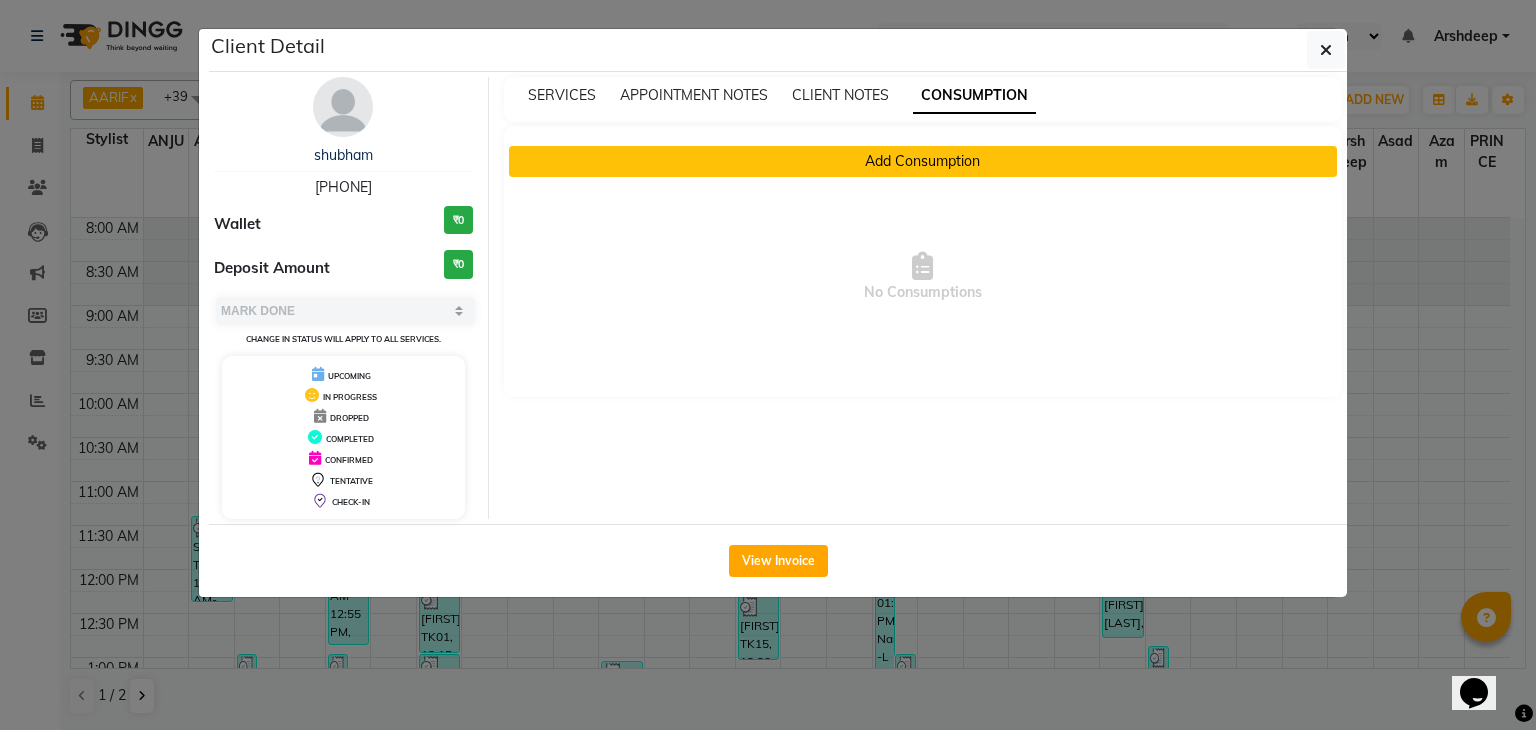 click on "Add Consumption" at bounding box center [923, 161] 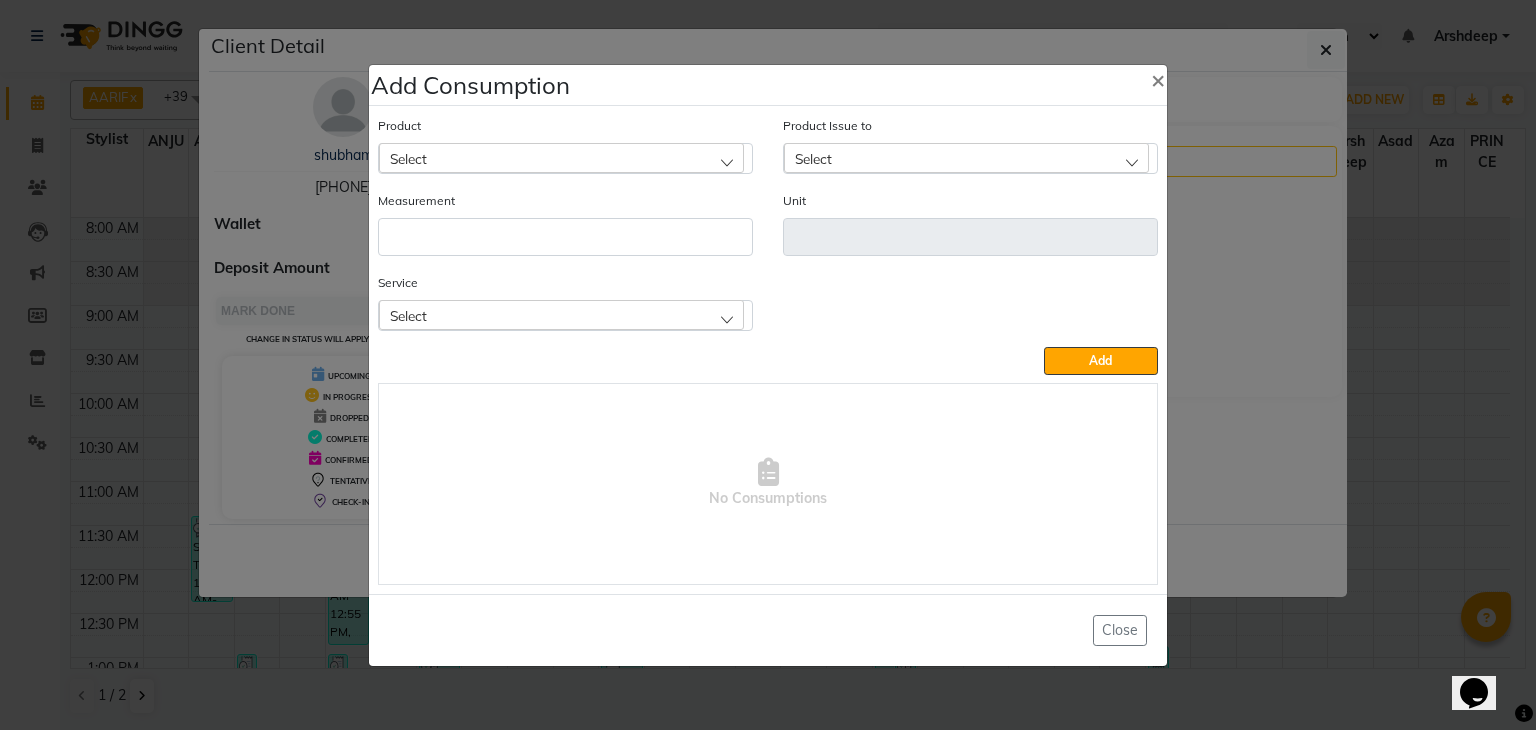 click on "Select" 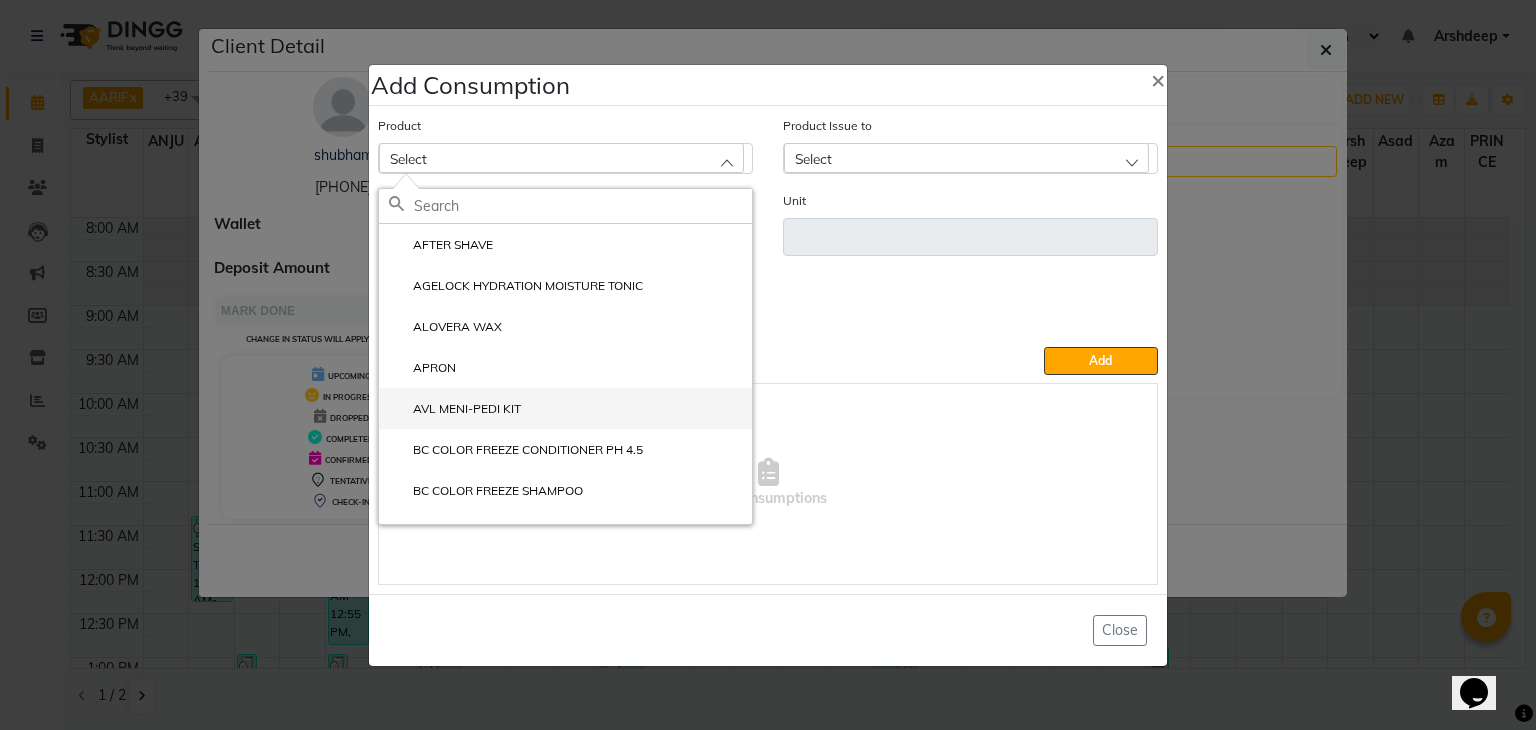 click on "AVL MENI-PEDI KIT" 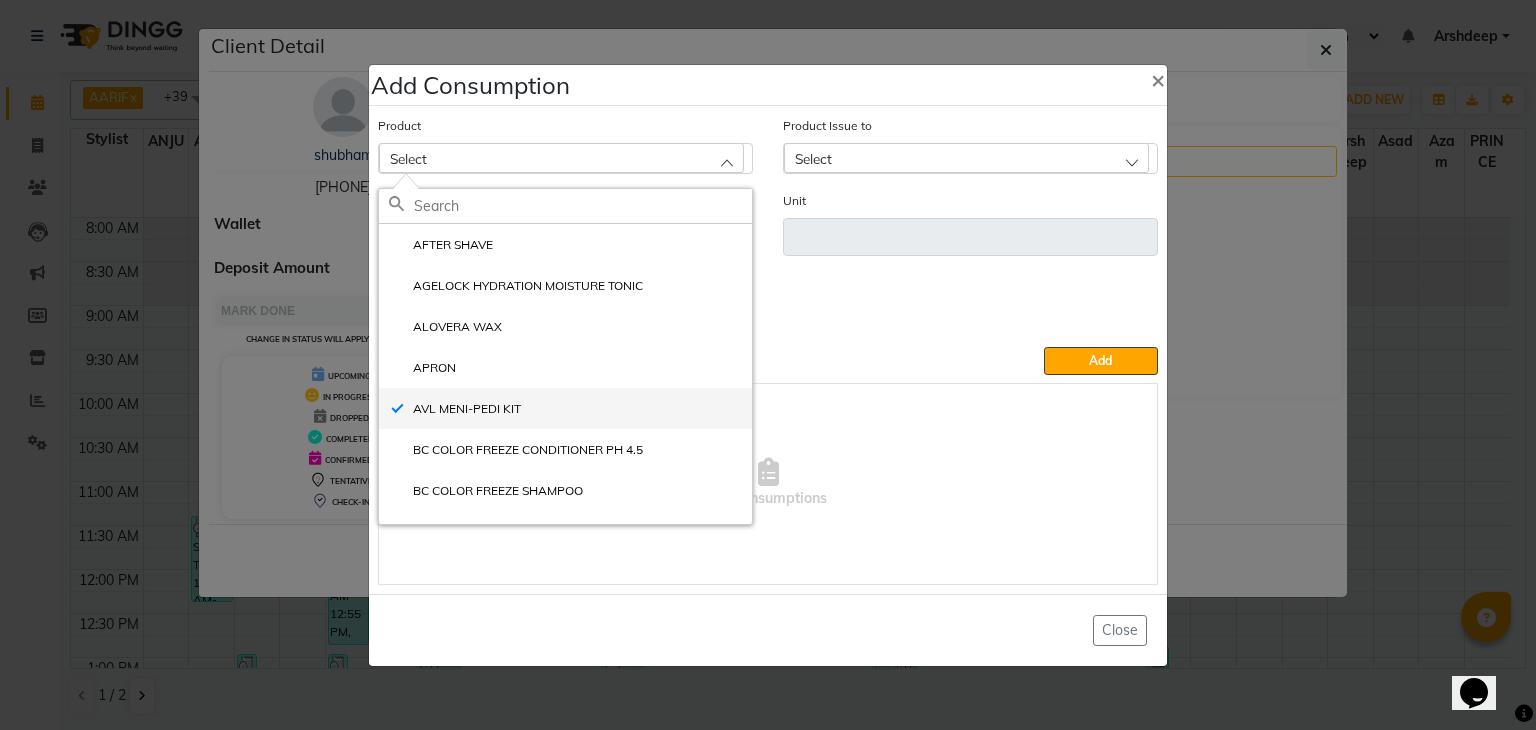 type on "PCS" 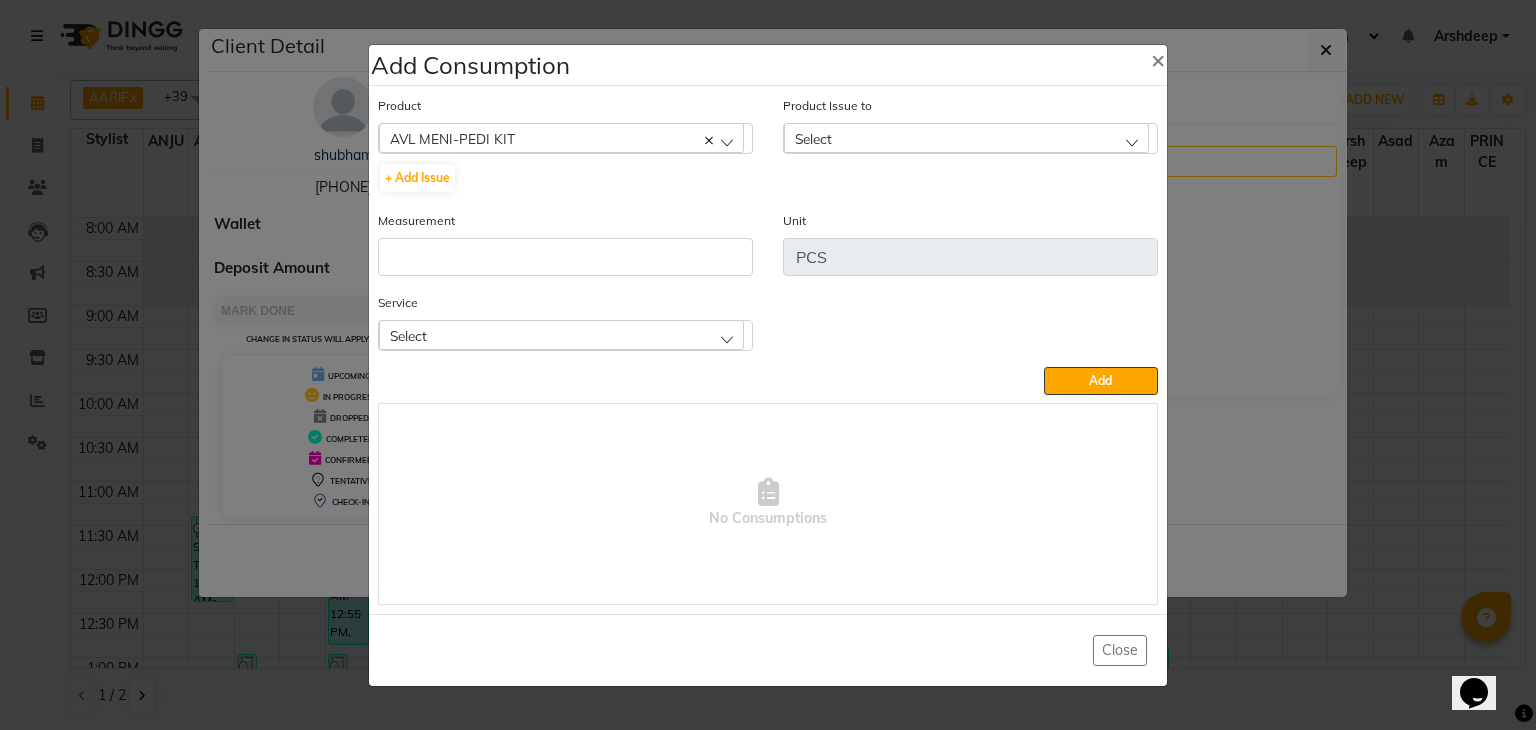 click on "Select" 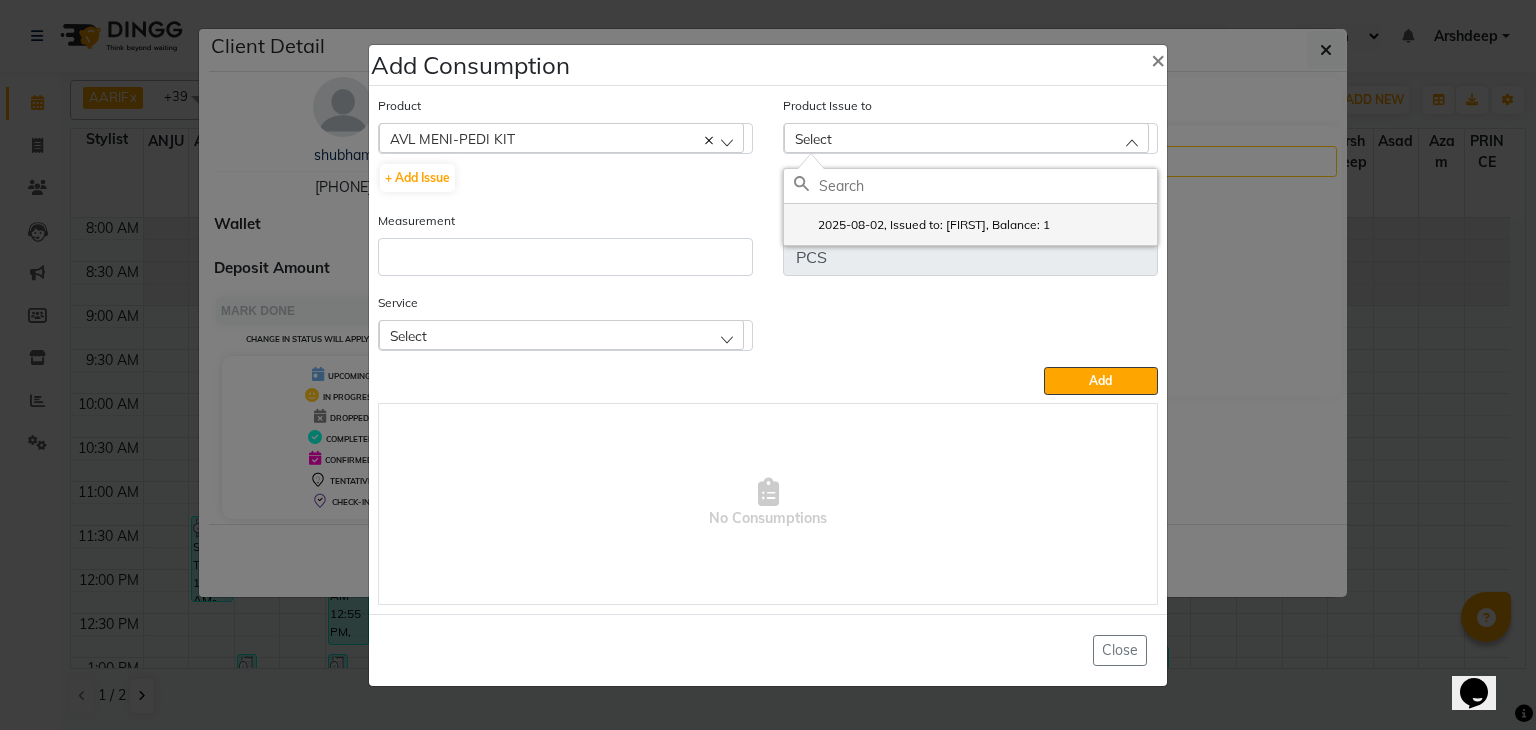 click on "2025-08-02, Issued to: [FIRST], Balance: 1" 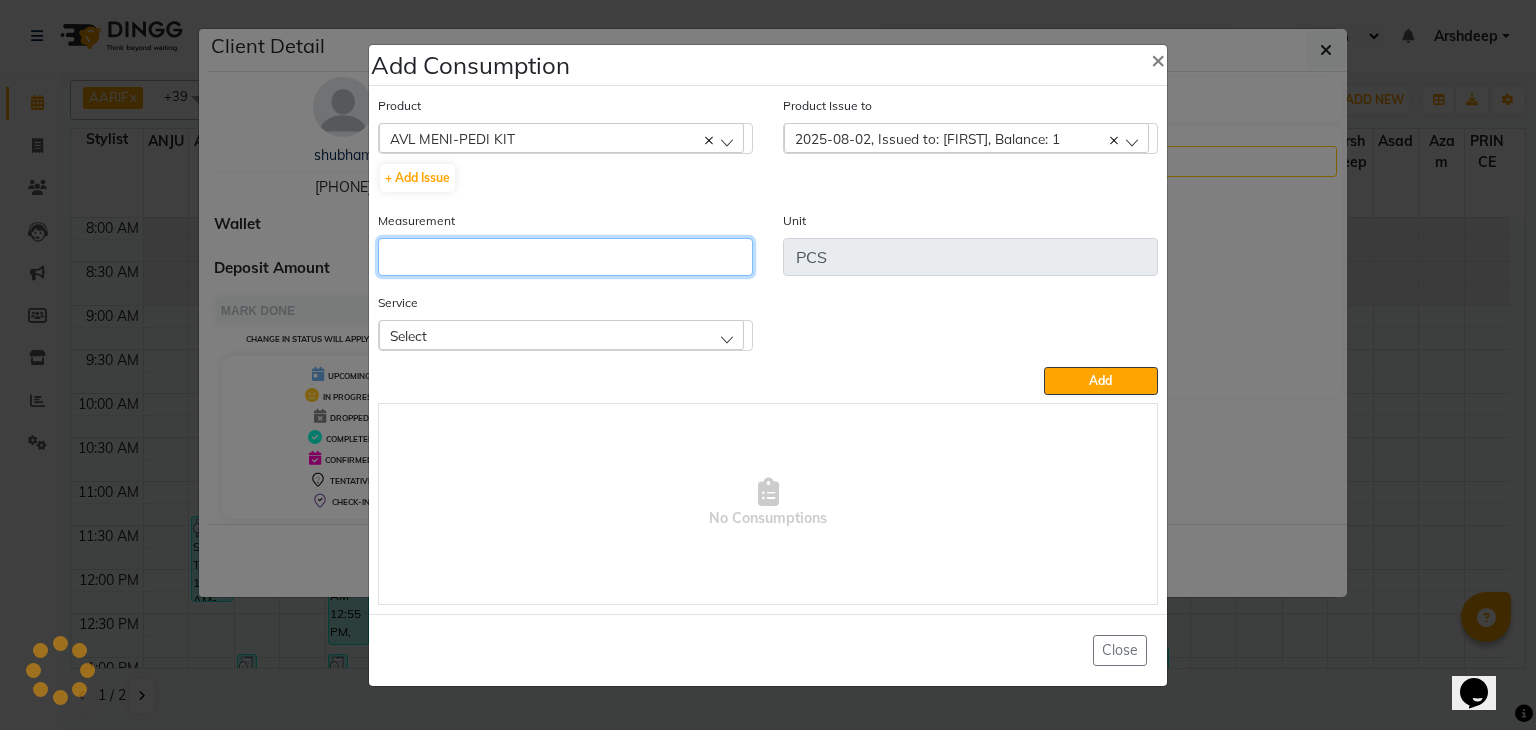 click 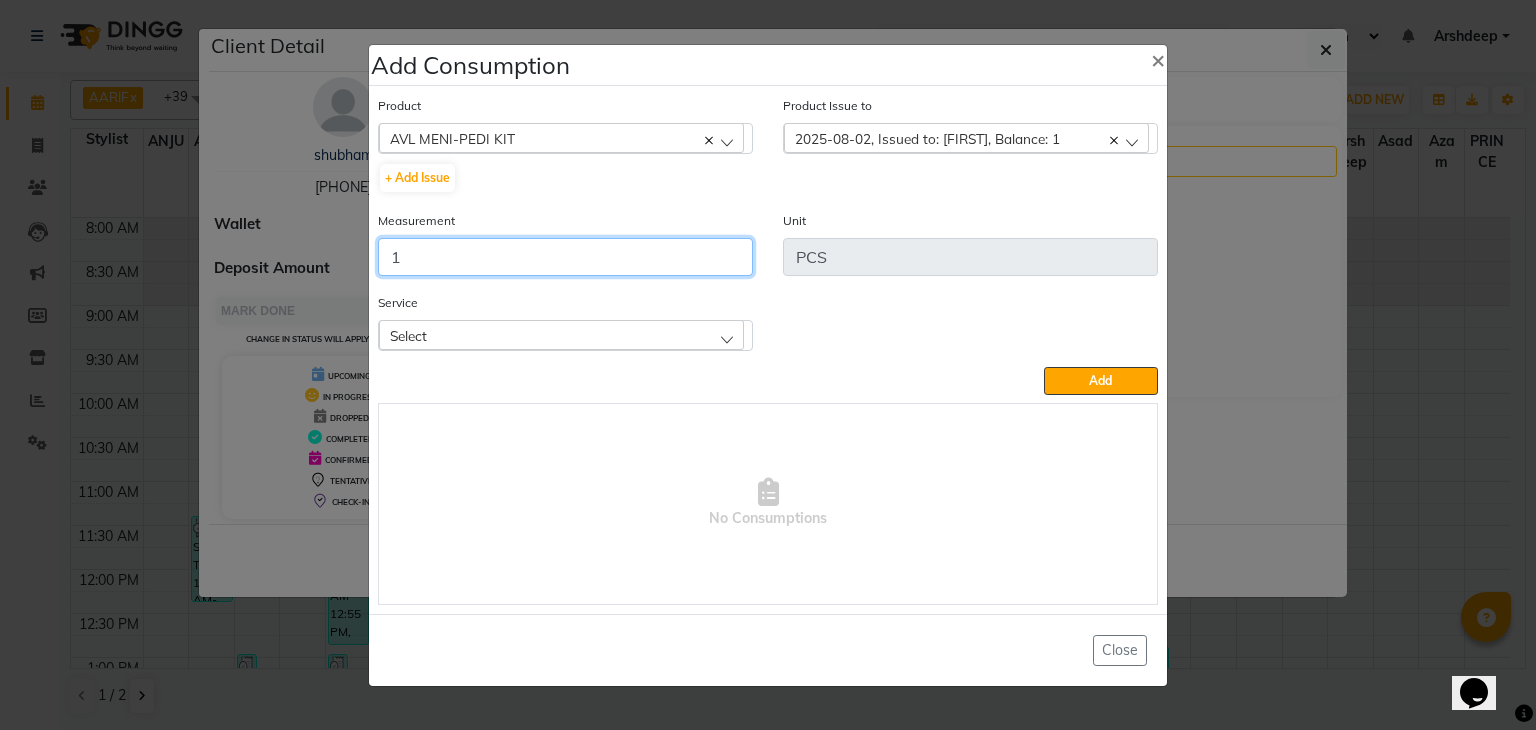 type on "1" 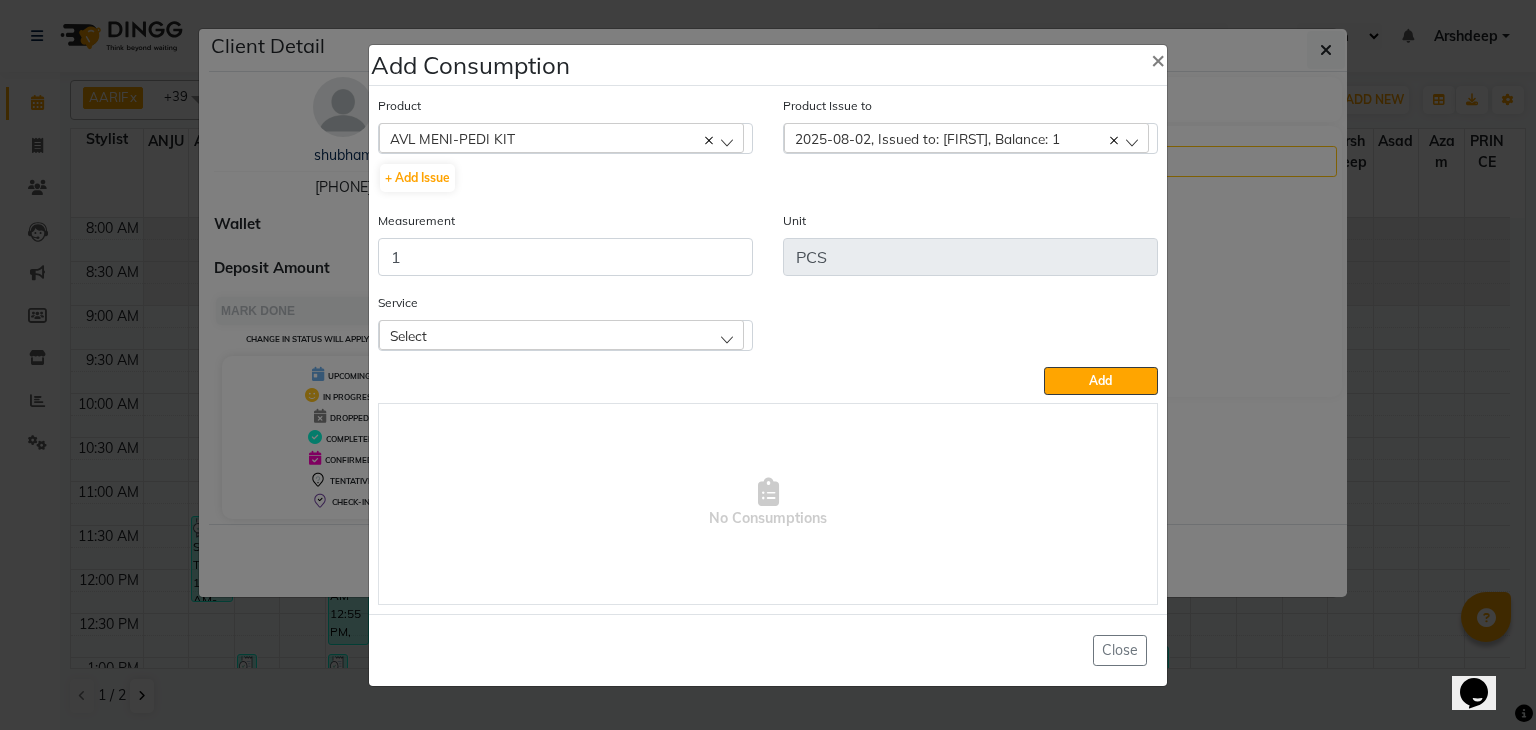 click on "Select" 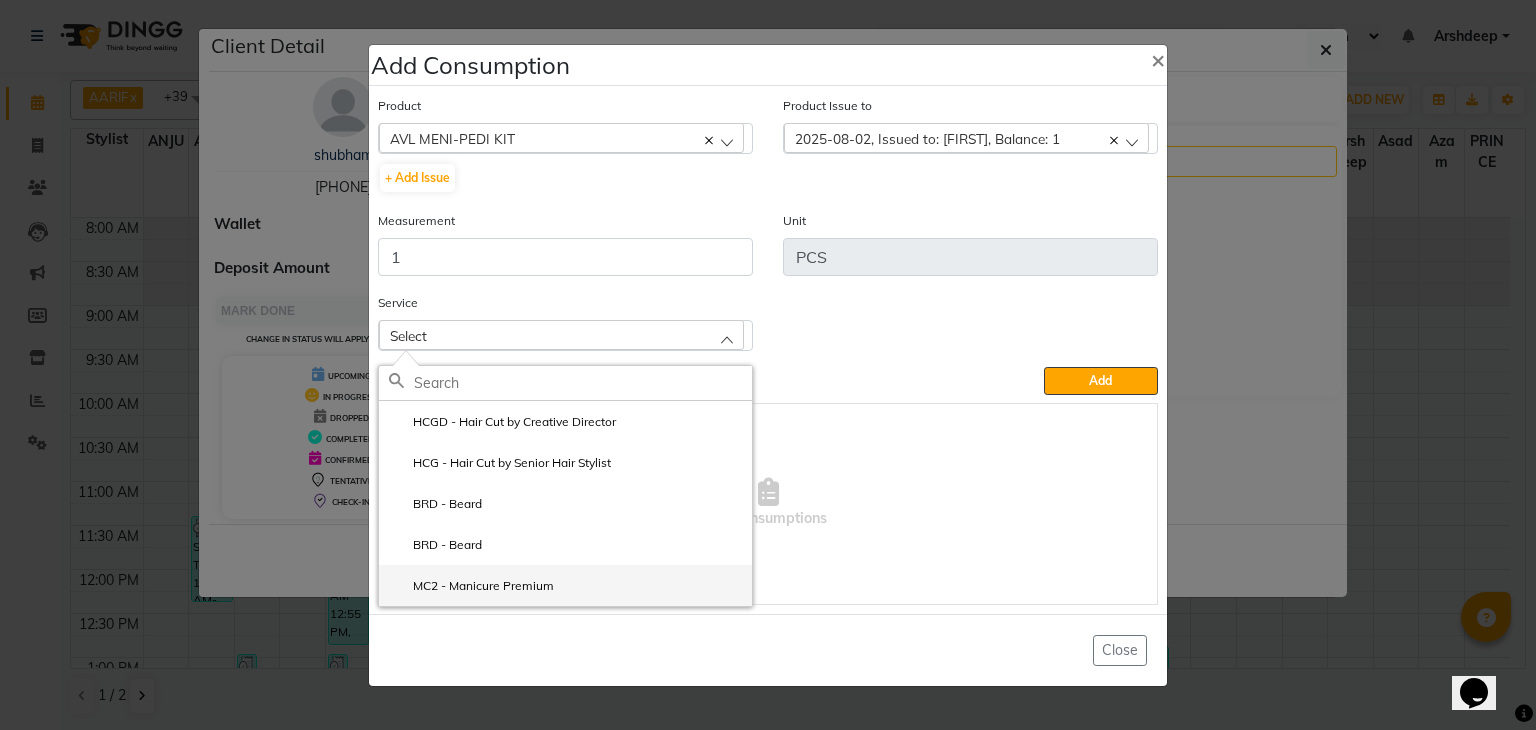 click on "MC2 - Manicure Premium" 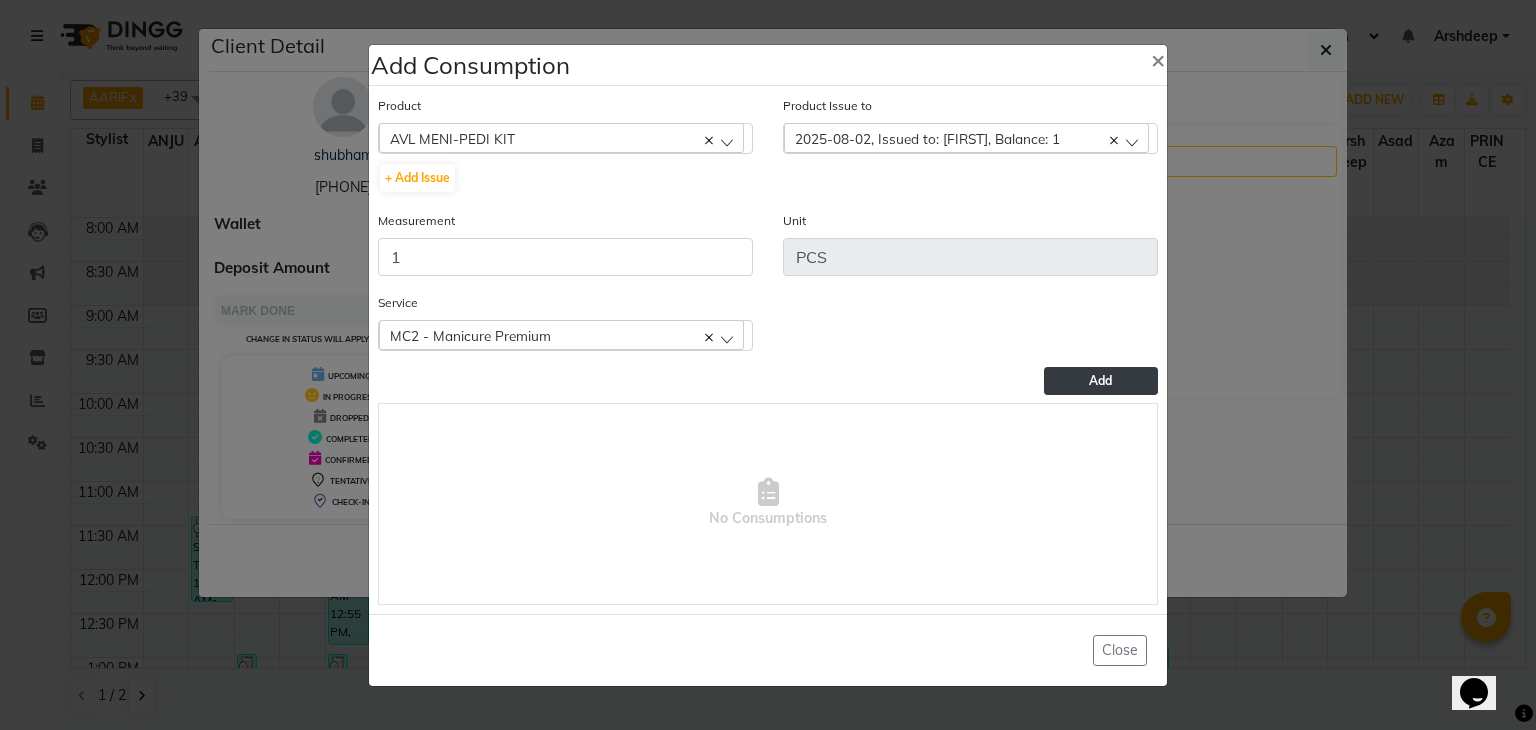 click on "Add" 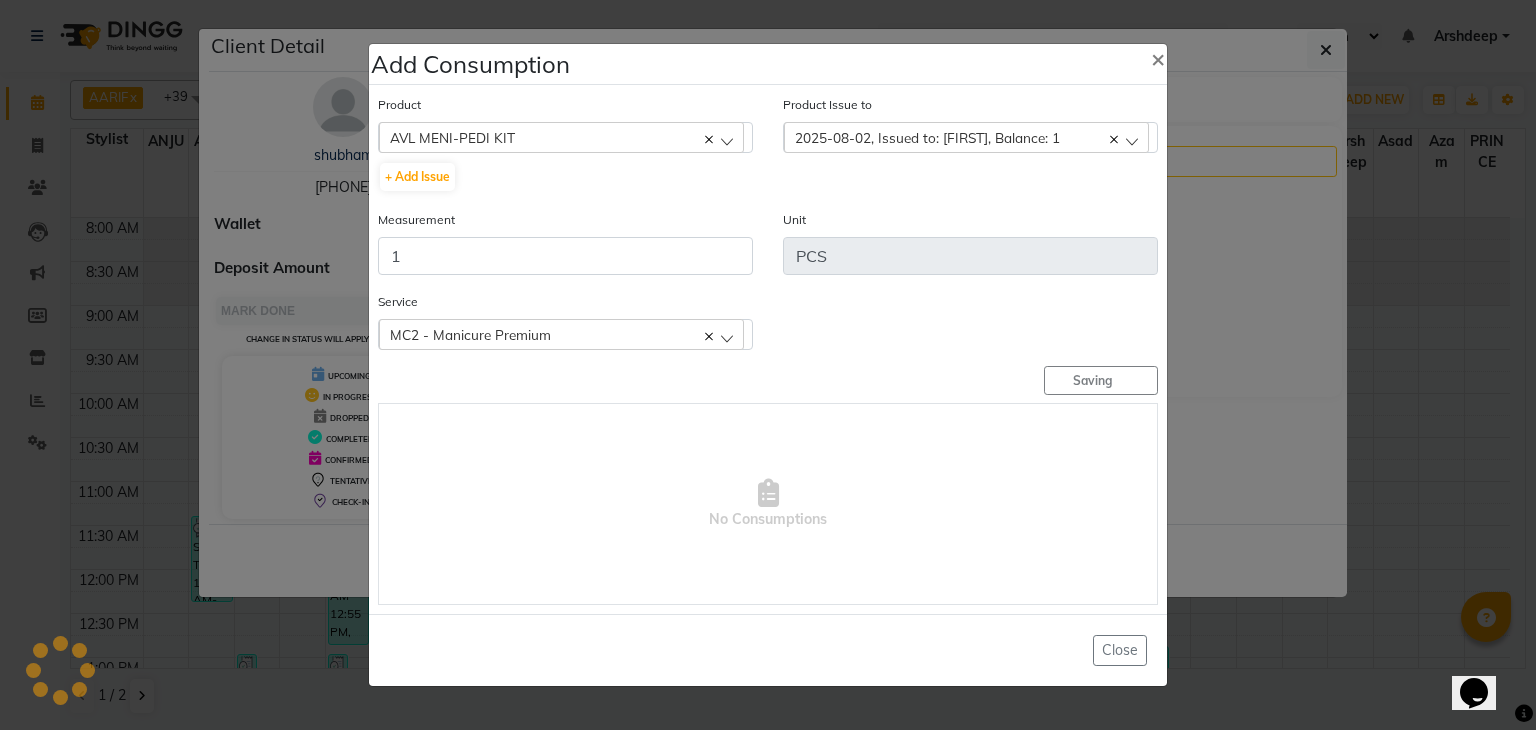 type 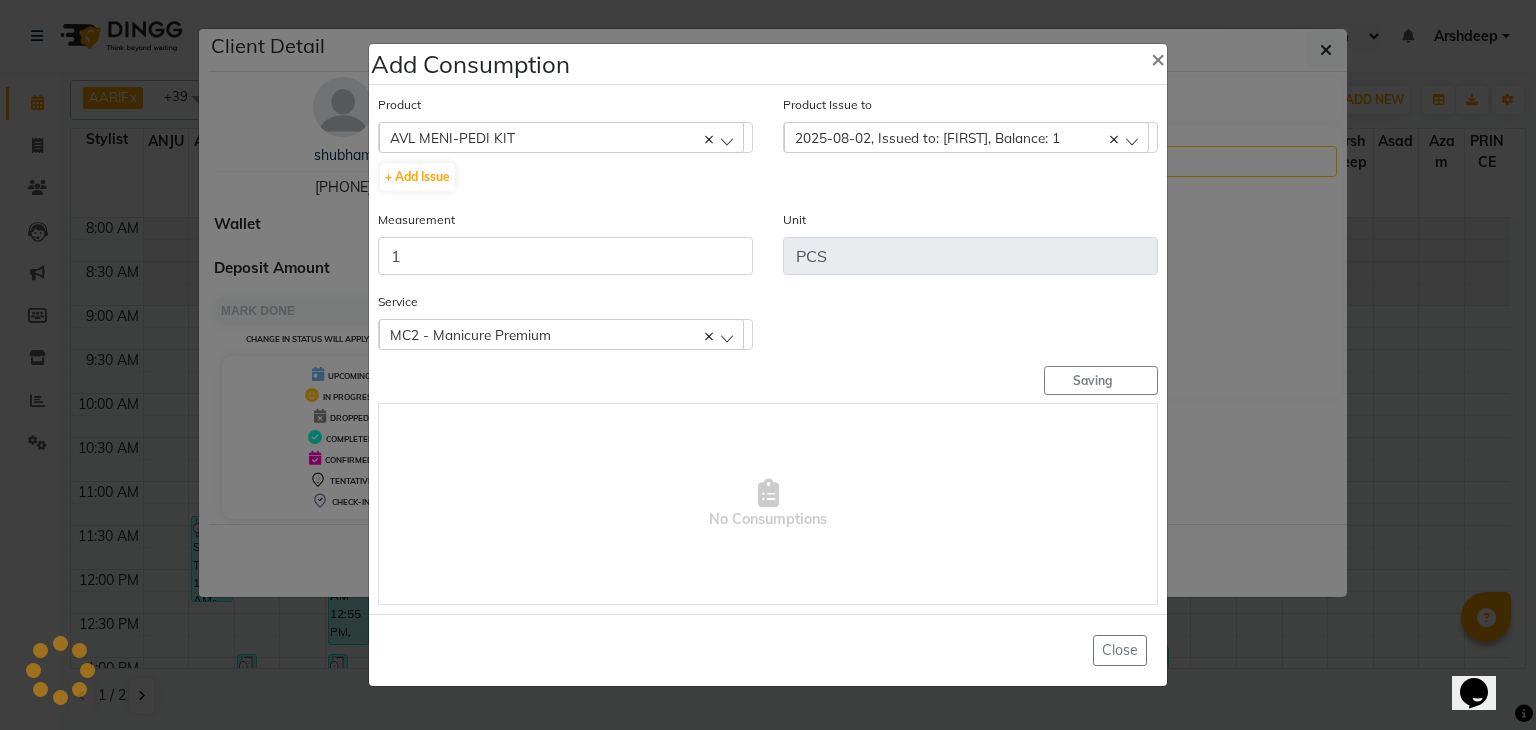 type 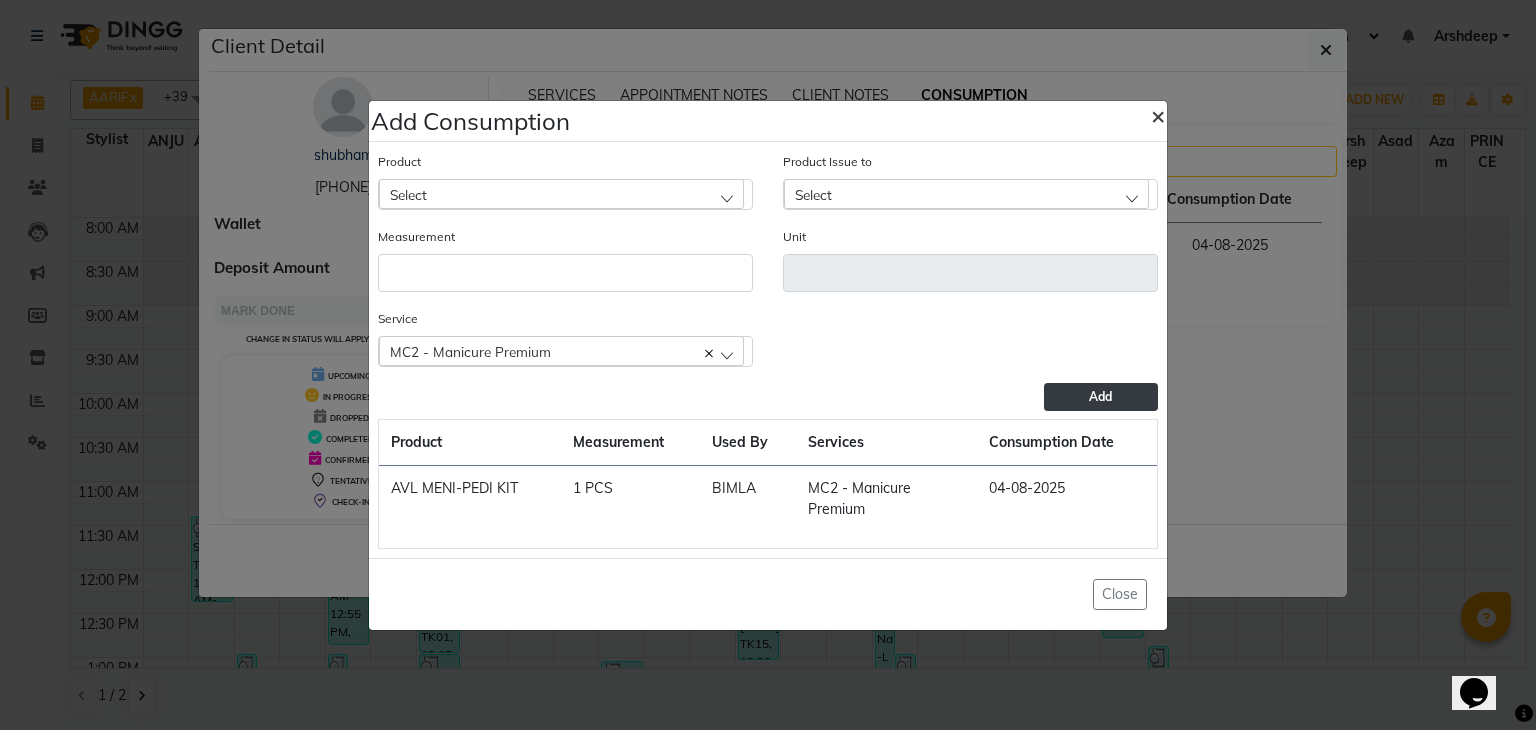 click on "×" 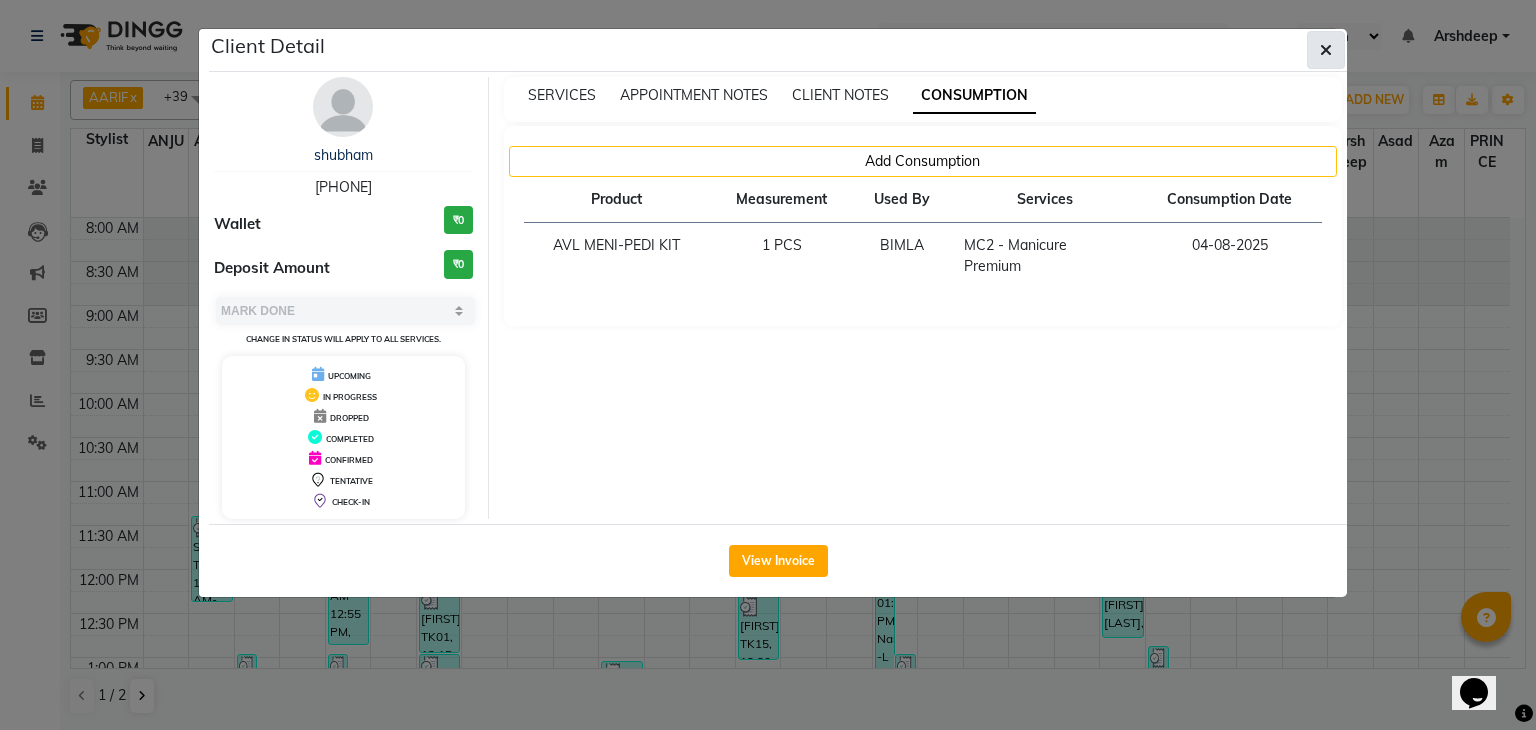 click 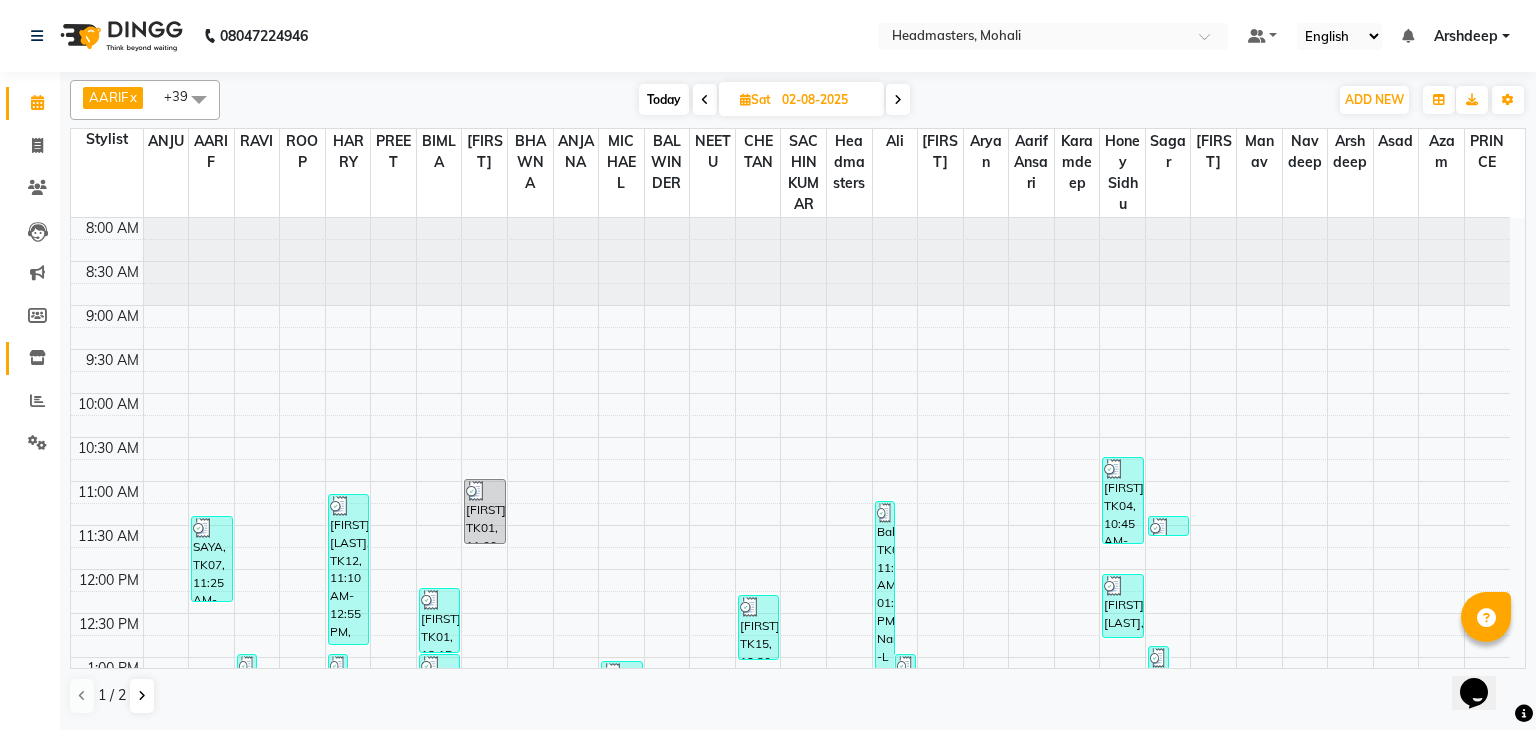 click on "Inventory" 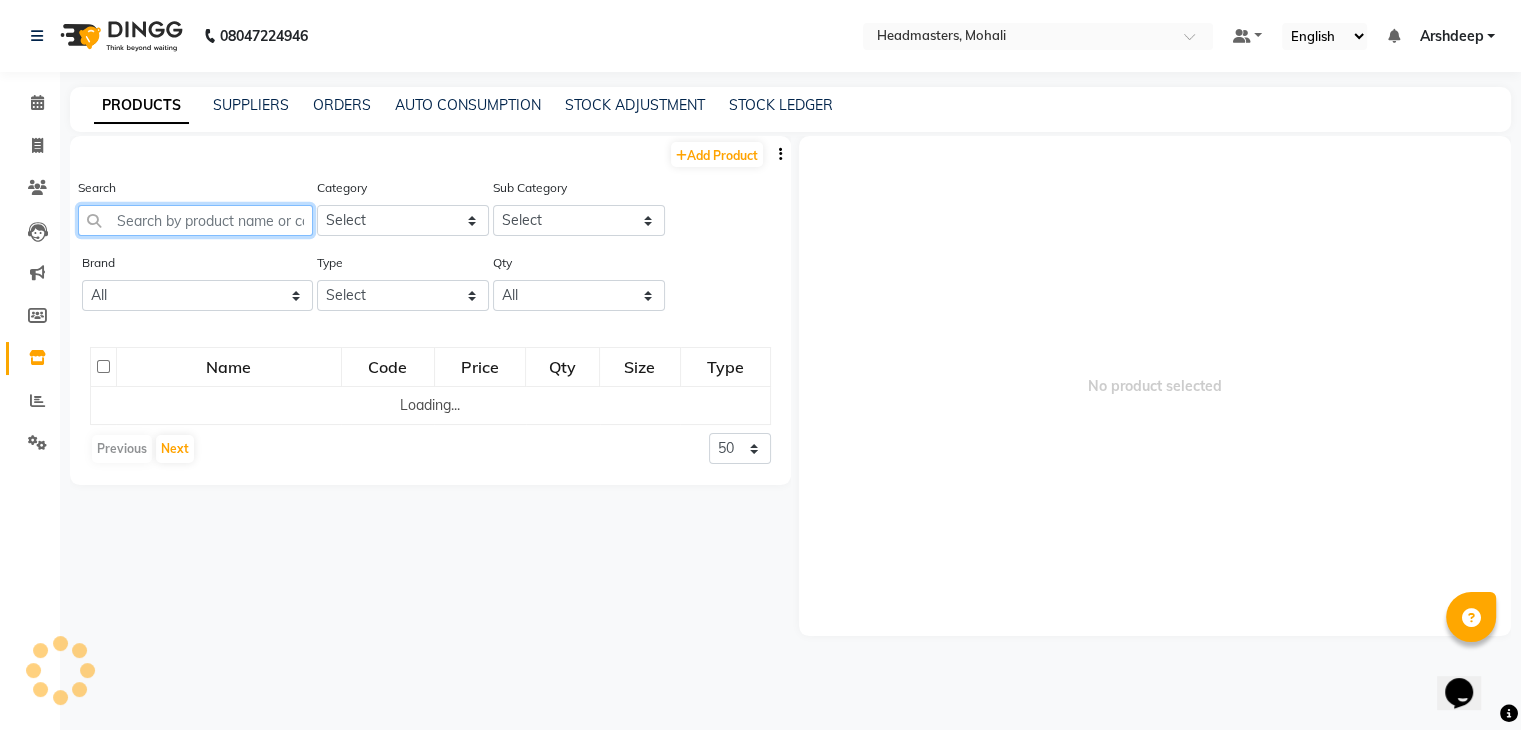 click 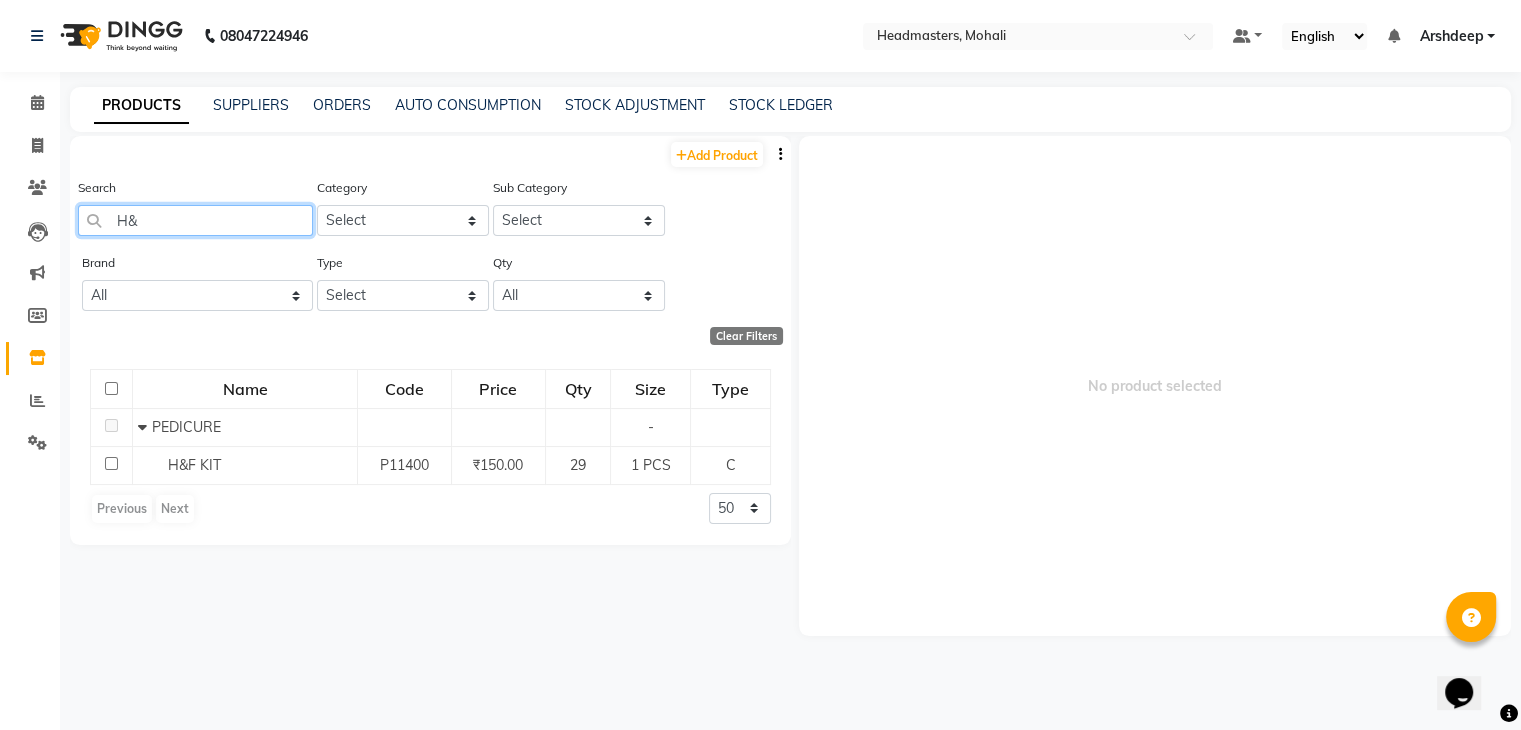 type on "H" 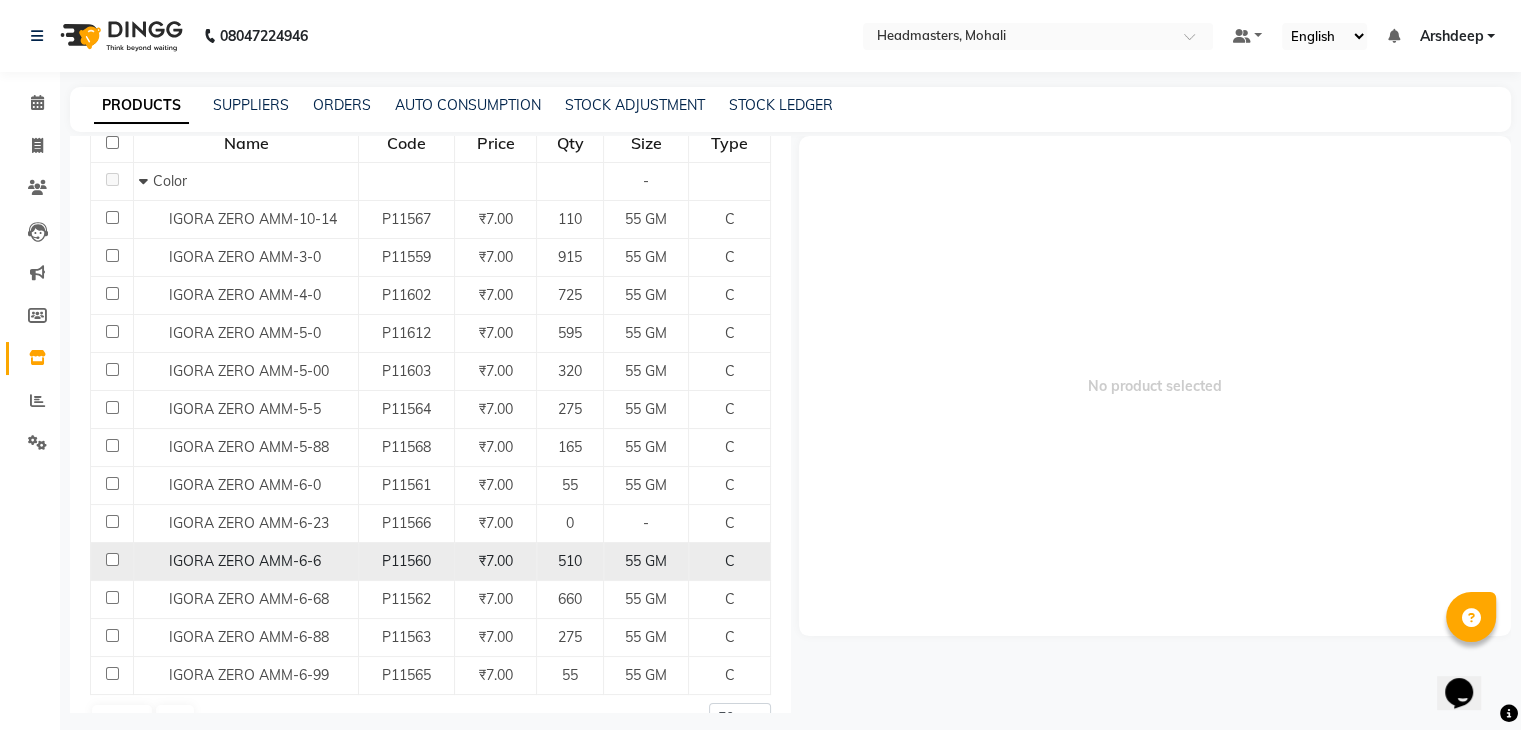scroll, scrollTop: 247, scrollLeft: 0, axis: vertical 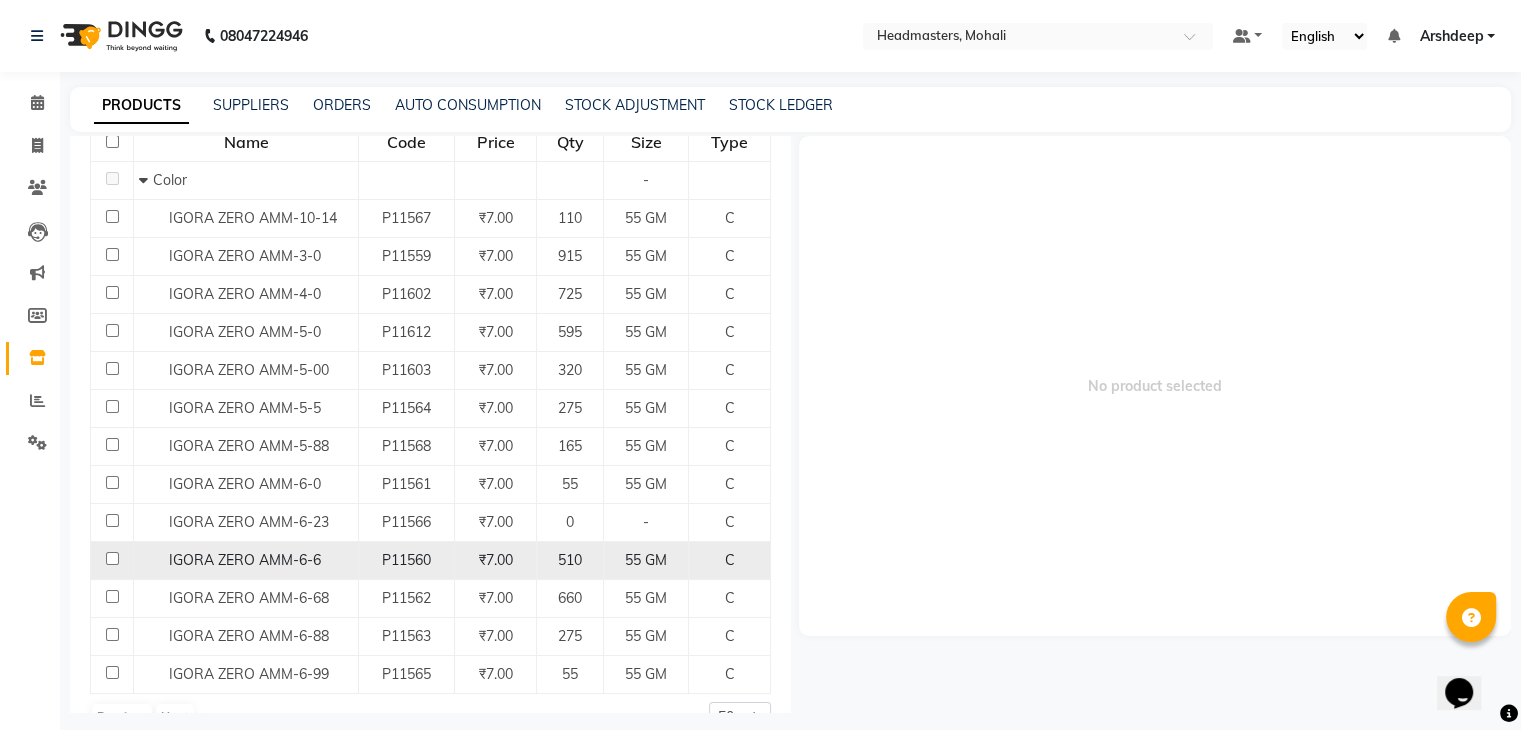 type on "ZERO AMM" 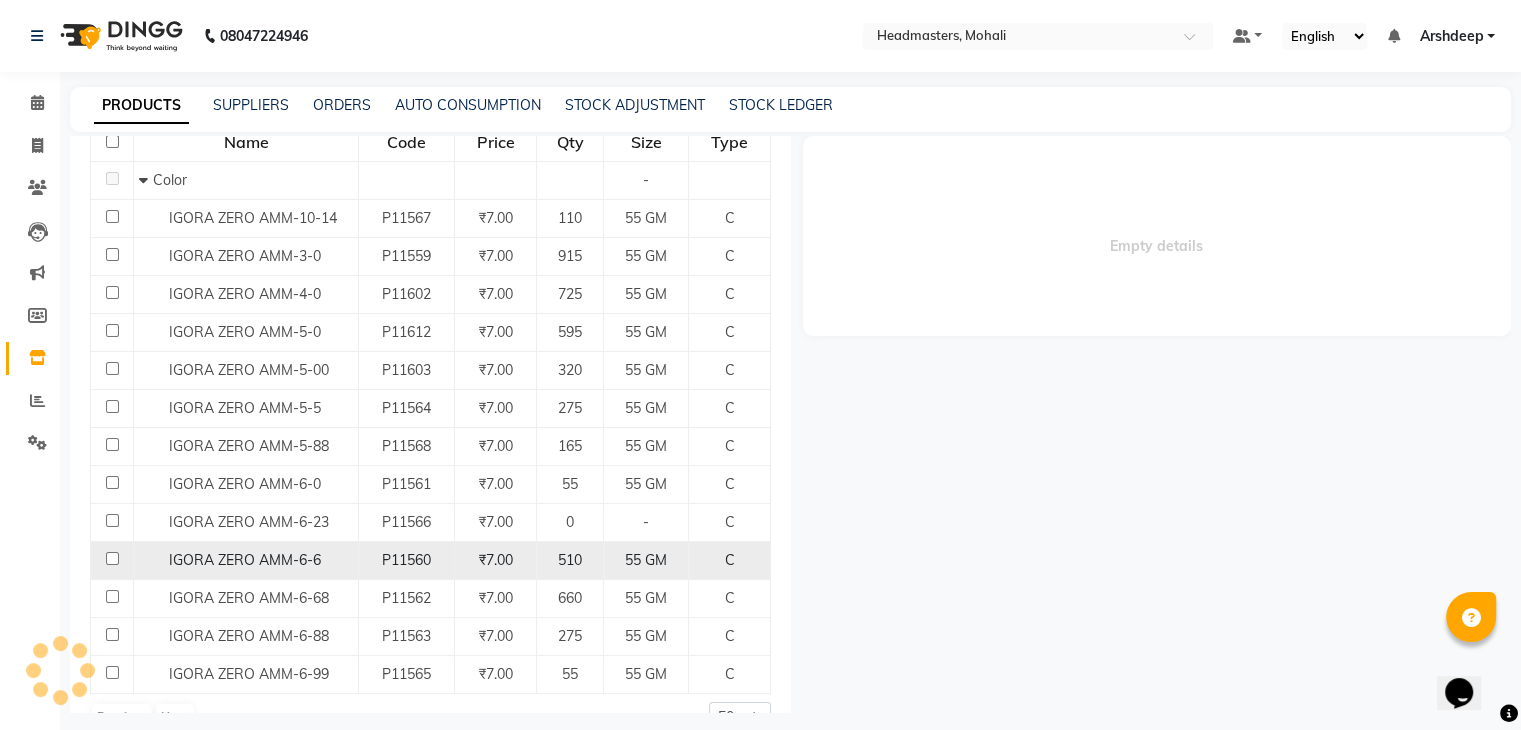 select 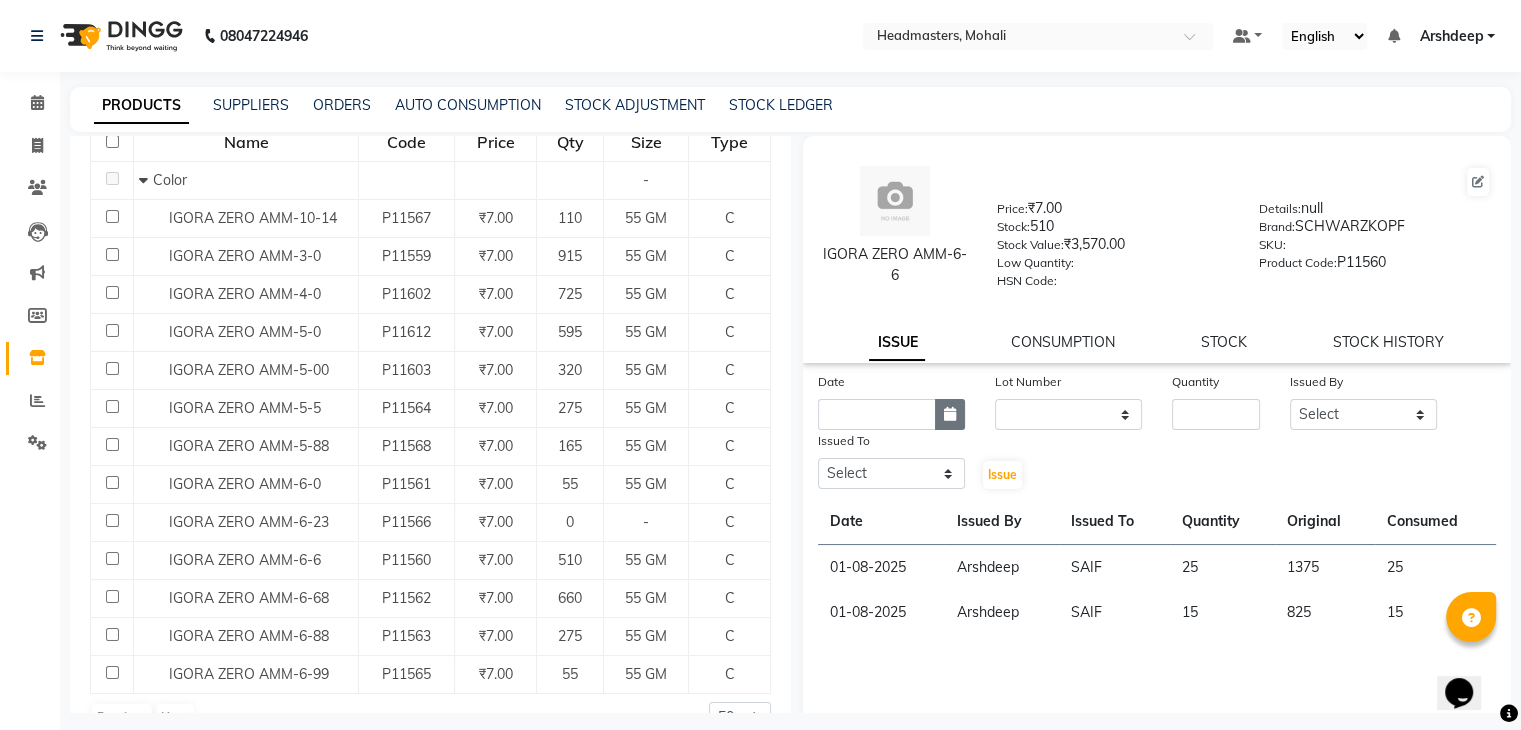click 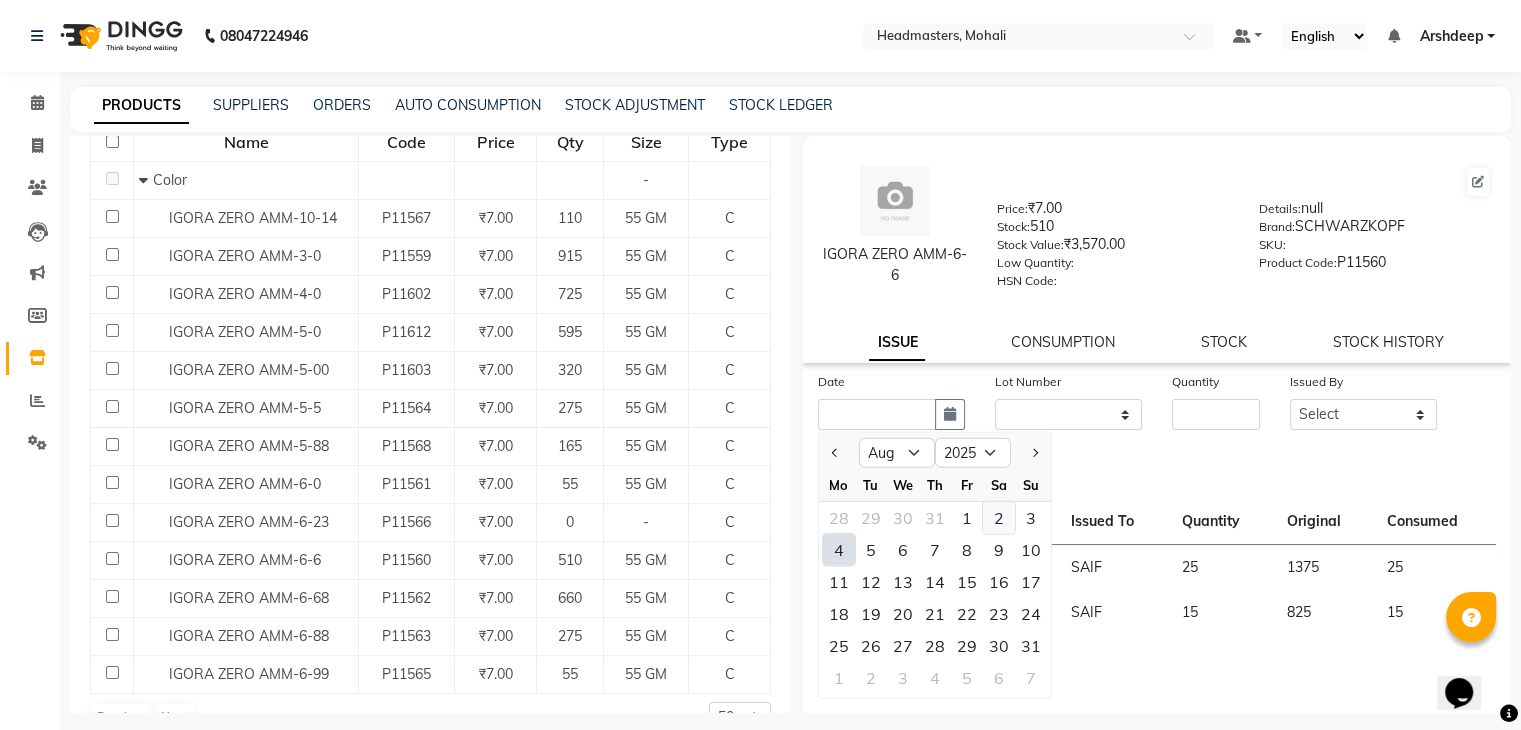 click on "2" 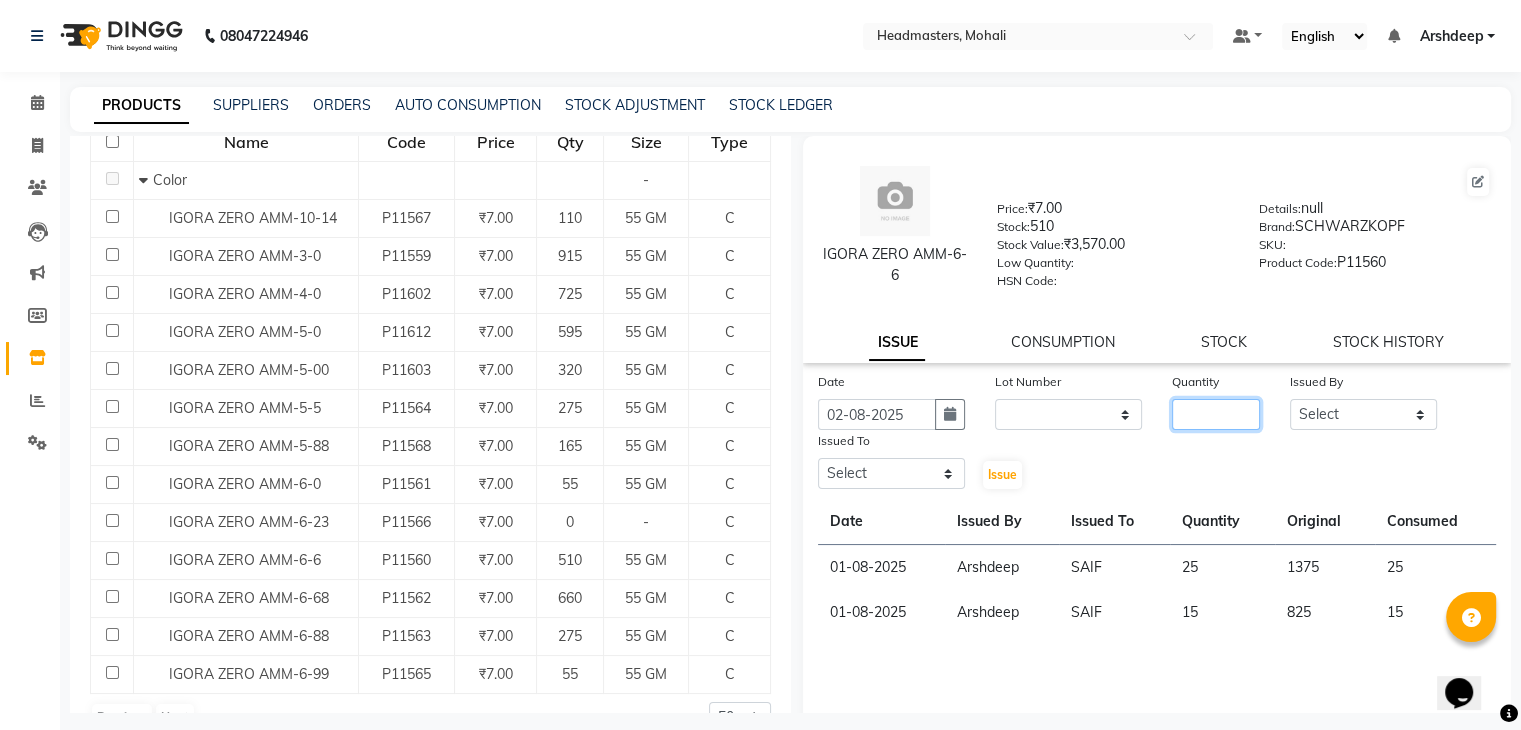 click 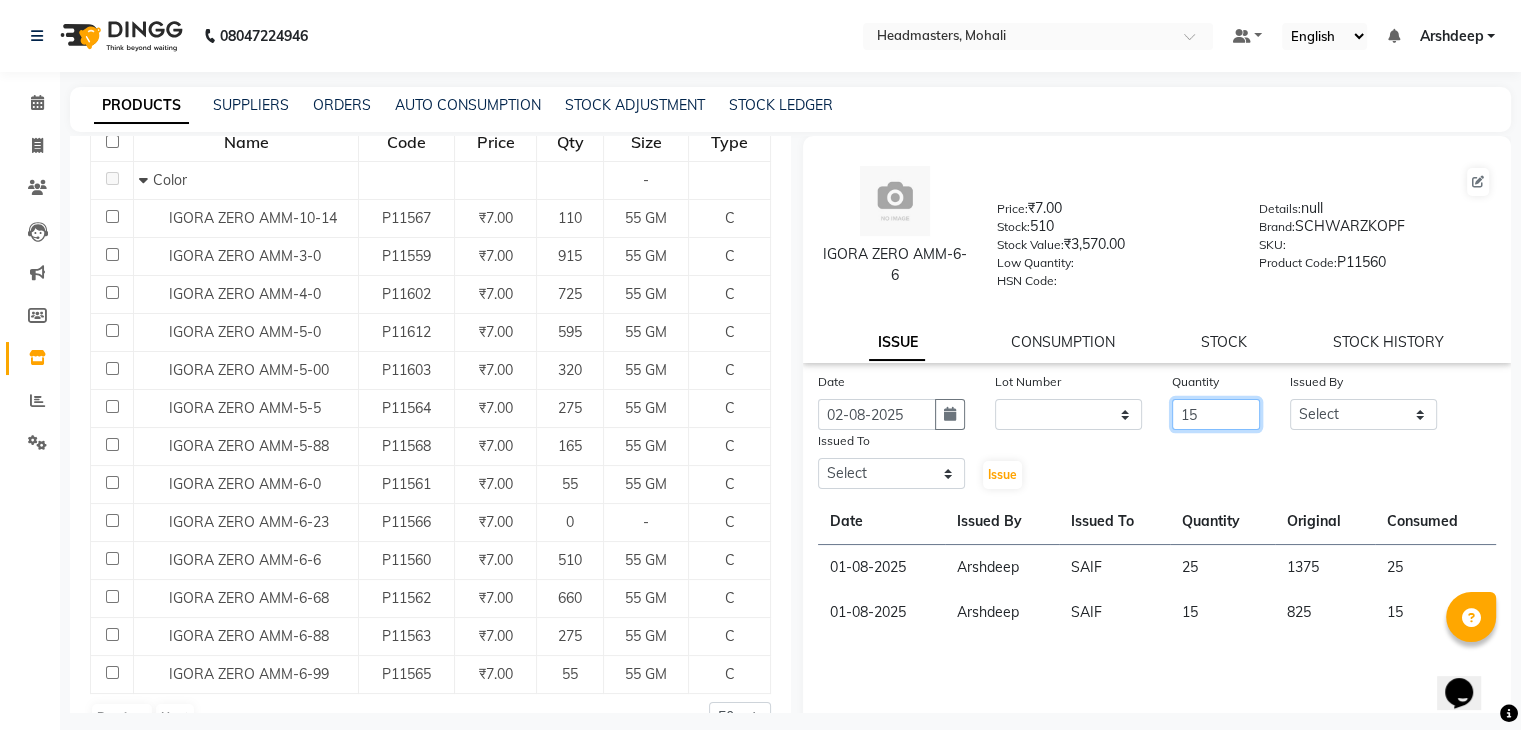 type on "15" 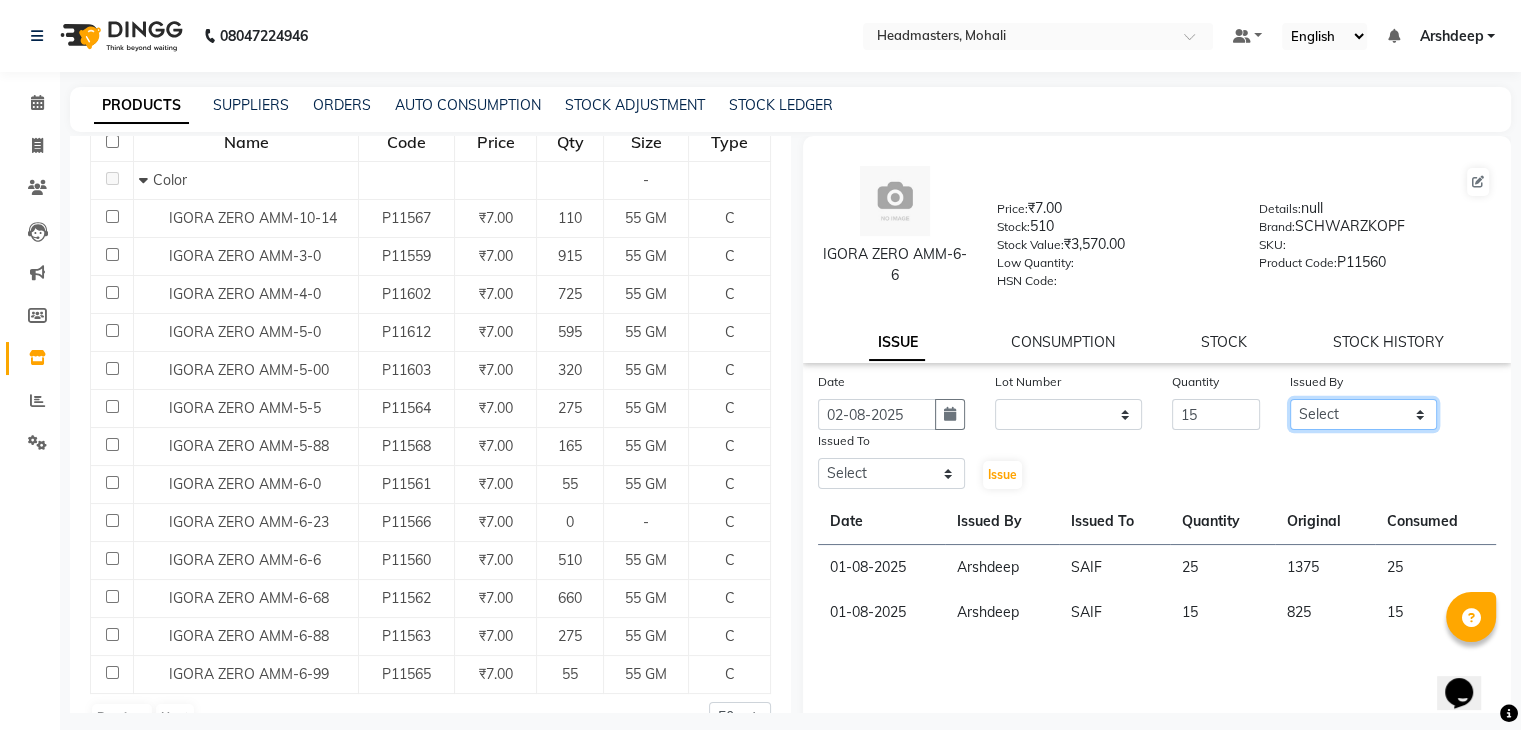 click on "Select AARIF Aarif Ansari Ali ANJANA ANJU Arshdeep Aryan Asad  Azam BALWINDER BHAWNA BIMLA CHETAN Deepak  HARRY Headmasters Honey Sidhu Jyoti karamdeep Manav MICHAEL Navdeep NEETU NEETU -  FRONT DESK  NEHA PREET PRINCE RAVI ROOP SACHIN KUMAR Sagar SAIF SARJU SAURAV SHAHZAD SHARAN SHARDA SHELLY SHUBHAM  SOHAIL SOHAN  VICkY Yamini" 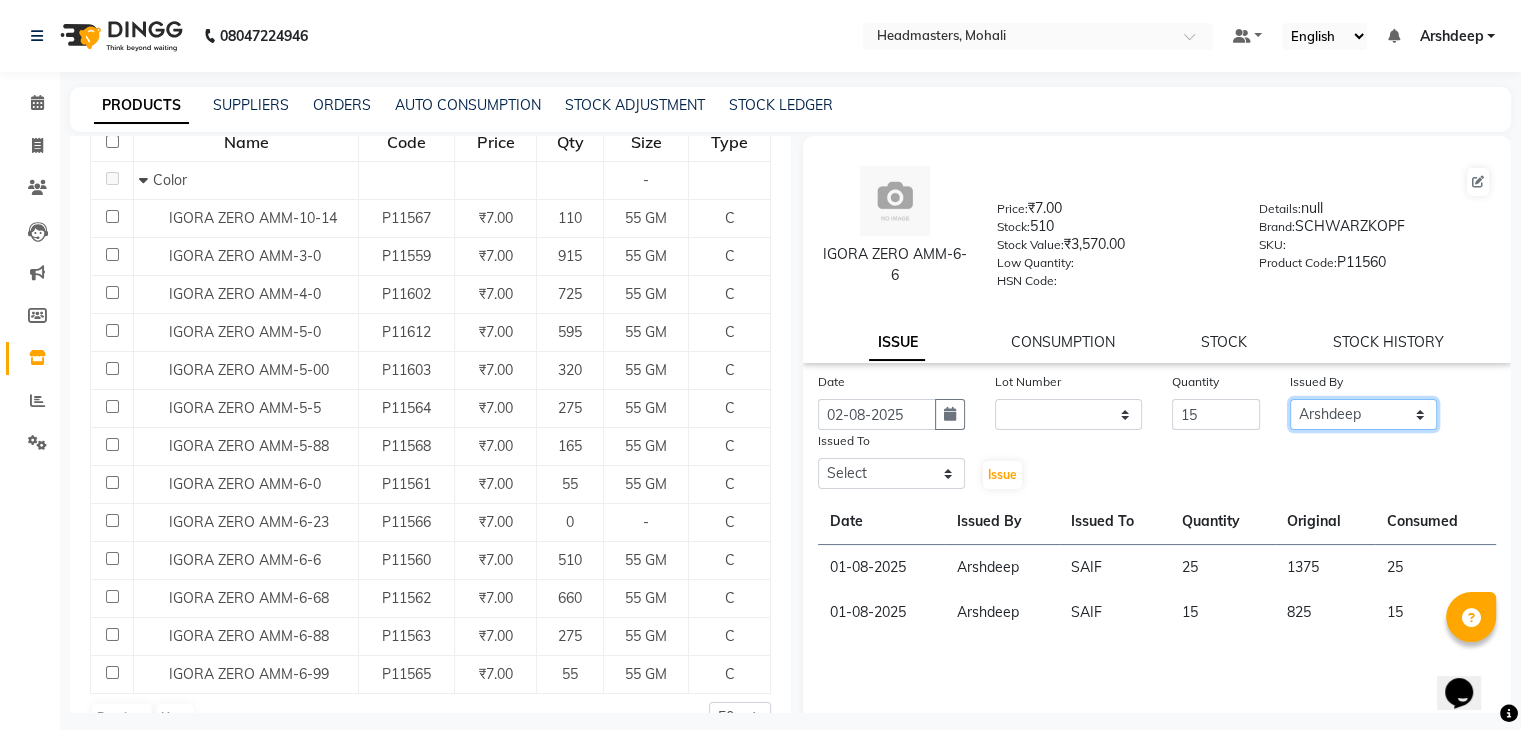 click on "Select AARIF Aarif Ansari Ali ANJANA ANJU Arshdeep Aryan Asad  Azam BALWINDER BHAWNA BIMLA CHETAN Deepak  HARRY Headmasters Honey Sidhu Jyoti karamdeep Manav MICHAEL Navdeep NEETU NEETU -  FRONT DESK  NEHA PREET PRINCE RAVI ROOP SACHIN KUMAR Sagar SAIF SARJU SAURAV SHAHZAD SHARAN SHARDA SHELLY SHUBHAM  SOHAIL SOHAN  VICkY Yamini" 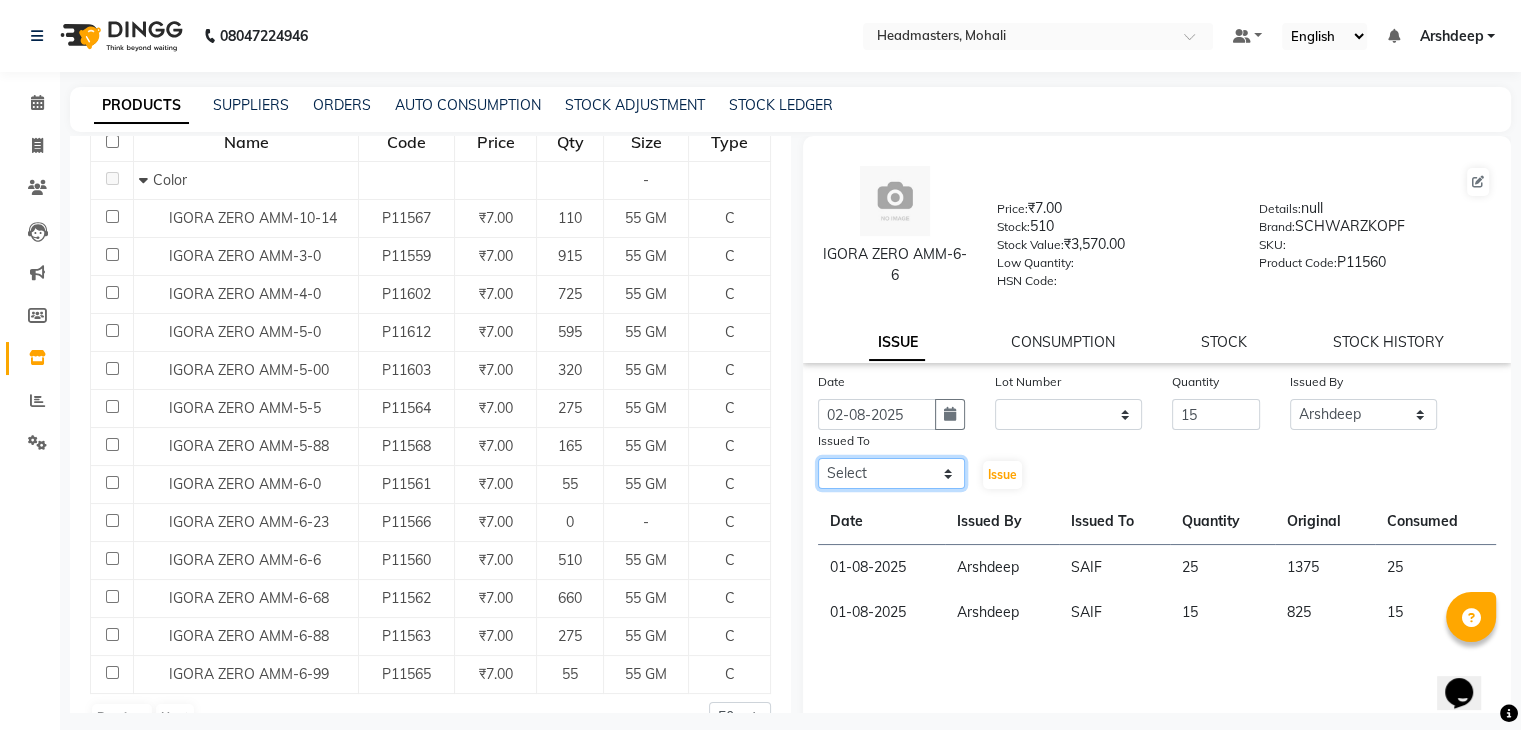 click on "Select AARIF Aarif Ansari Ali ANJANA ANJU Arshdeep Aryan Asad  Azam BALWINDER BHAWNA BIMLA CHETAN Deepak  HARRY Headmasters Honey Sidhu Jyoti karamdeep Manav MICHAEL Navdeep NEETU NEETU -  FRONT DESK  NEHA PREET PRINCE RAVI ROOP SACHIN KUMAR Sagar SAIF SARJU SAURAV SHAHZAD SHARAN SHARDA SHELLY SHUBHAM  SOHAIL SOHAN  VICkY Yamini" 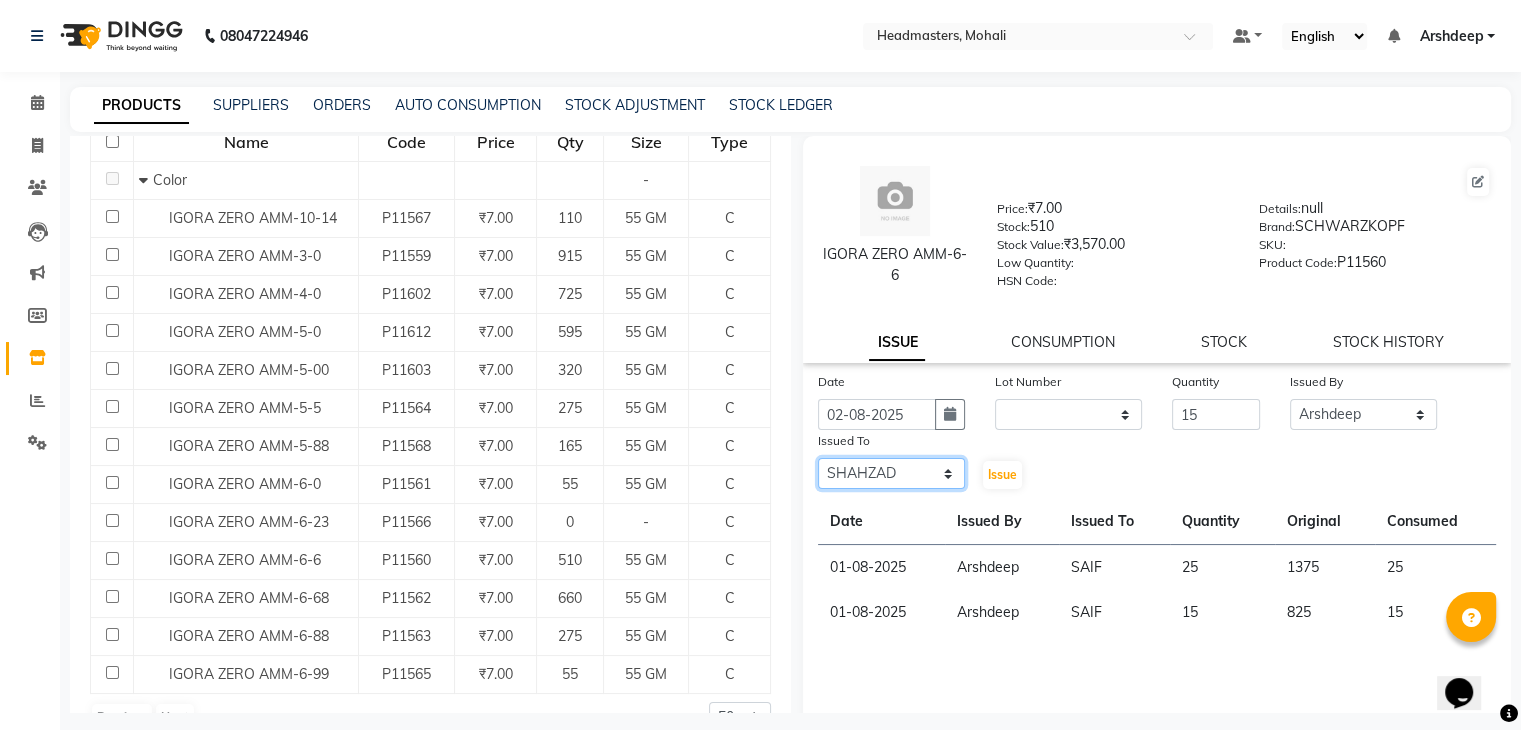 click on "Select AARIF Aarif Ansari Ali ANJANA ANJU Arshdeep Aryan Asad  Azam BALWINDER BHAWNA BIMLA CHETAN Deepak  HARRY Headmasters Honey Sidhu Jyoti karamdeep Manav MICHAEL Navdeep NEETU NEETU -  FRONT DESK  NEHA PREET PRINCE RAVI ROOP SACHIN KUMAR Sagar SAIF SARJU SAURAV SHAHZAD SHARAN SHARDA SHELLY SHUBHAM  SOHAIL SOHAN  VICkY Yamini" 